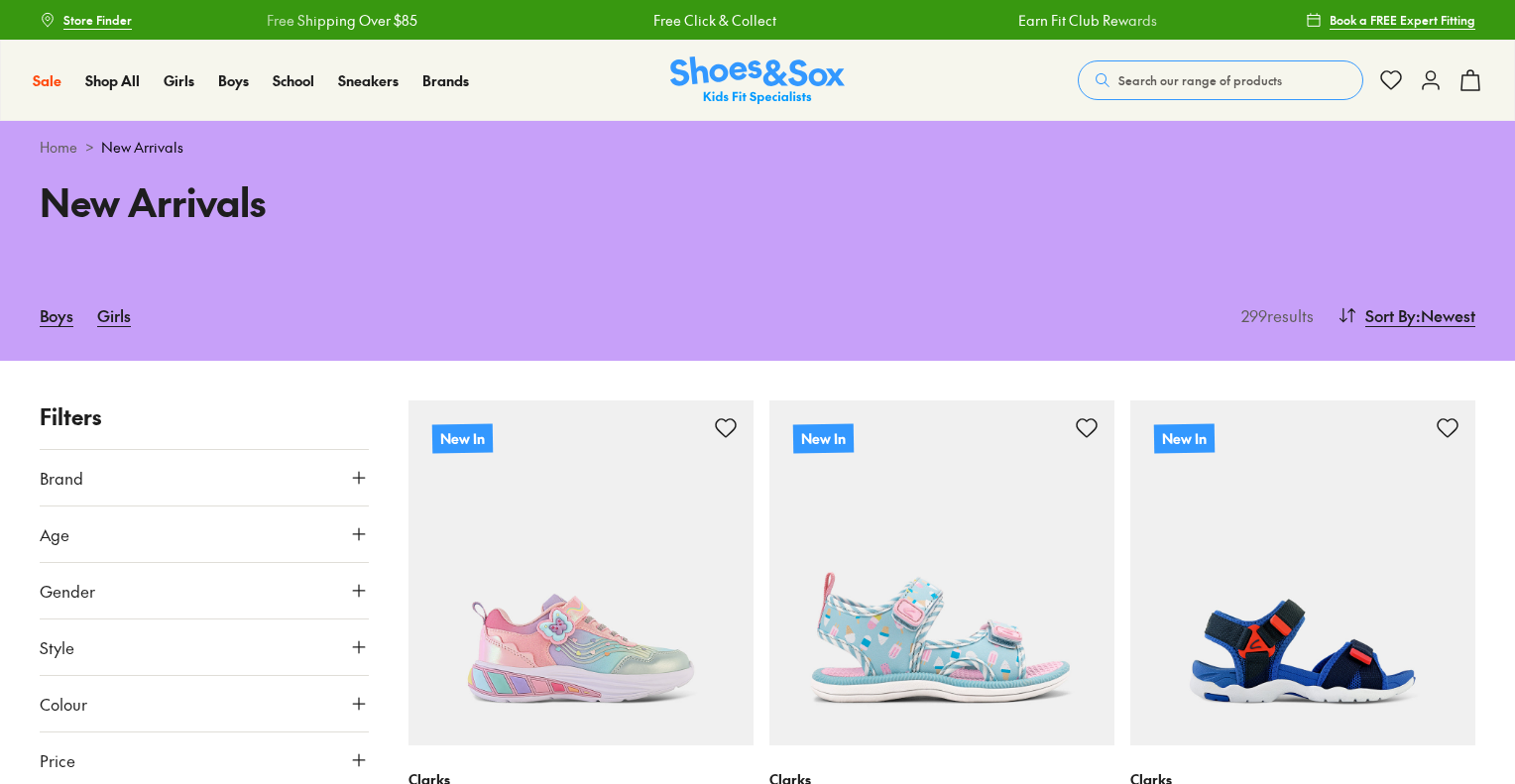 scroll, scrollTop: 0, scrollLeft: 0, axis: both 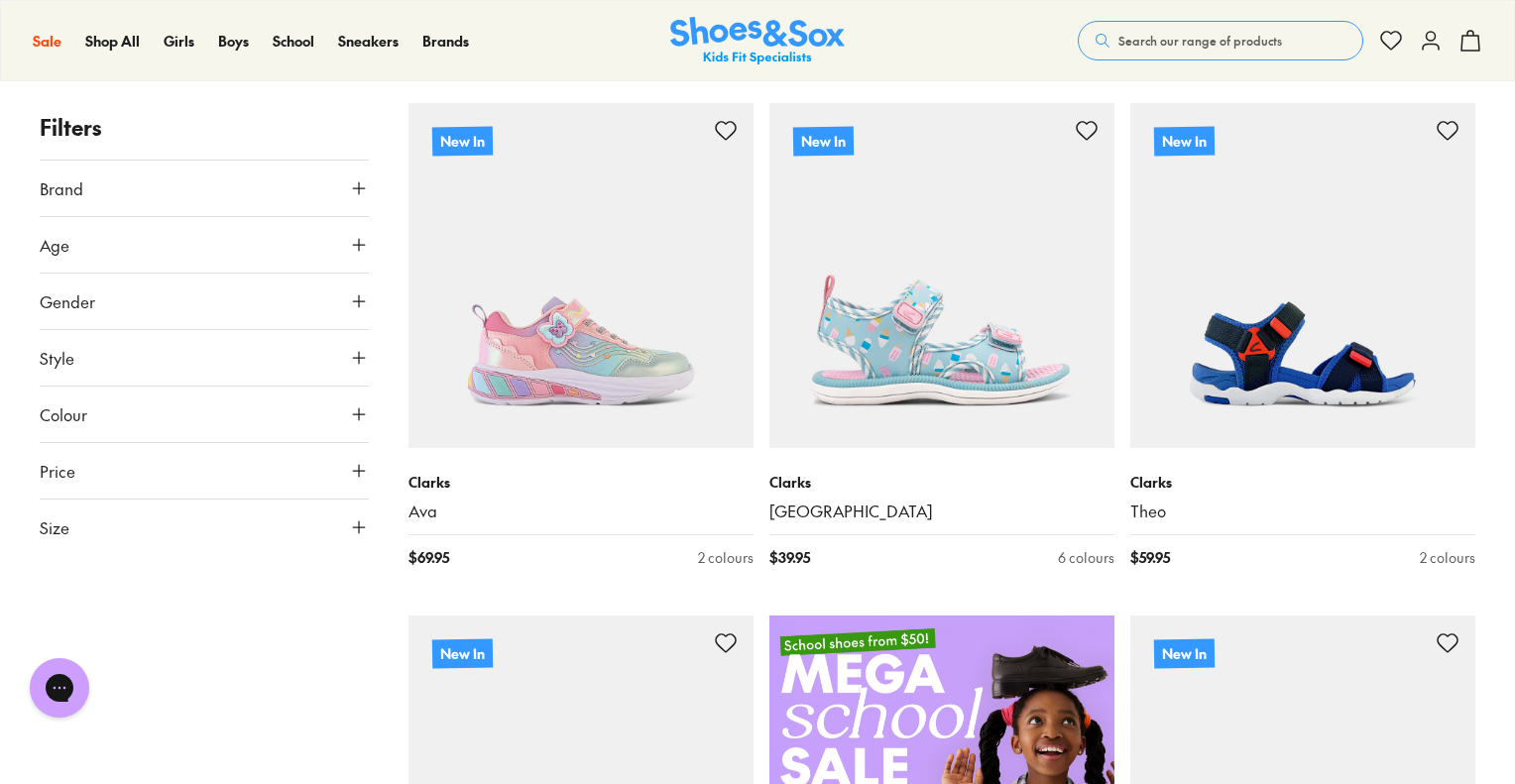 click at bounding box center [581, 276] 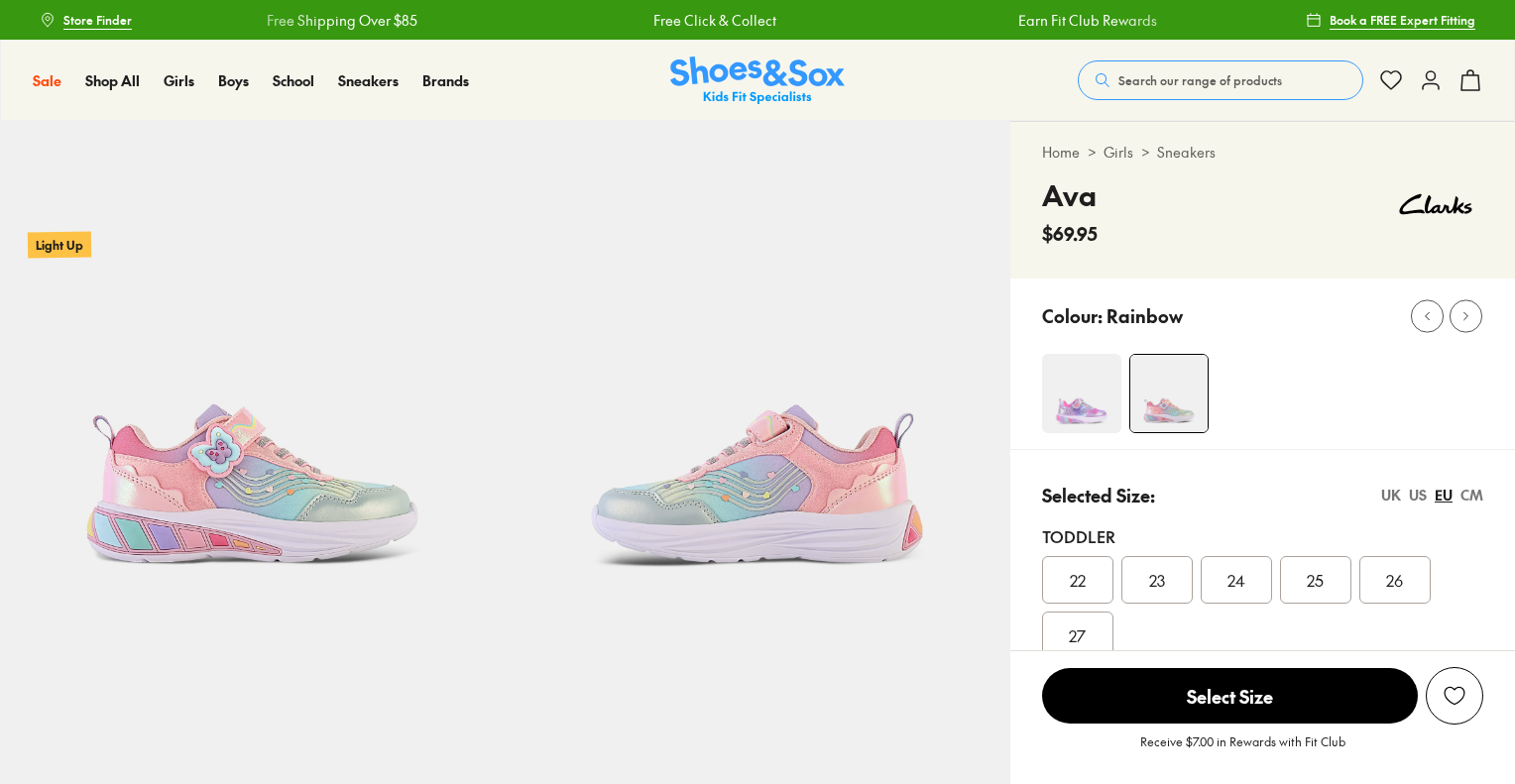 scroll, scrollTop: 0, scrollLeft: 0, axis: both 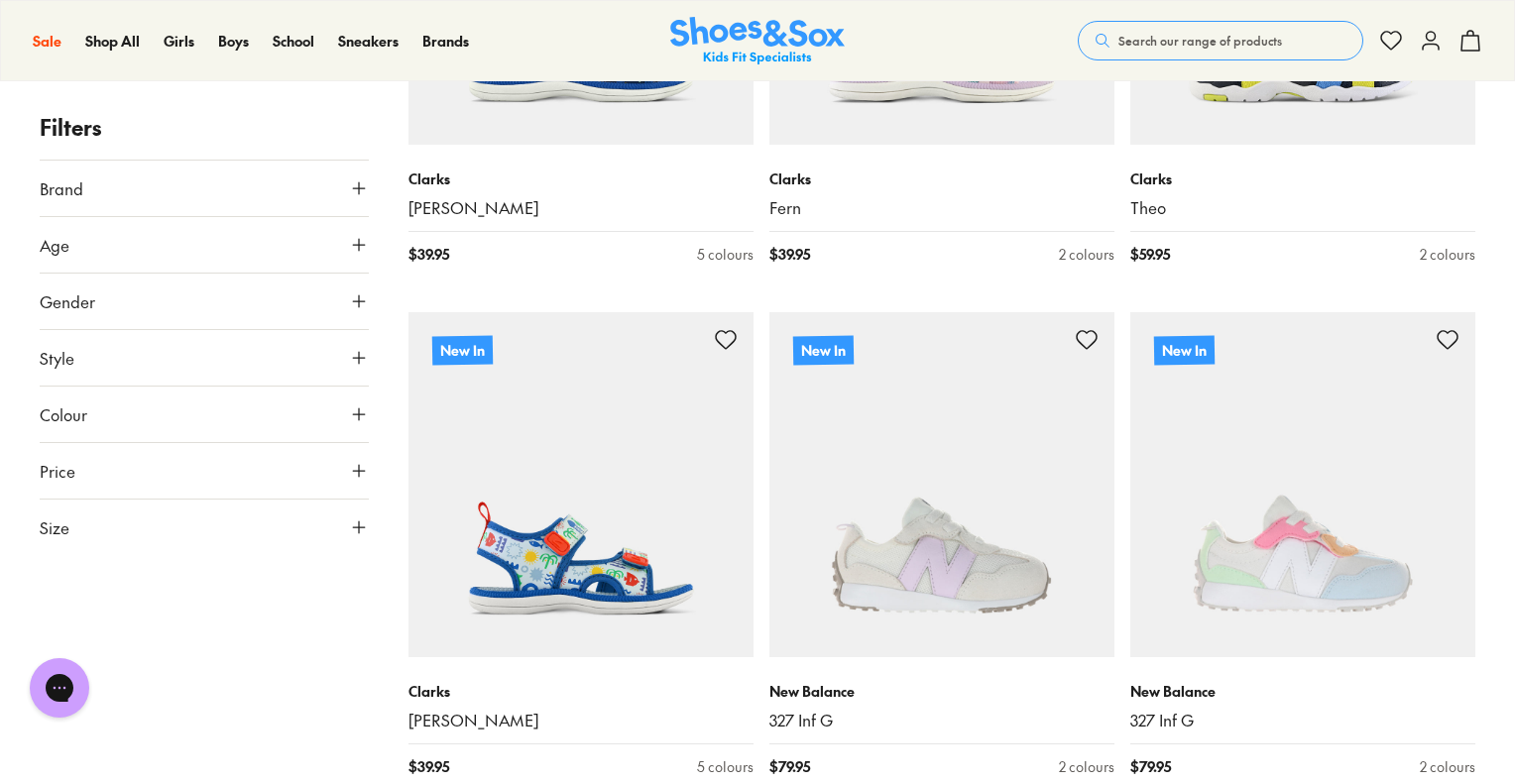 click at bounding box center (1303, 485) 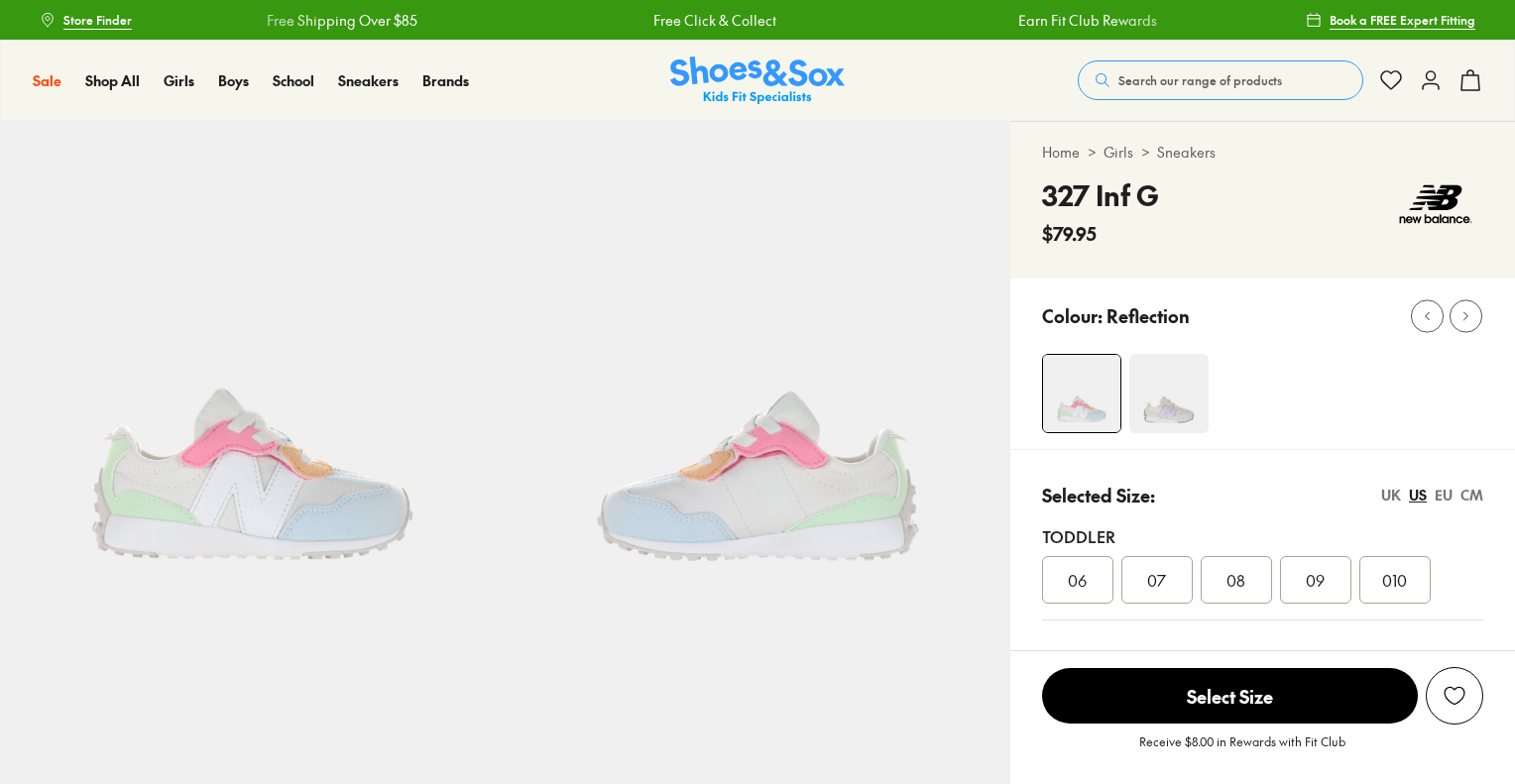 scroll, scrollTop: 0, scrollLeft: 0, axis: both 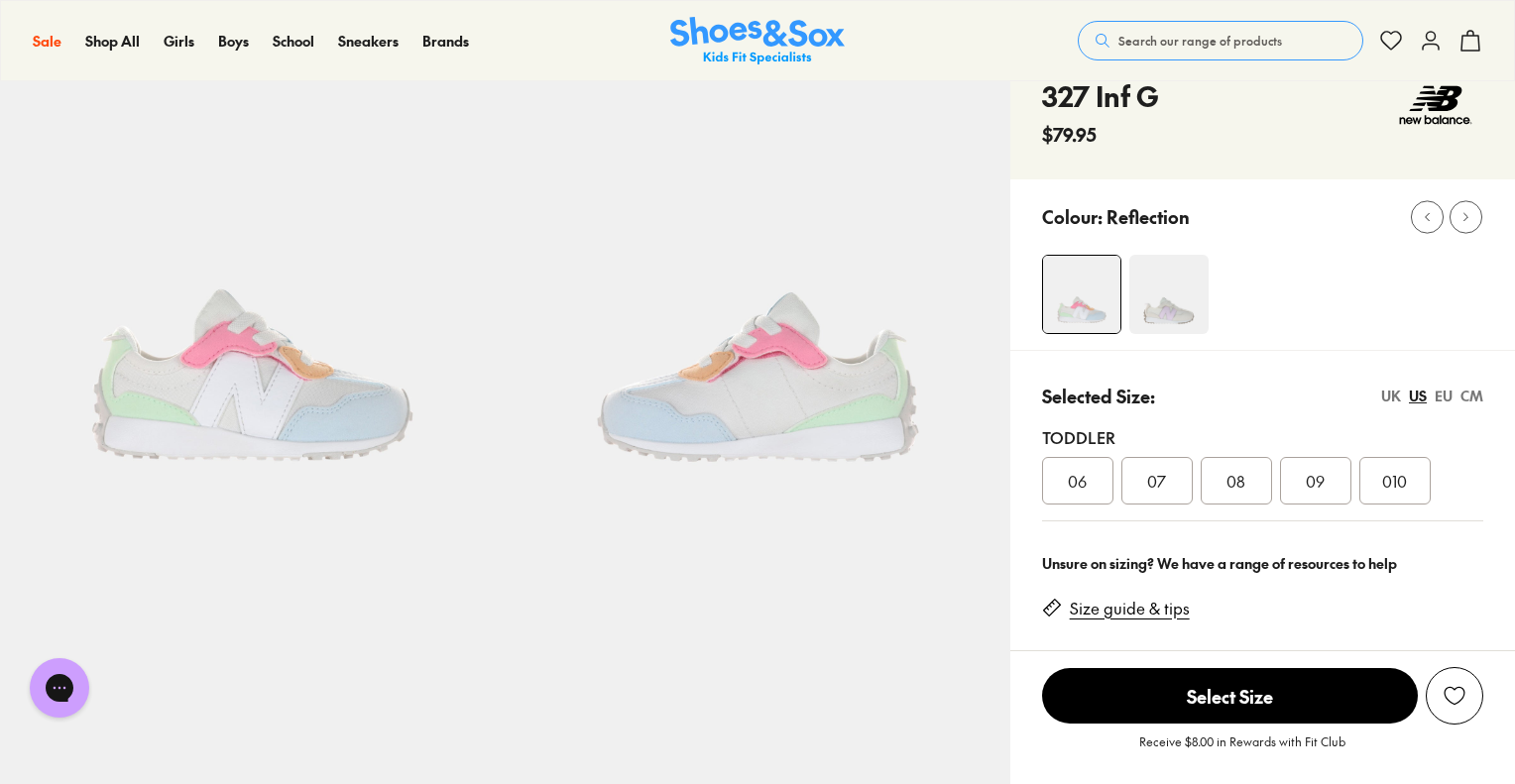 click at bounding box center [1169, 294] 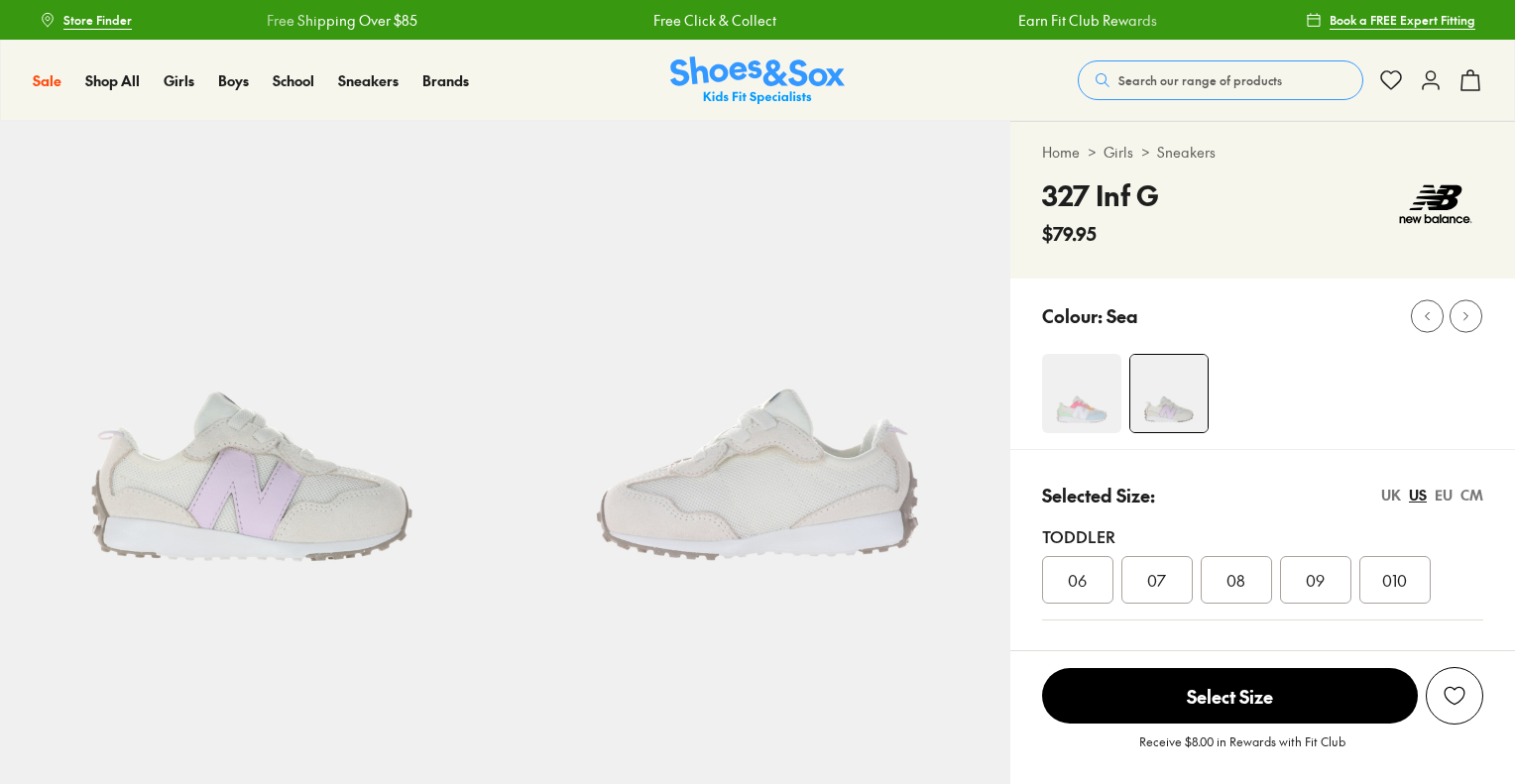 scroll, scrollTop: 0, scrollLeft: 0, axis: both 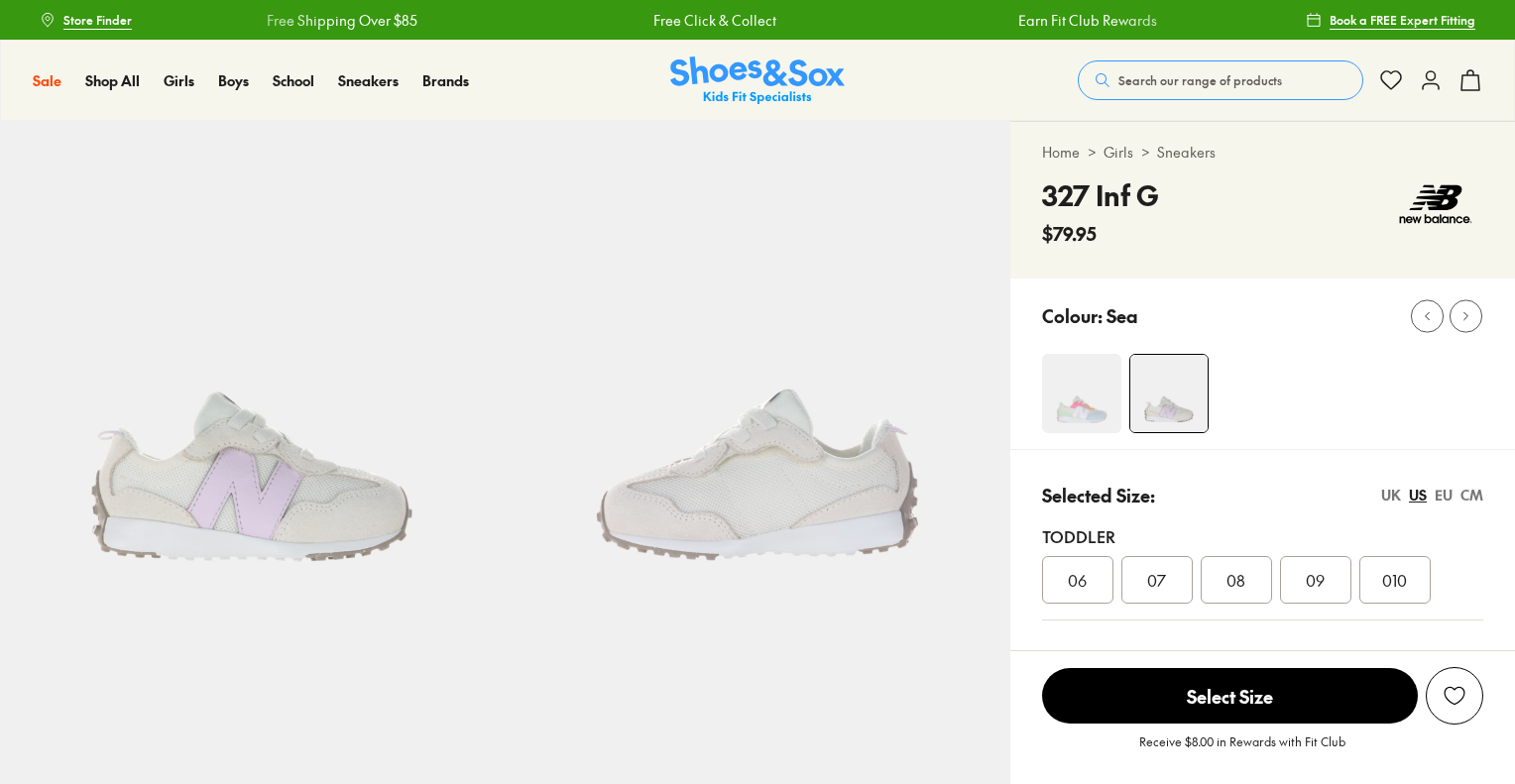 select on "*" 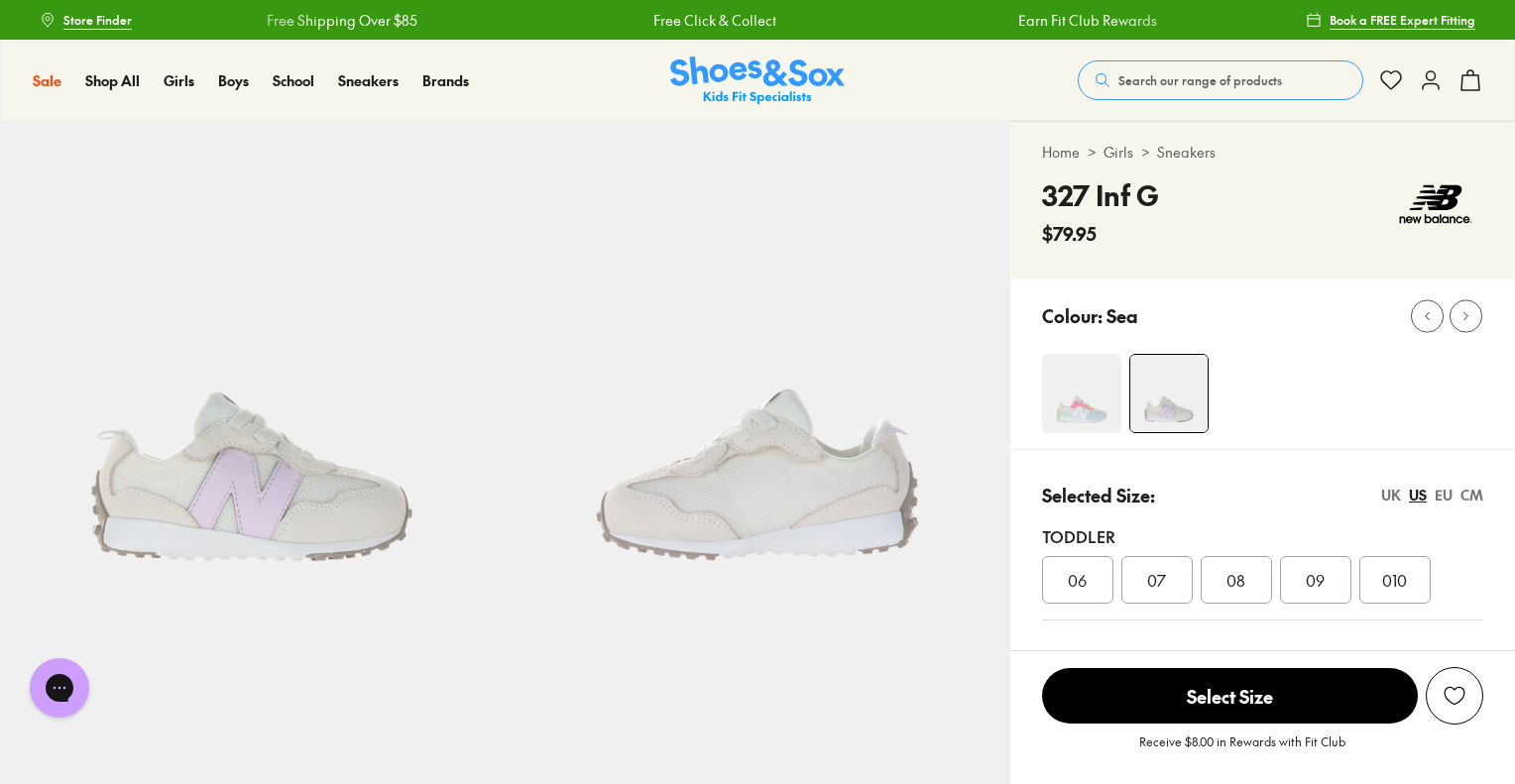 scroll, scrollTop: 0, scrollLeft: 0, axis: both 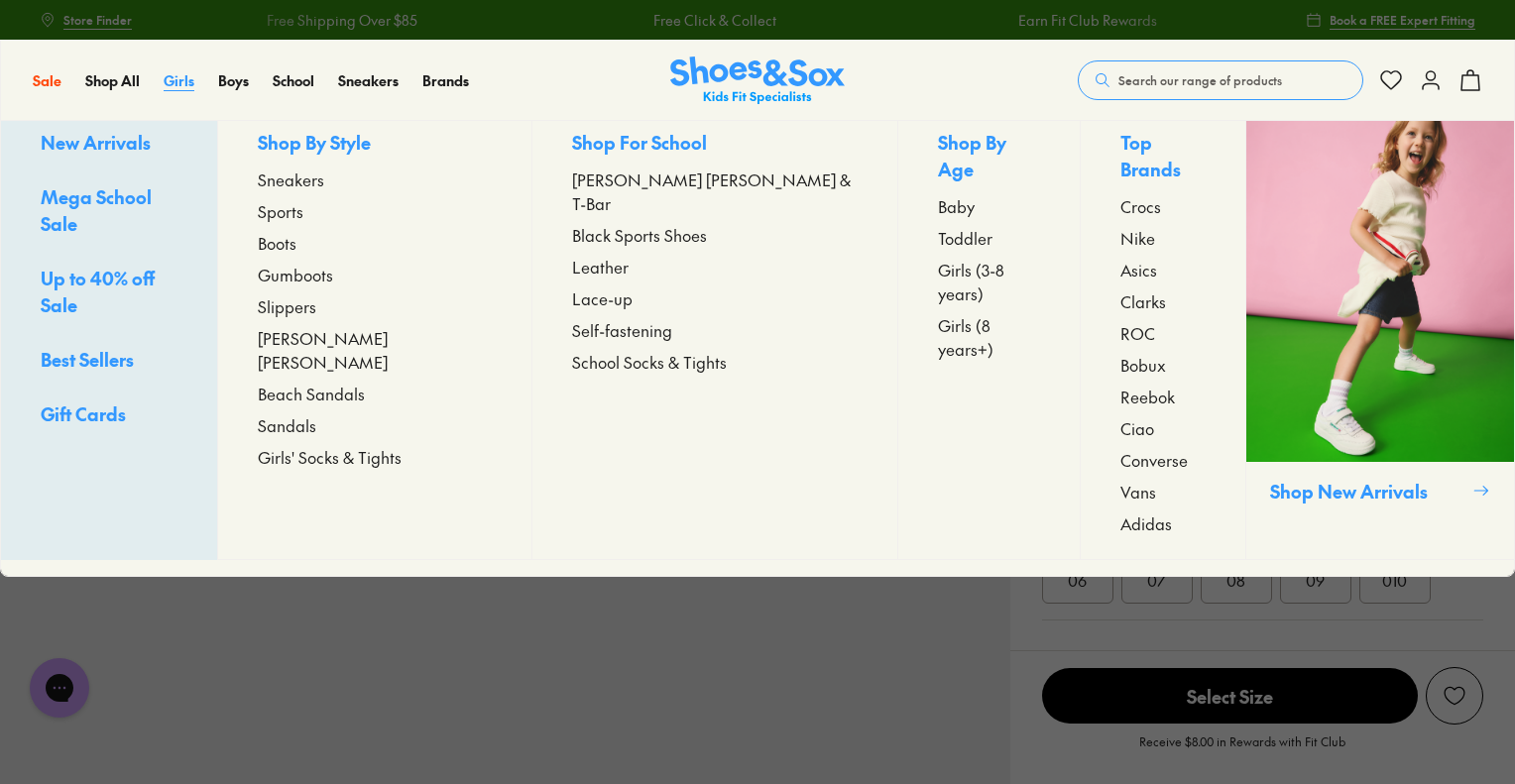 click on "Girls" at bounding box center [178, 80] 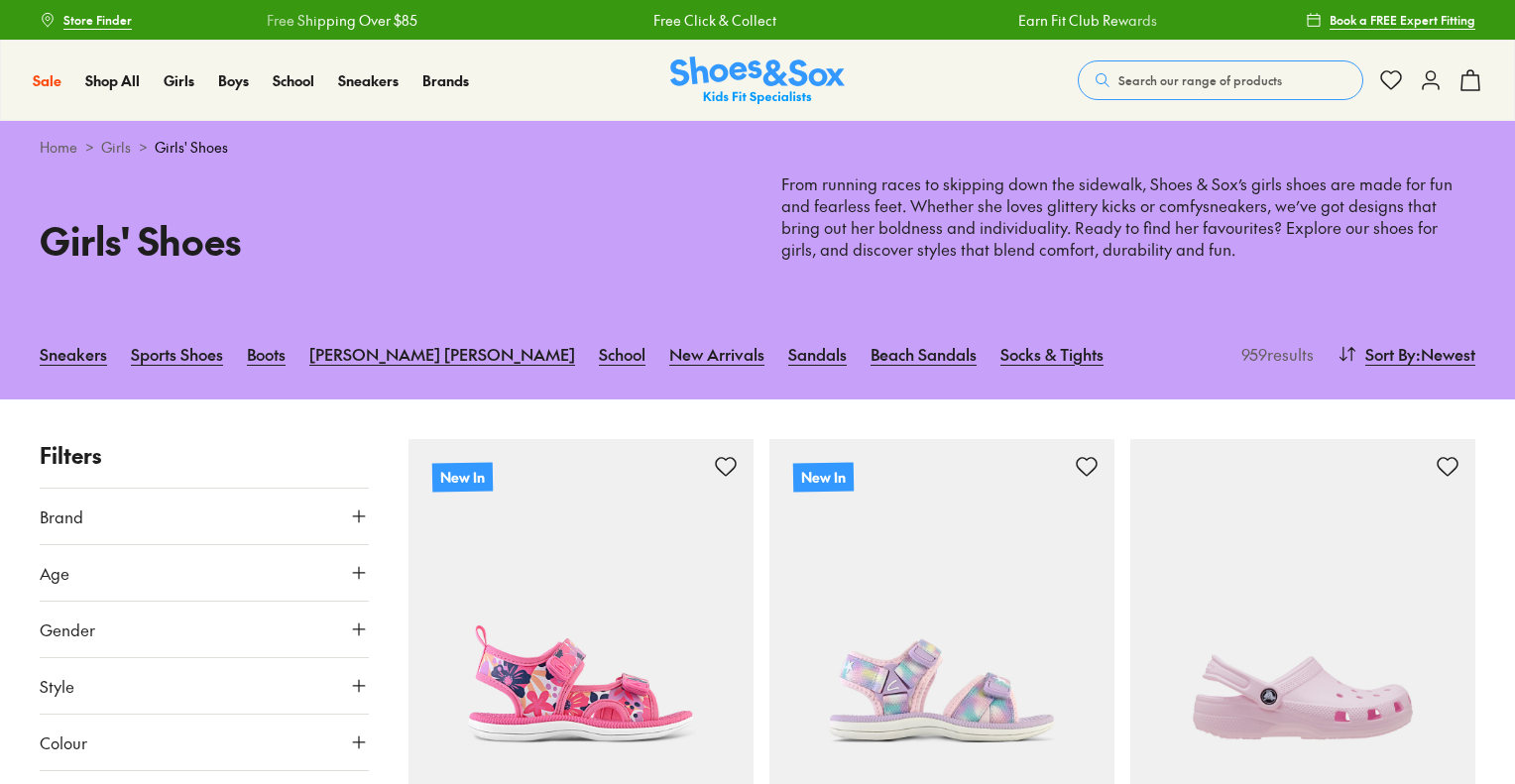 scroll, scrollTop: 0, scrollLeft: 0, axis: both 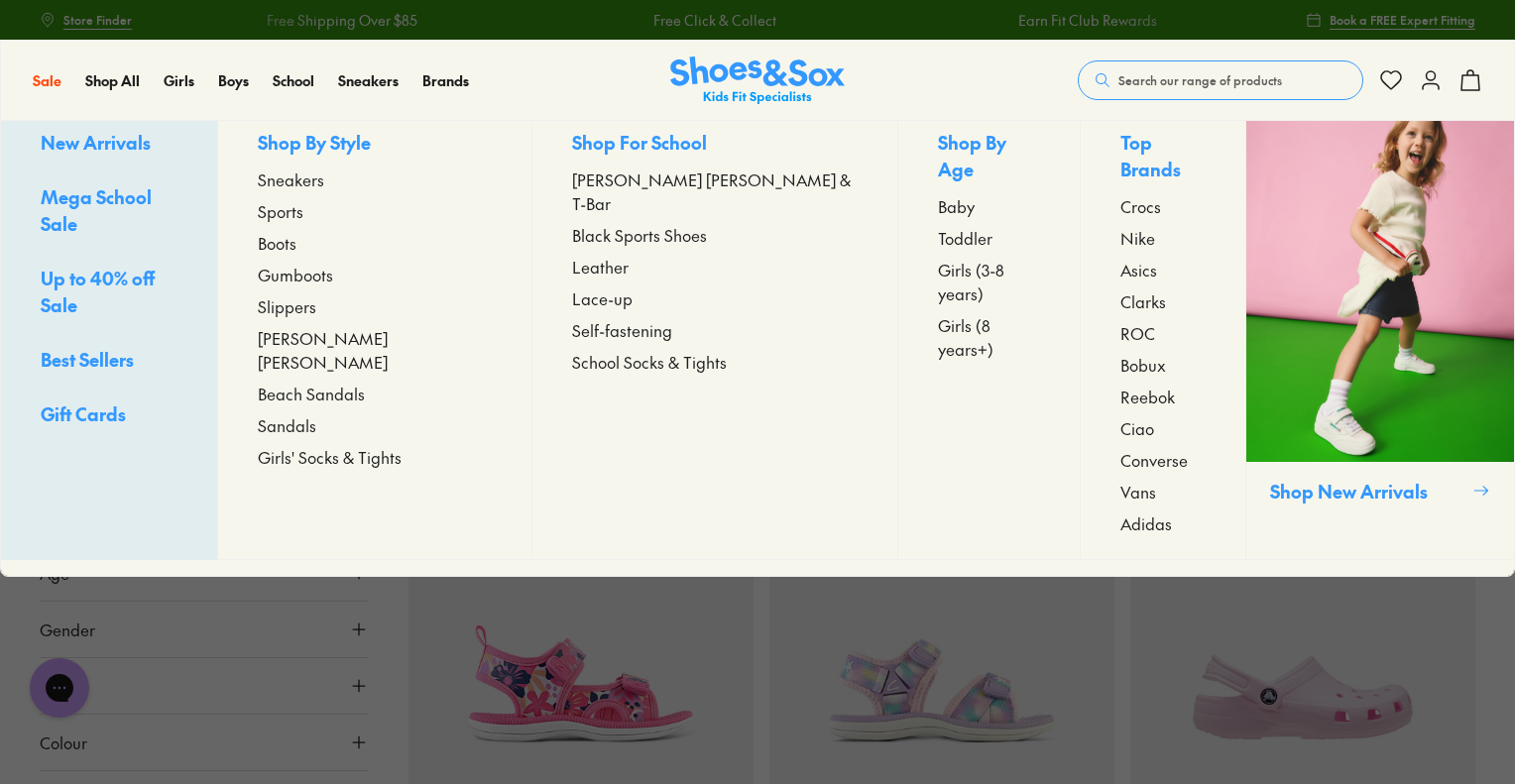 click on "Girls (3-8 years)" at bounding box center [990, 281] 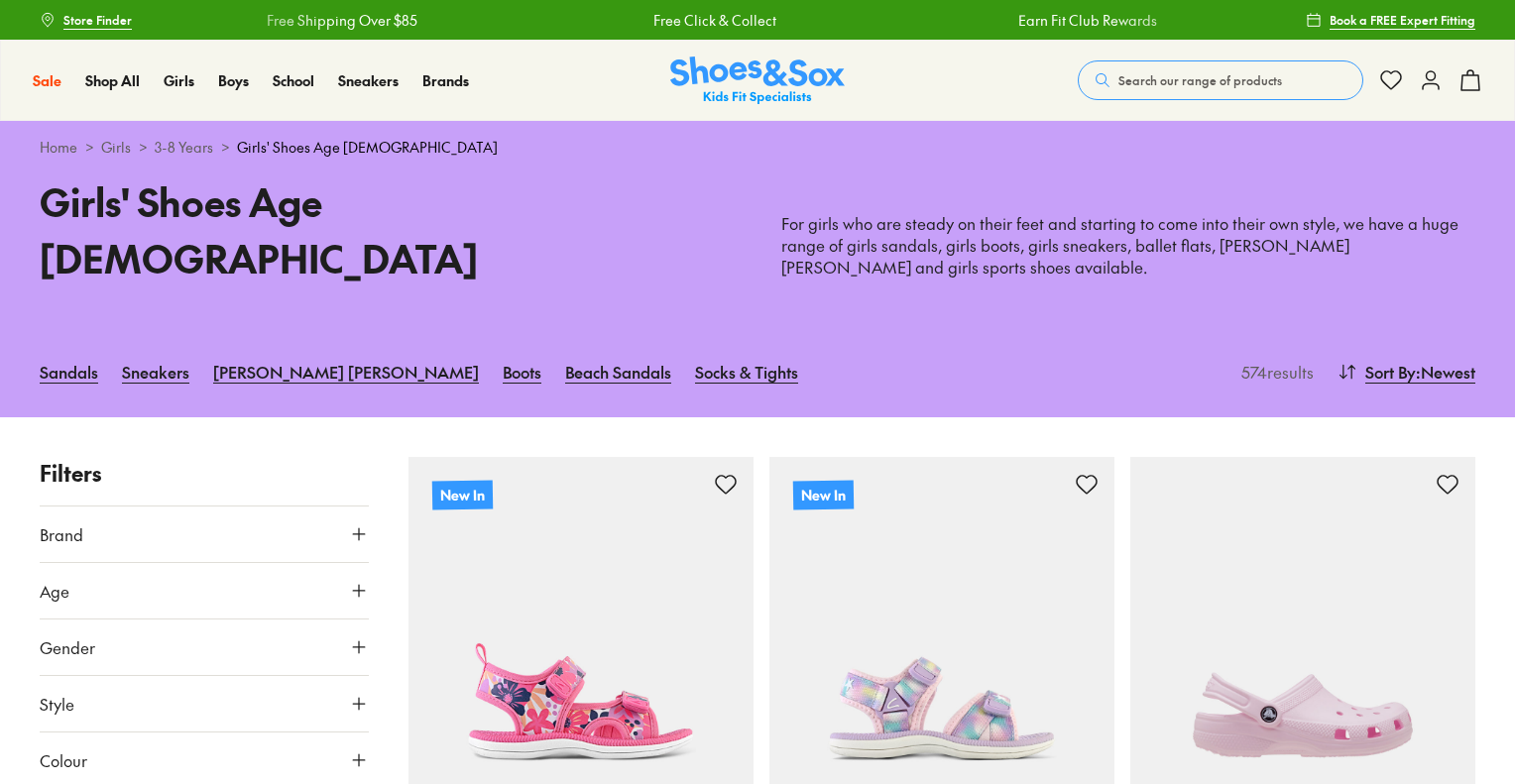 scroll, scrollTop: 0, scrollLeft: 0, axis: both 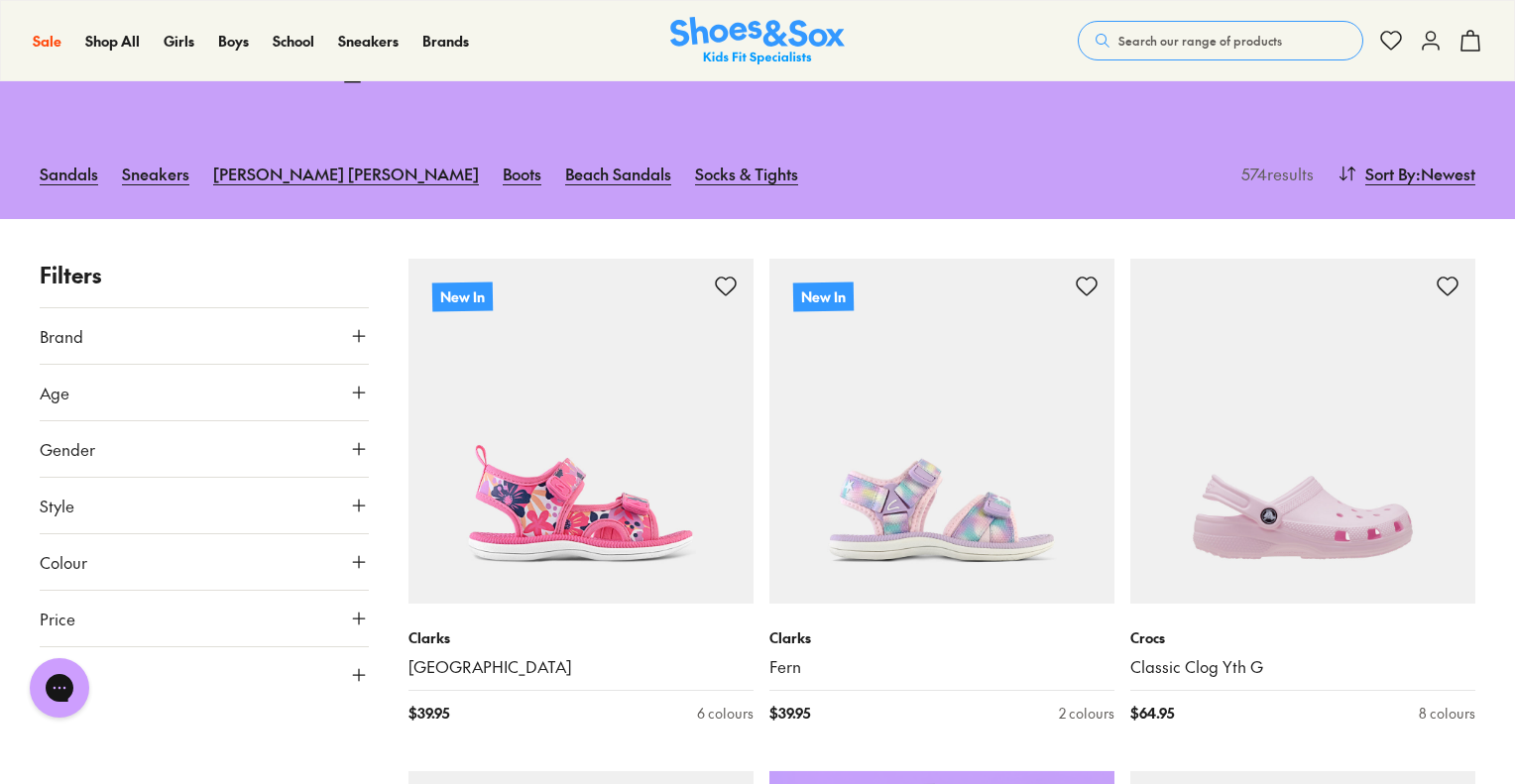 click 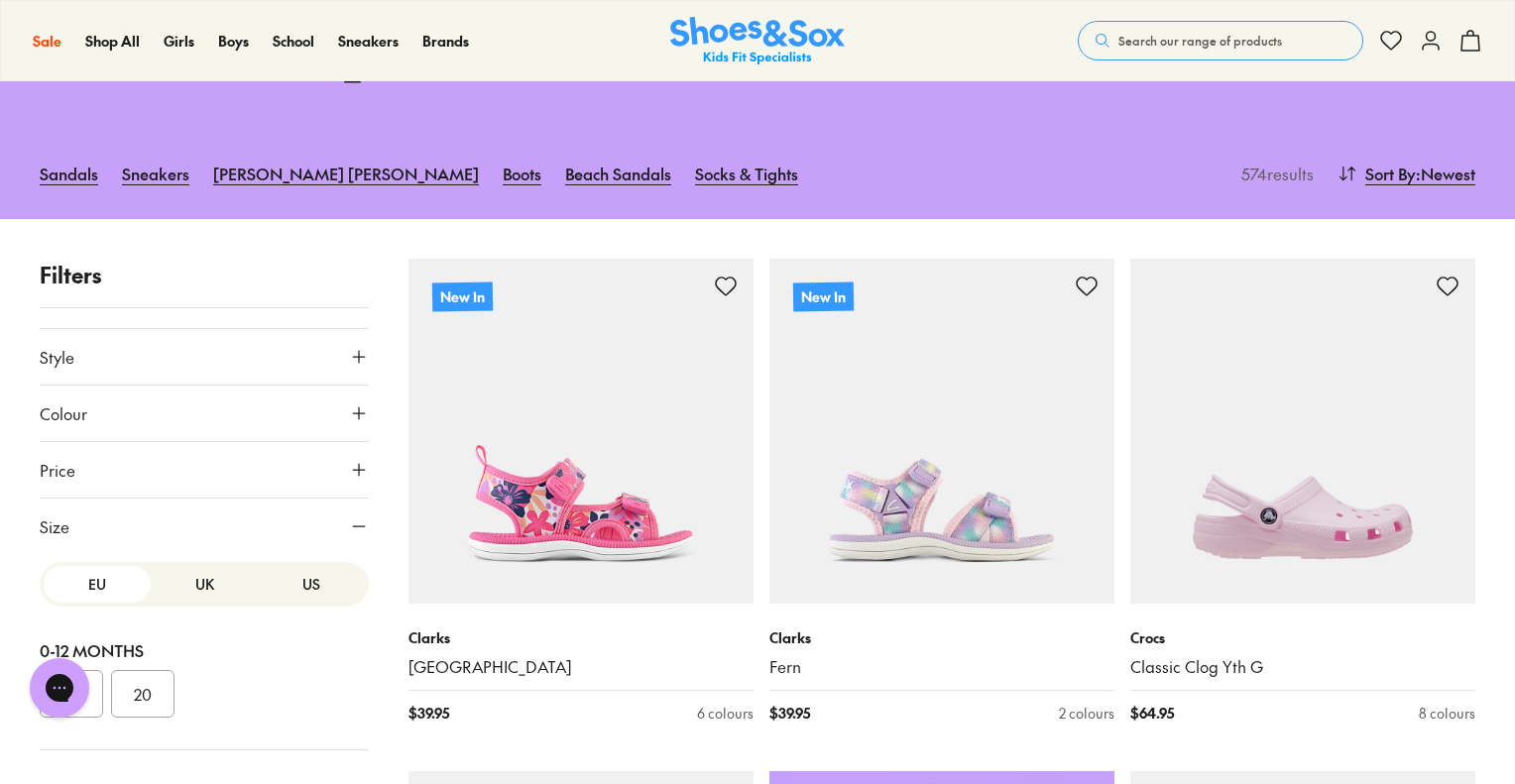 scroll, scrollTop: 150, scrollLeft: 0, axis: vertical 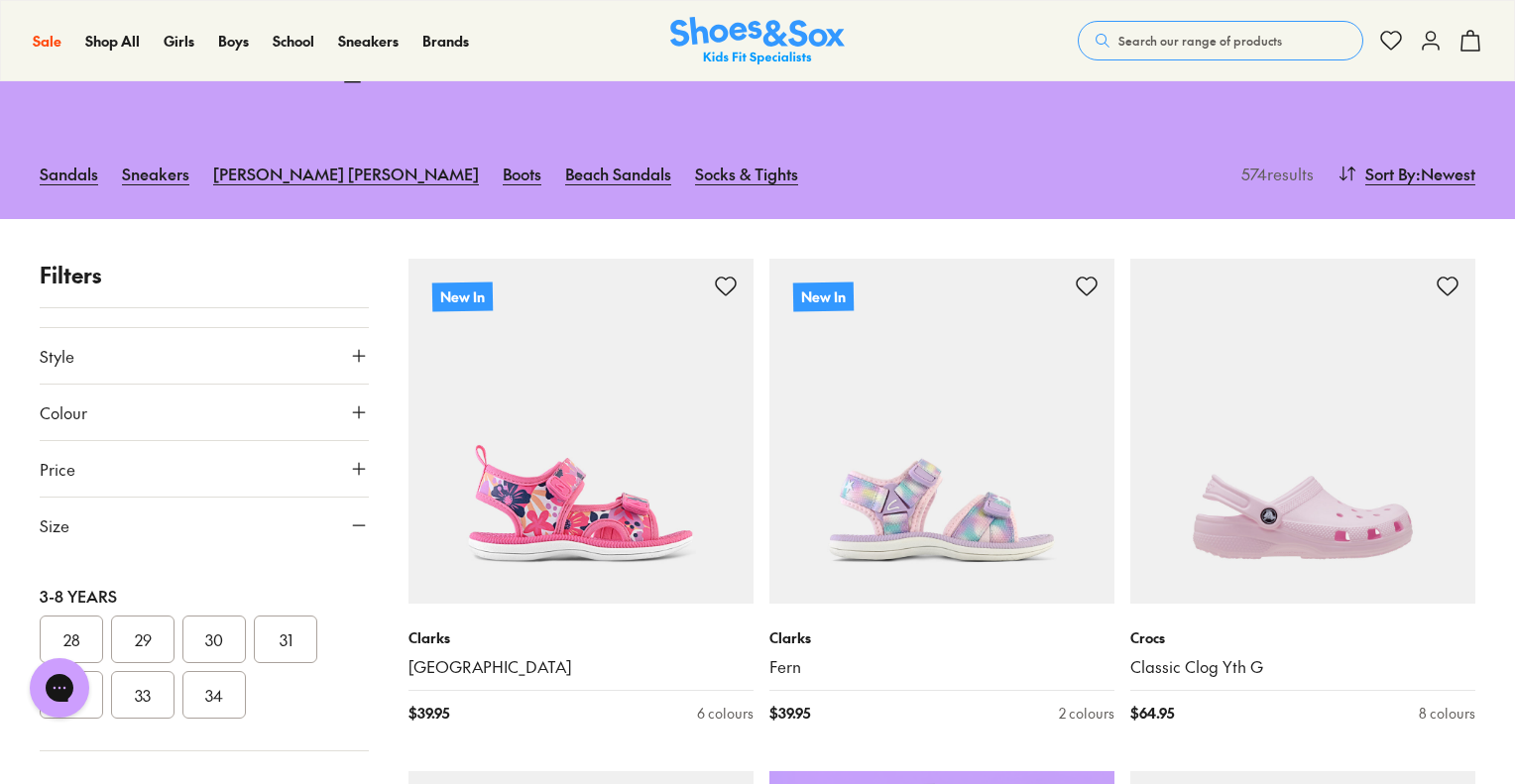 click on "34" at bounding box center [214, 695] 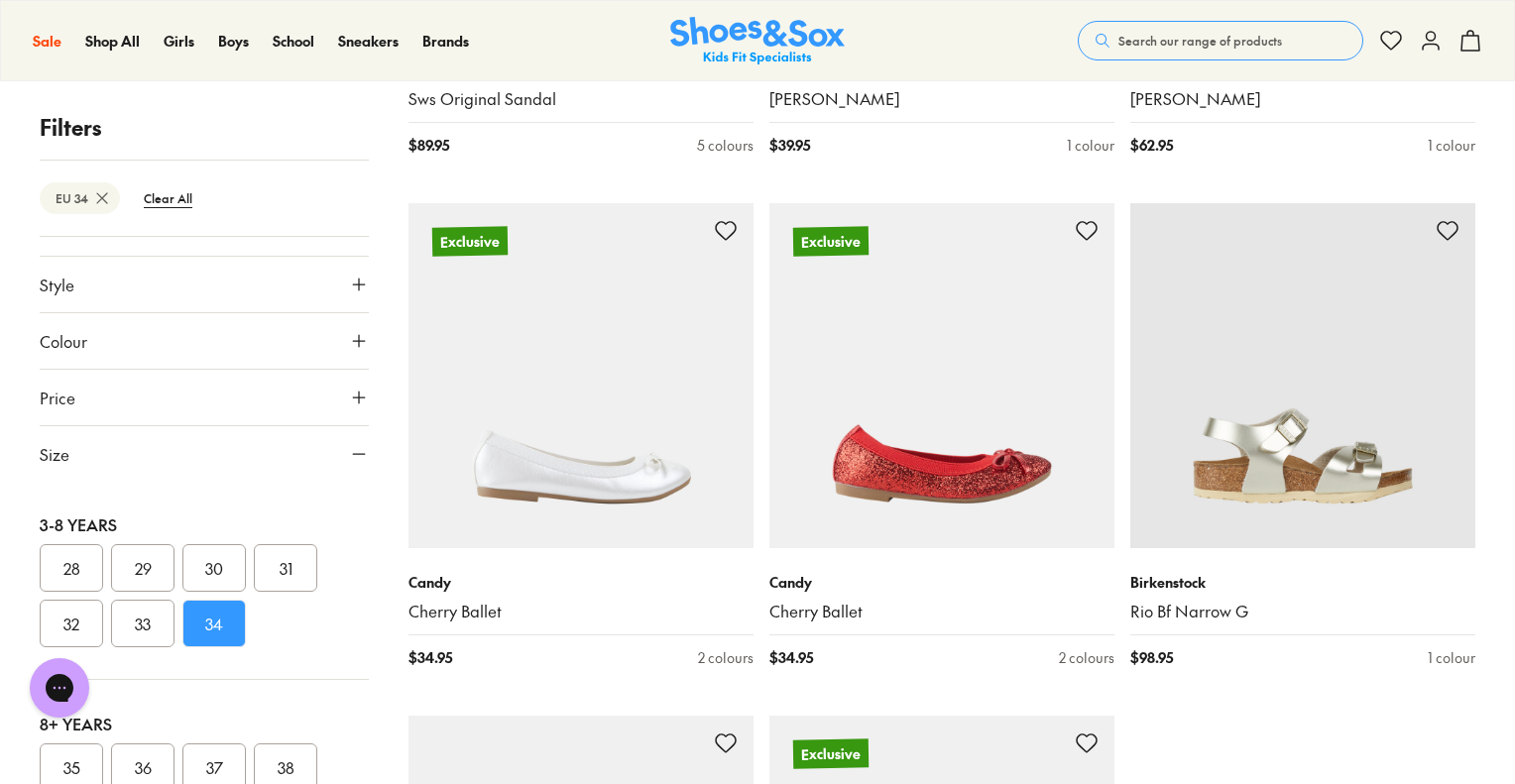 scroll, scrollTop: 5154, scrollLeft: 0, axis: vertical 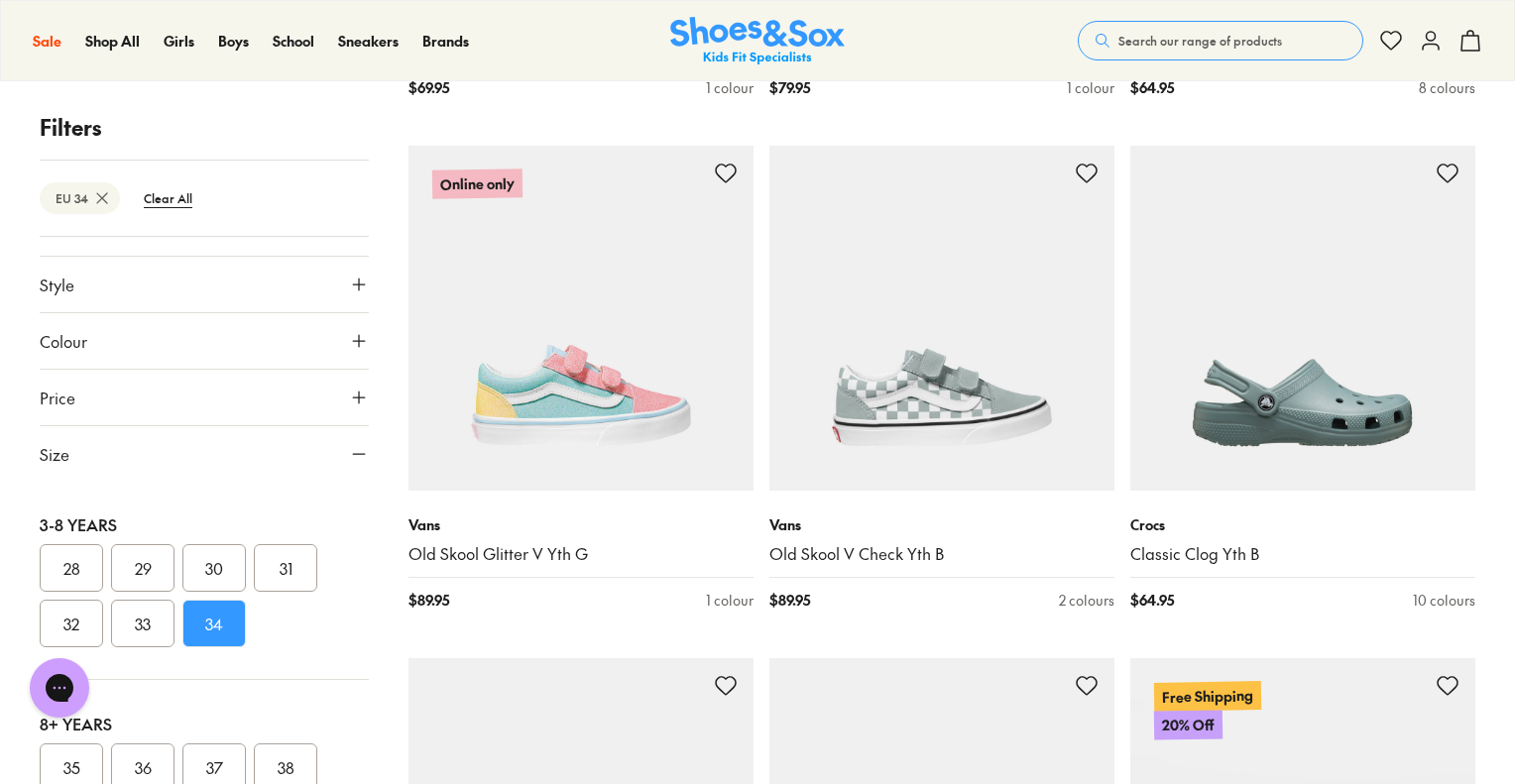 click at bounding box center (581, 318) 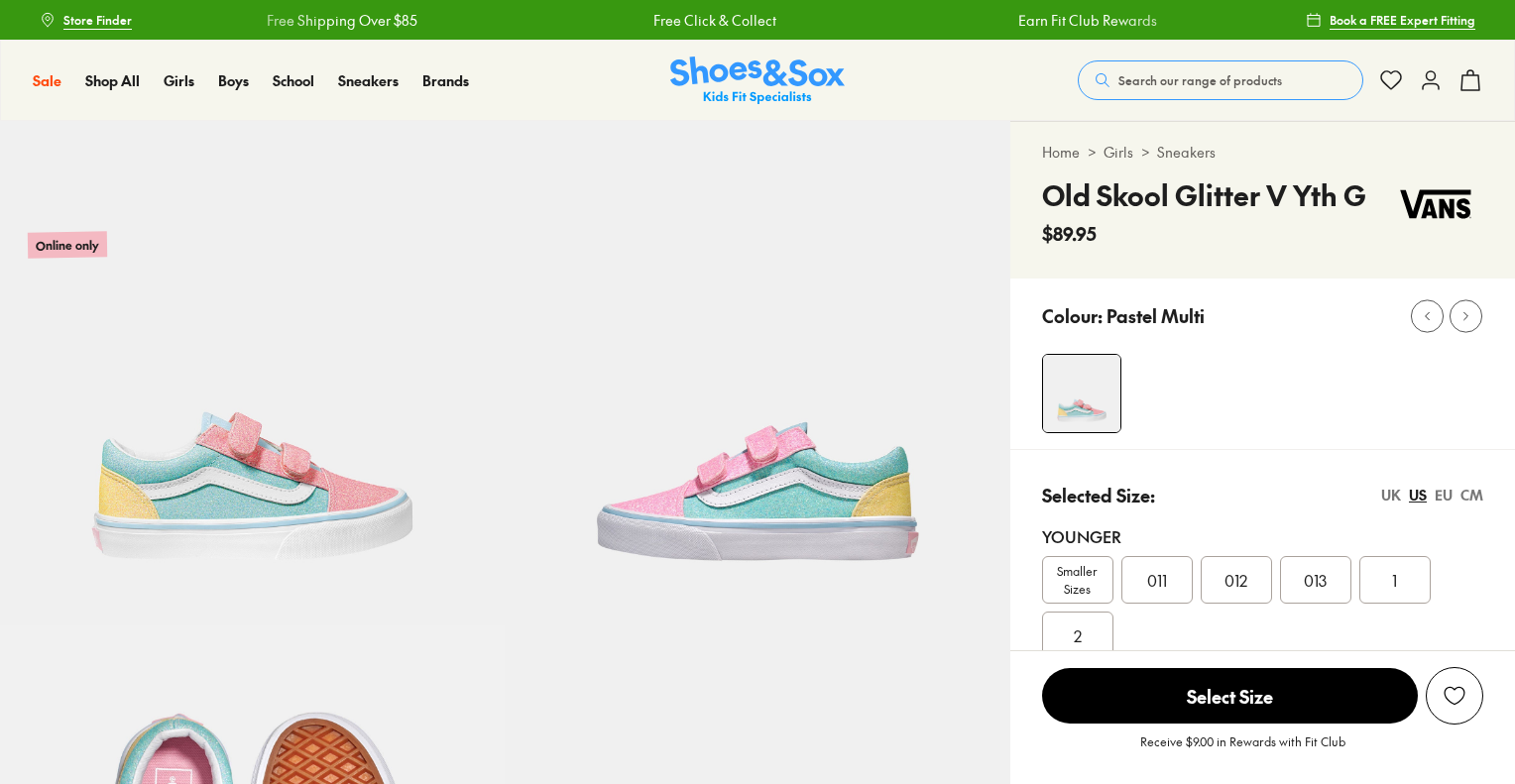 scroll, scrollTop: 0, scrollLeft: 0, axis: both 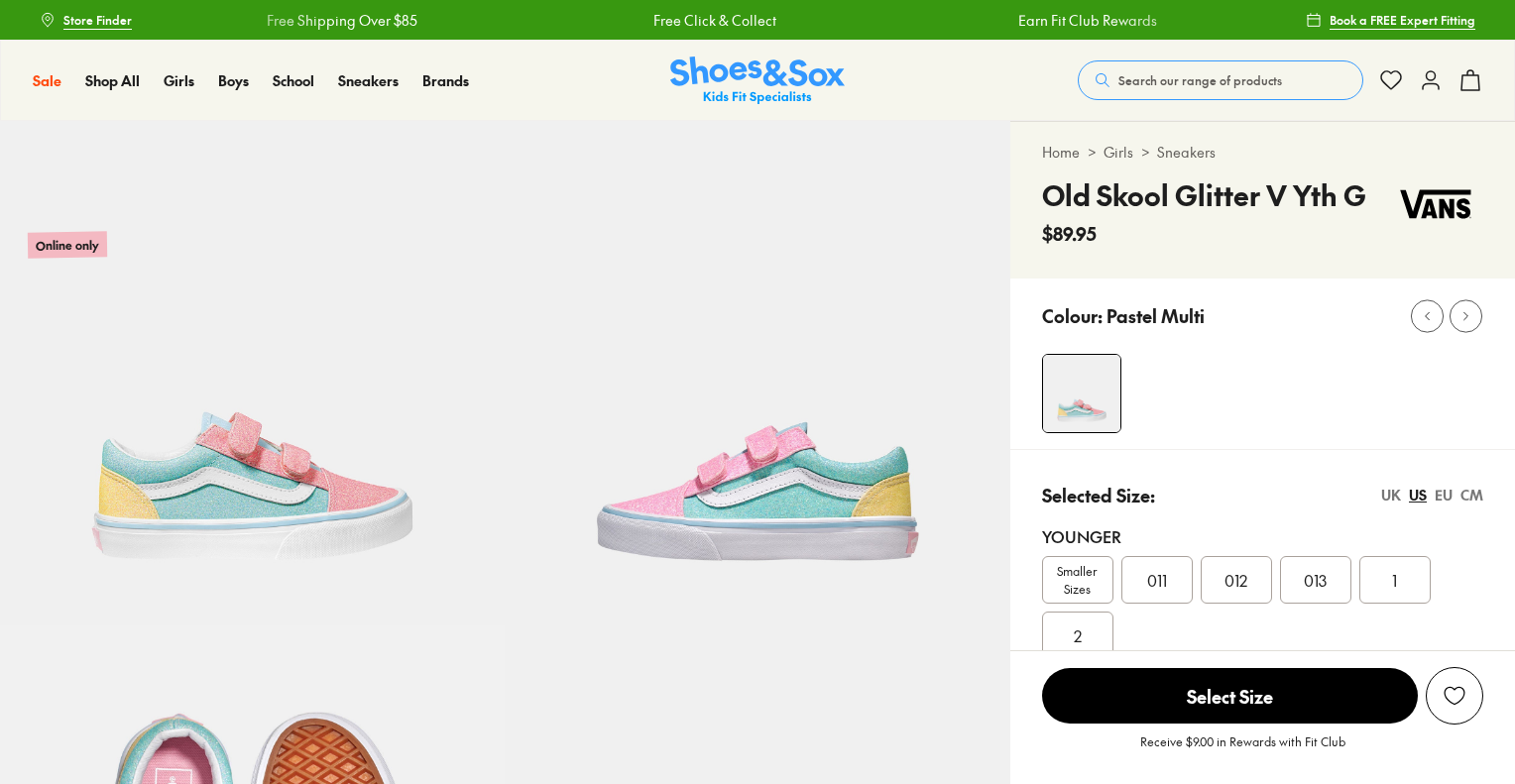 select on "*" 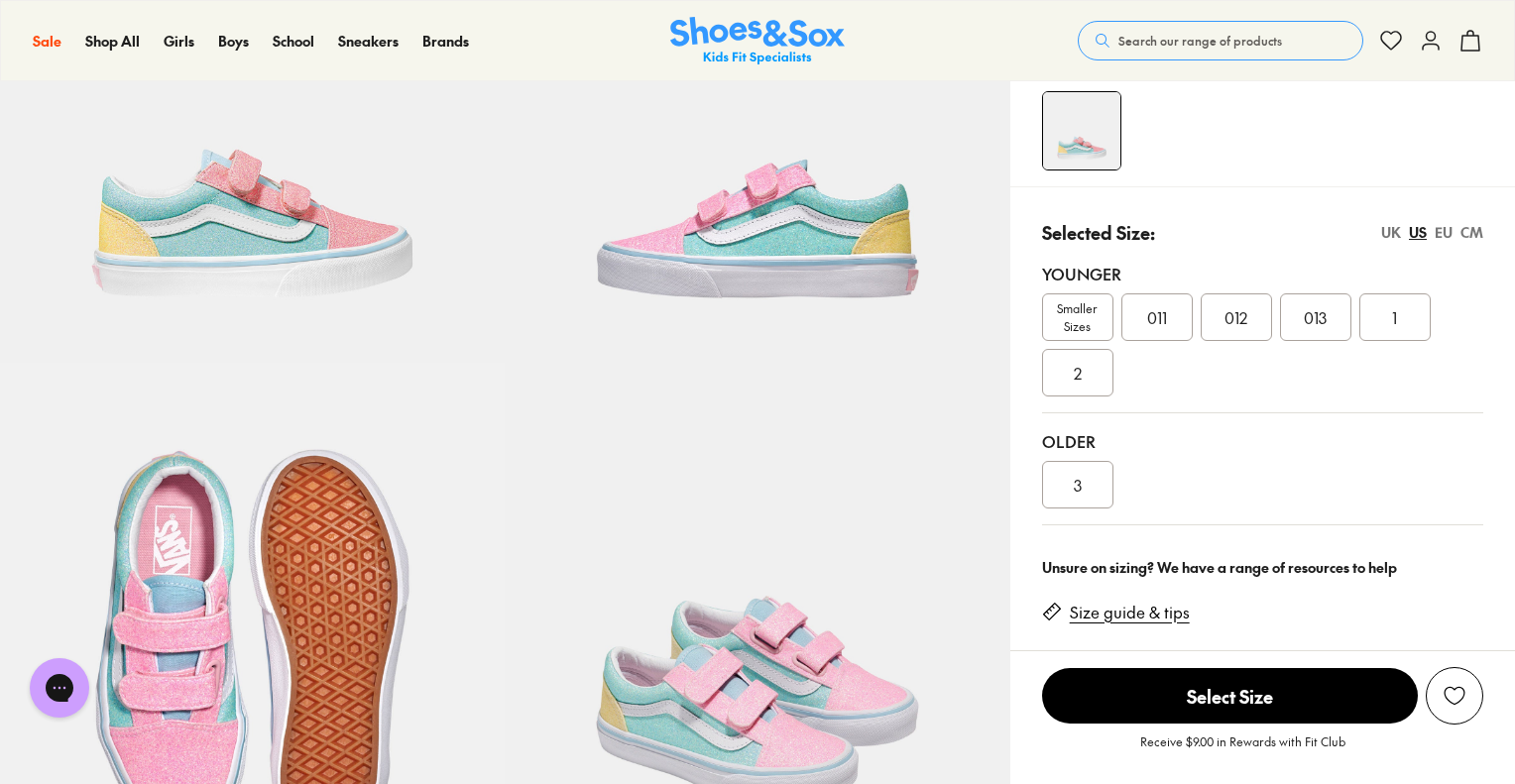 scroll, scrollTop: 297, scrollLeft: 0, axis: vertical 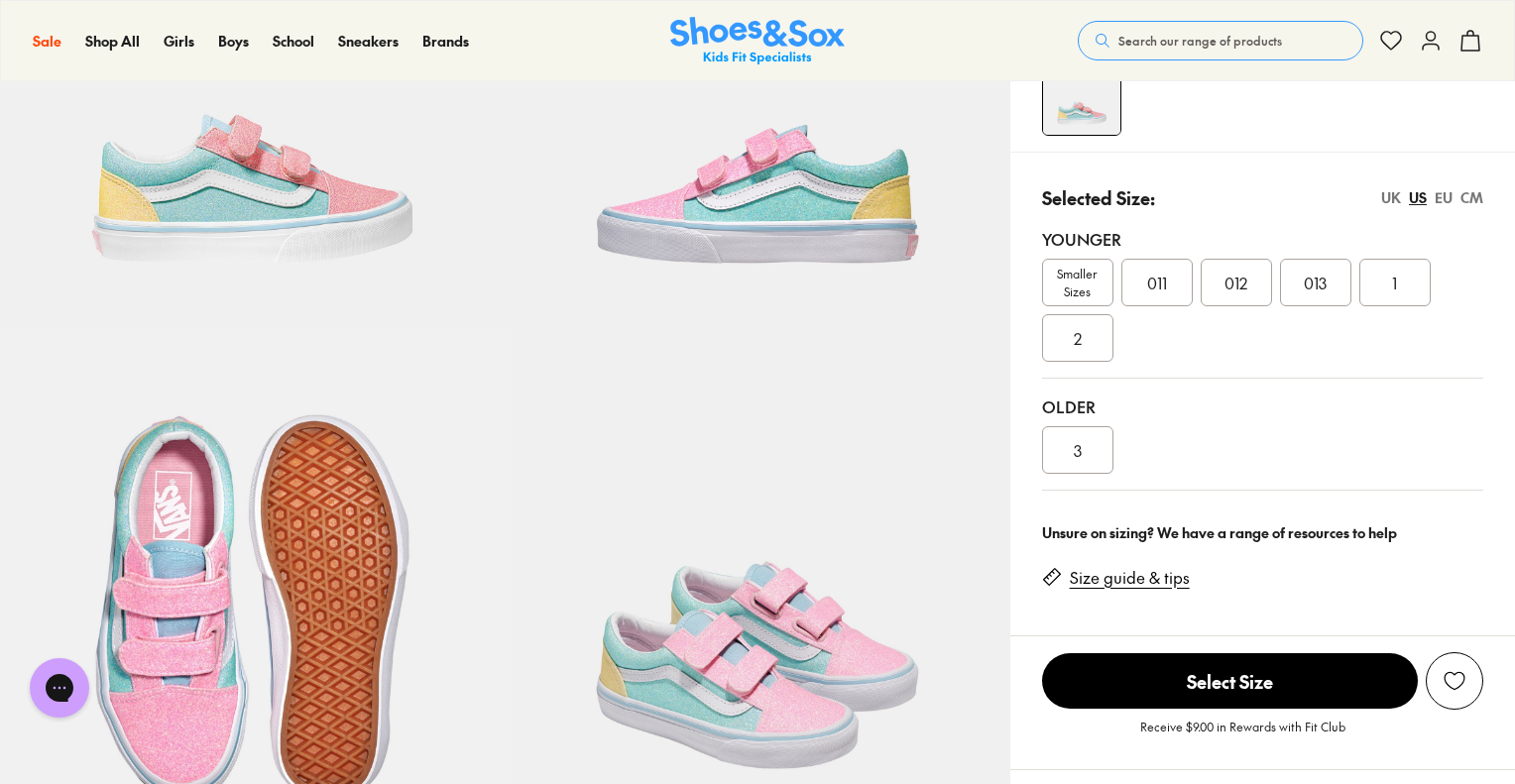 click on "2" at bounding box center [1078, 338] 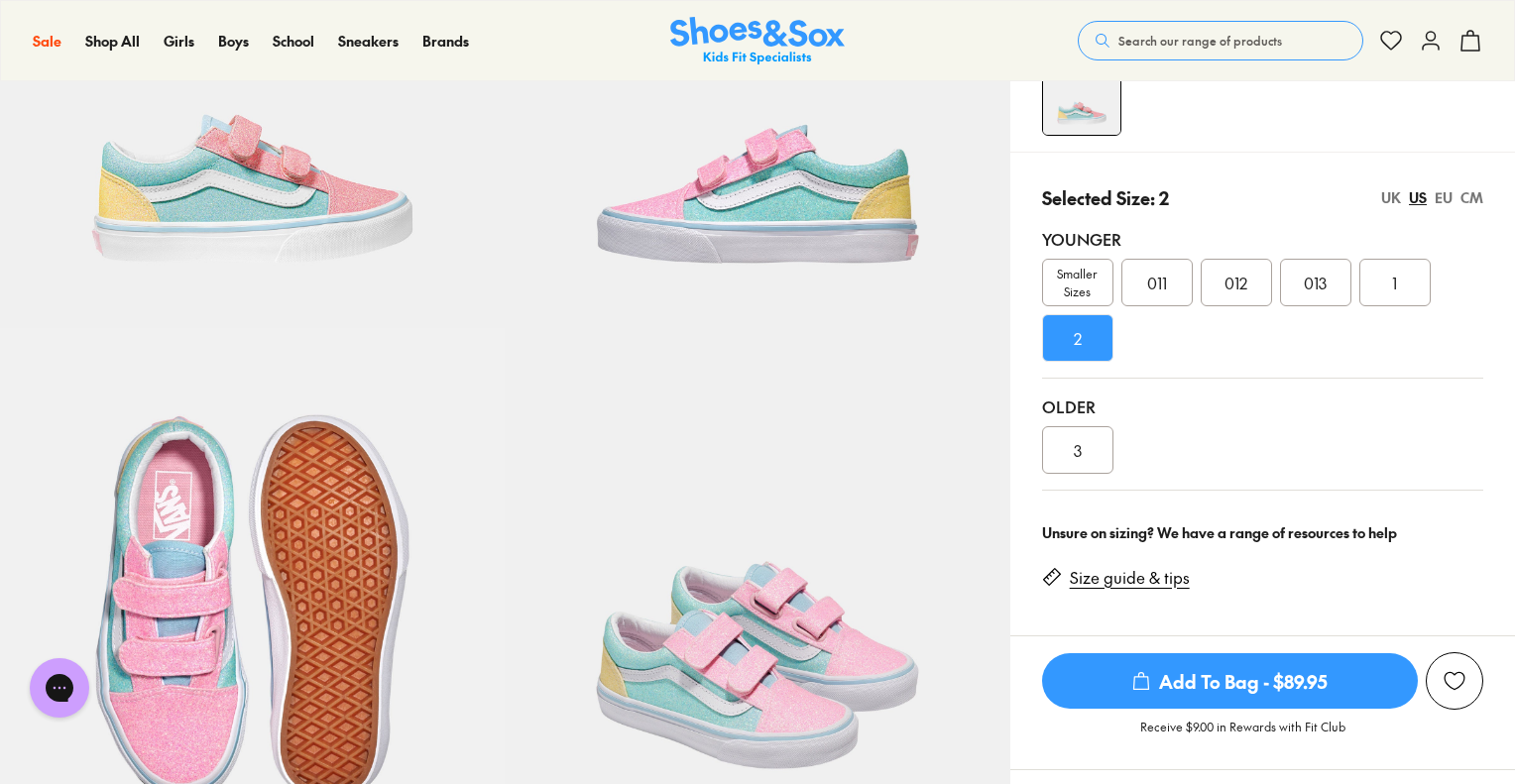 click on "Add To Bag - $89.95" at bounding box center (1229, 681) 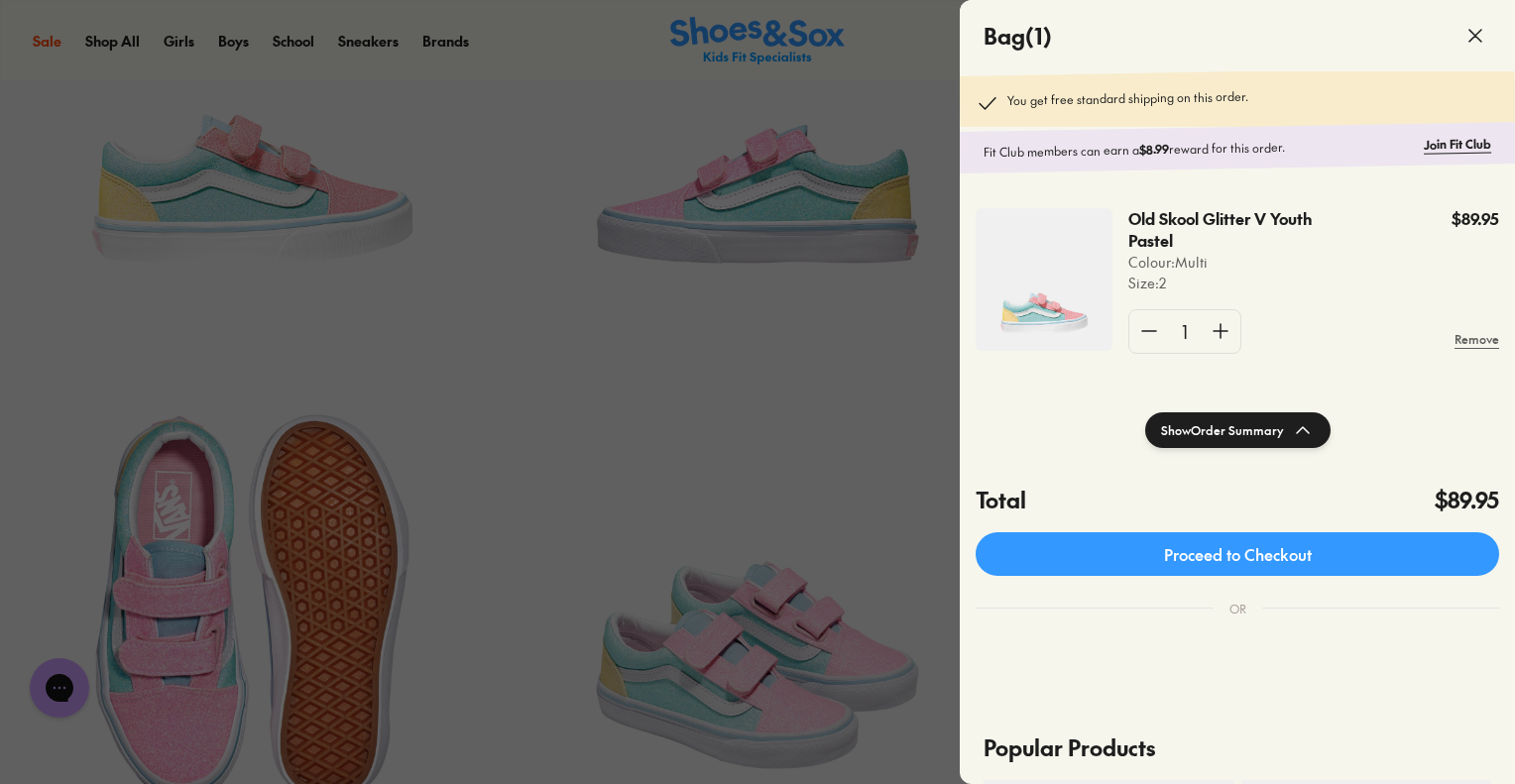 click 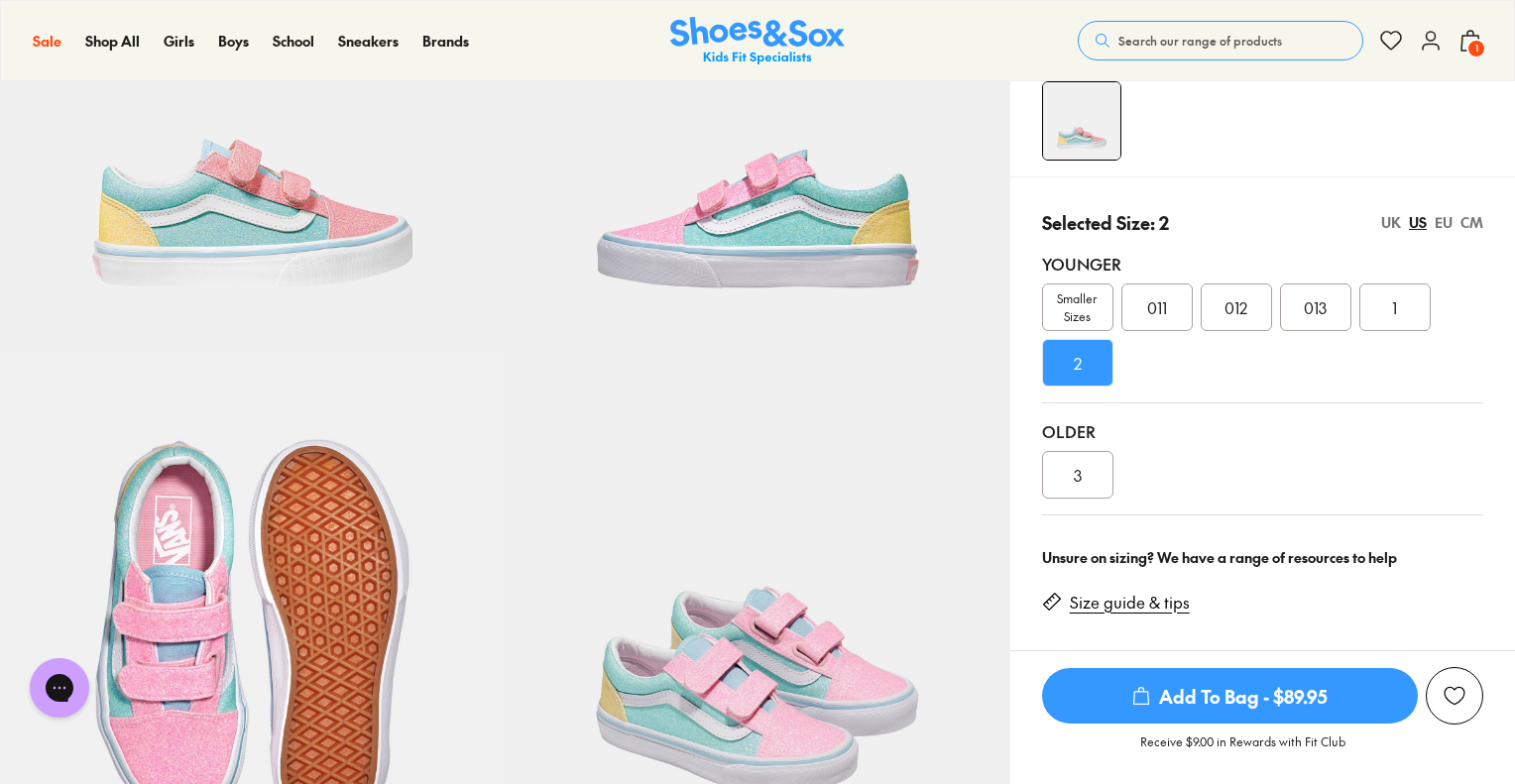 scroll, scrollTop: 0, scrollLeft: 0, axis: both 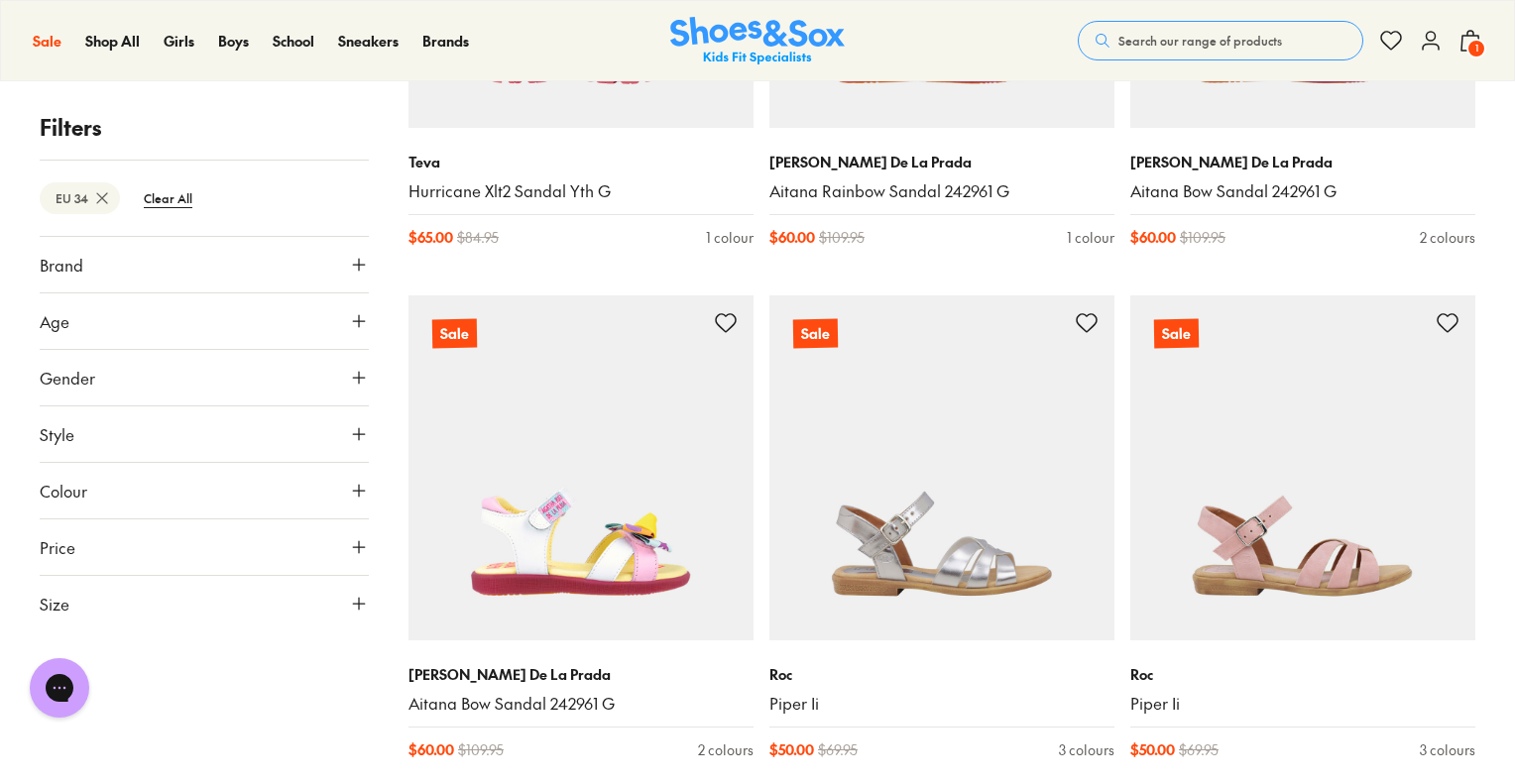click at bounding box center [581, 468] 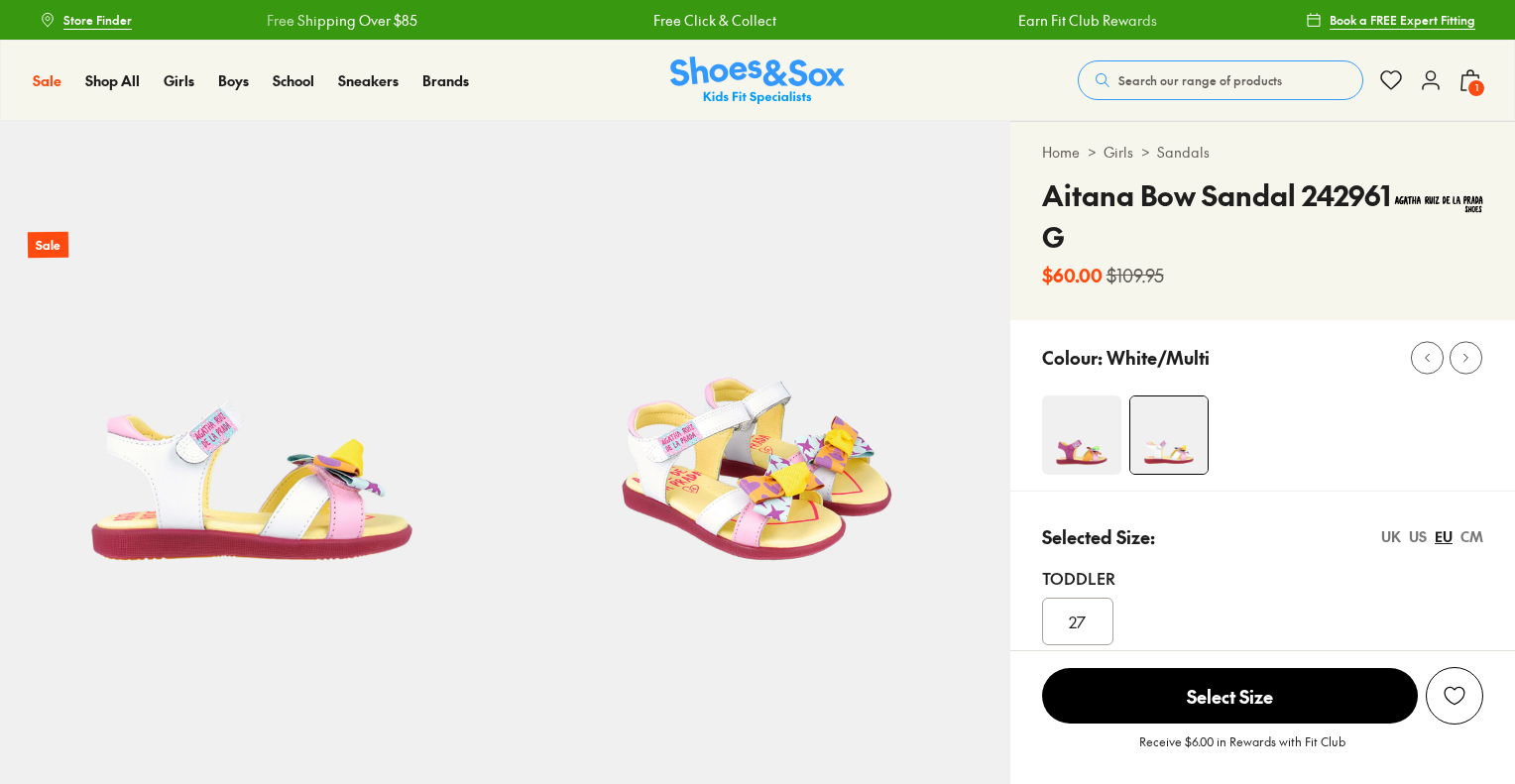 scroll, scrollTop: 0, scrollLeft: 0, axis: both 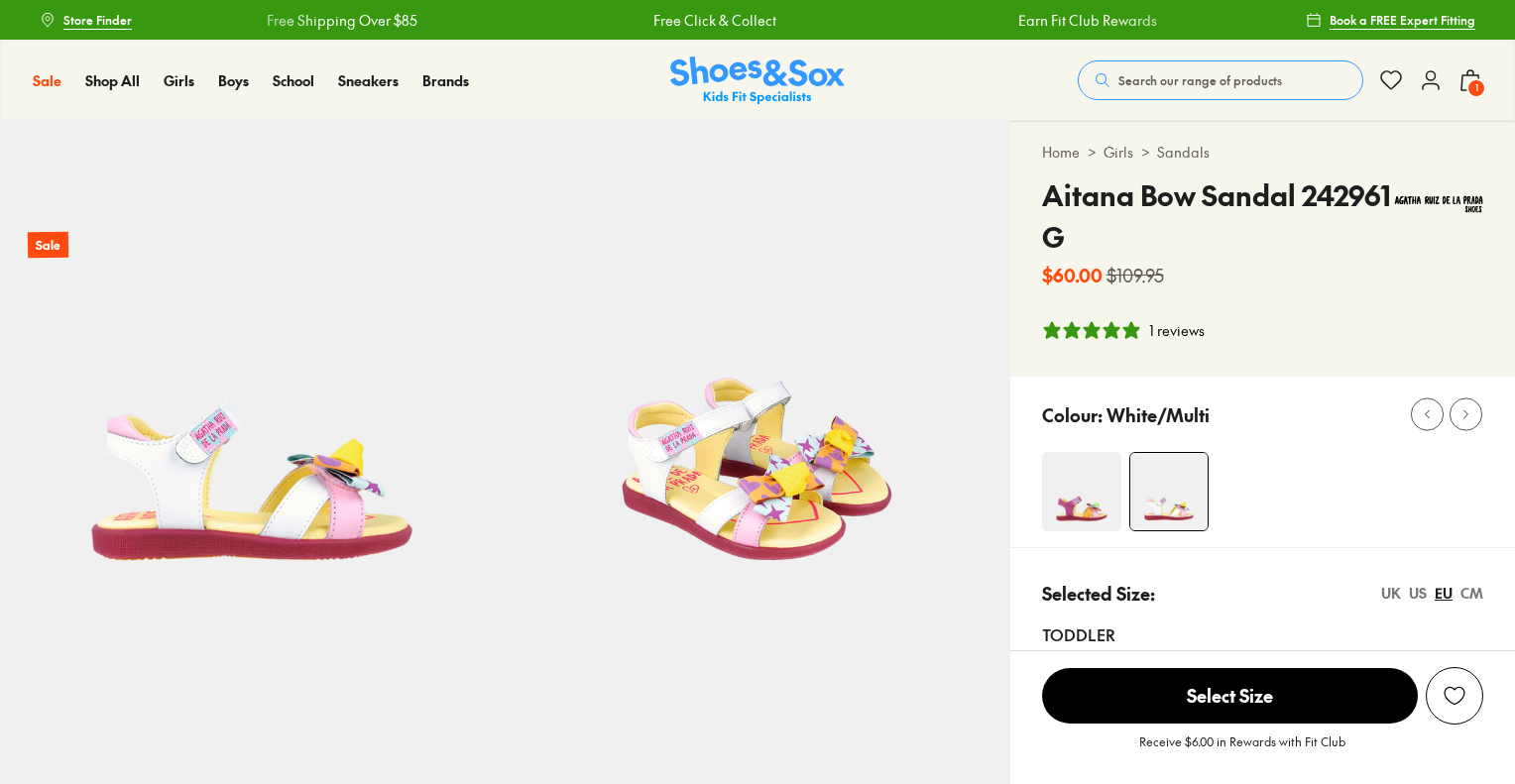 select on "*" 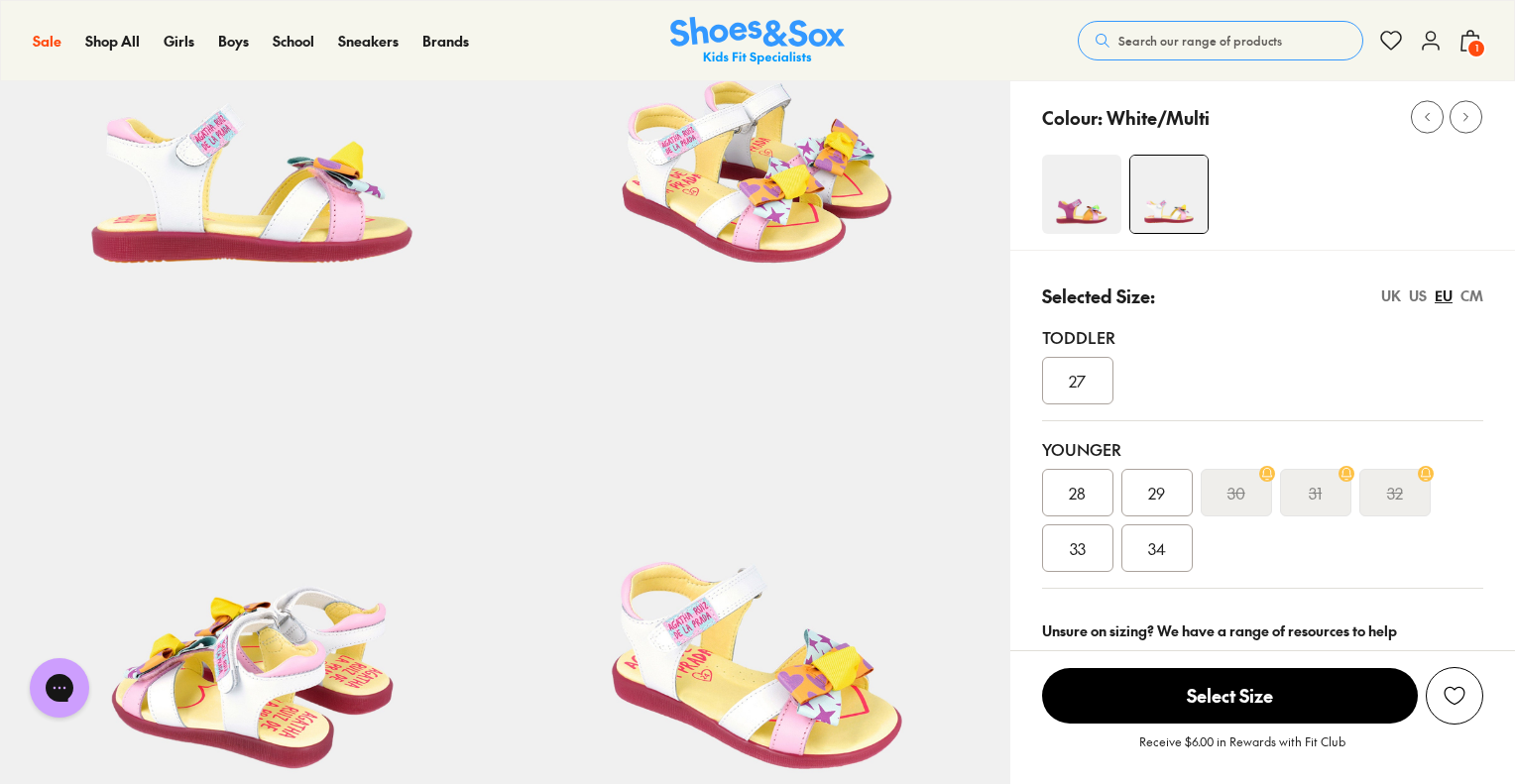 scroll, scrollTop: 496, scrollLeft: 0, axis: vertical 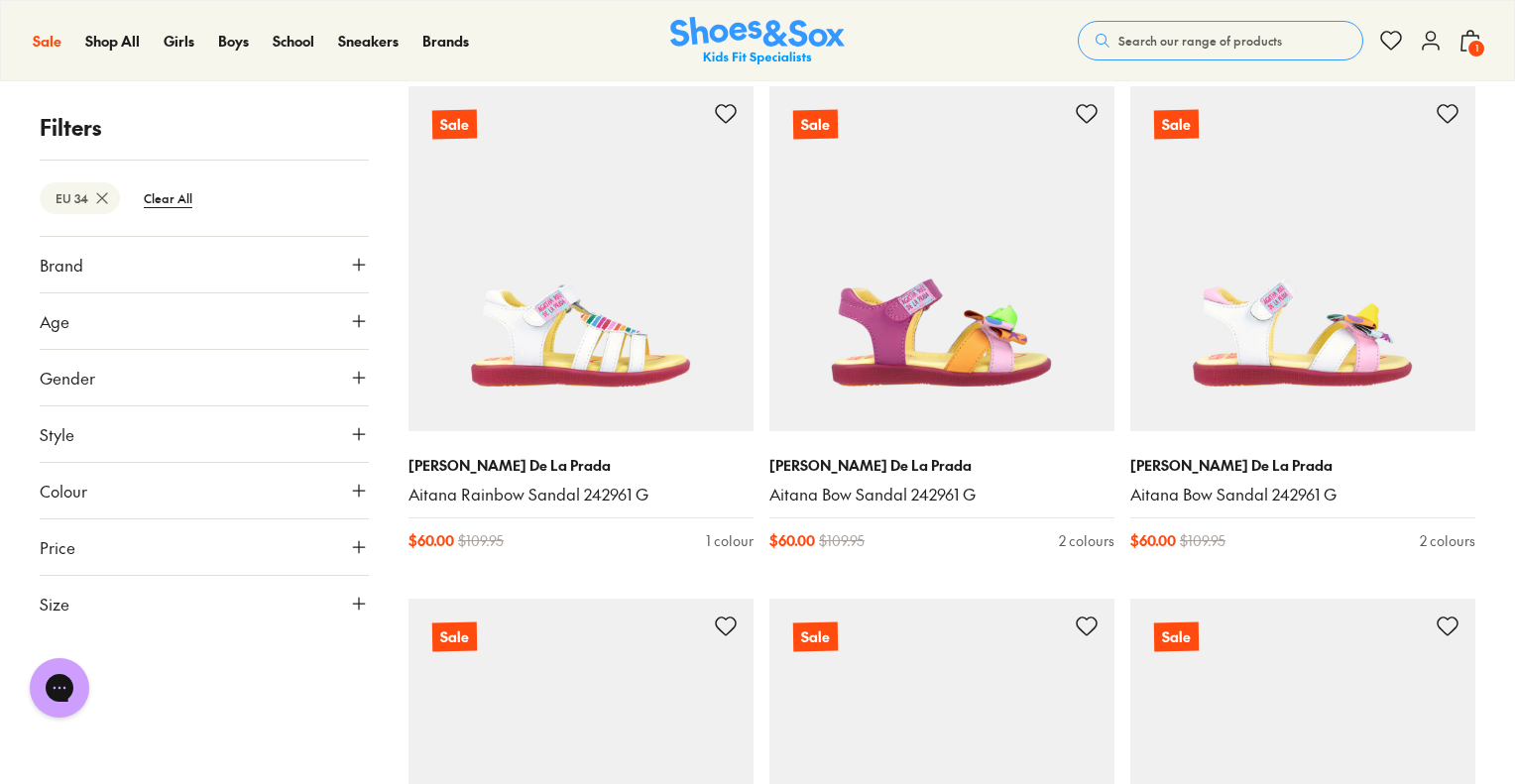 click at bounding box center (1303, 259) 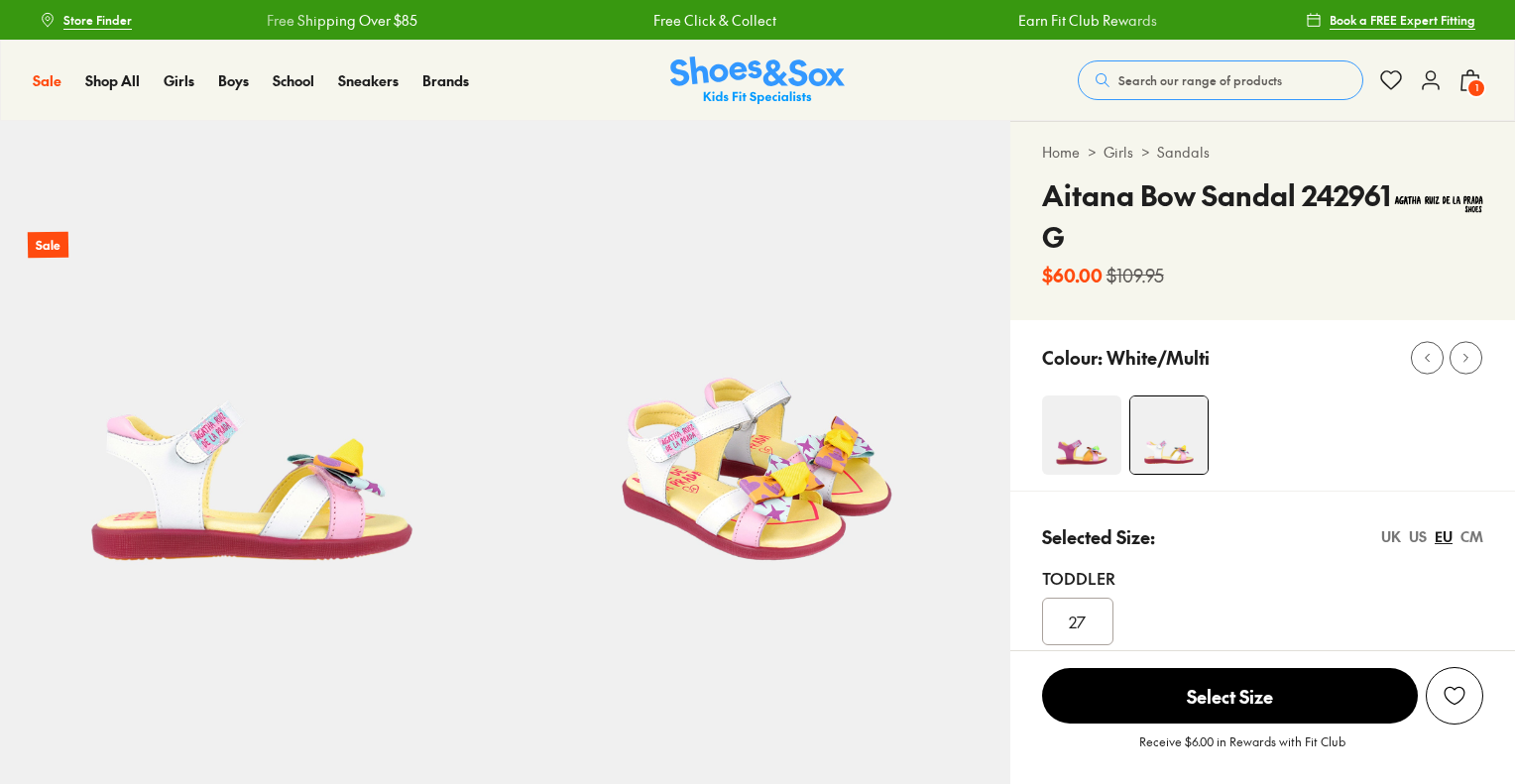 scroll, scrollTop: 0, scrollLeft: 0, axis: both 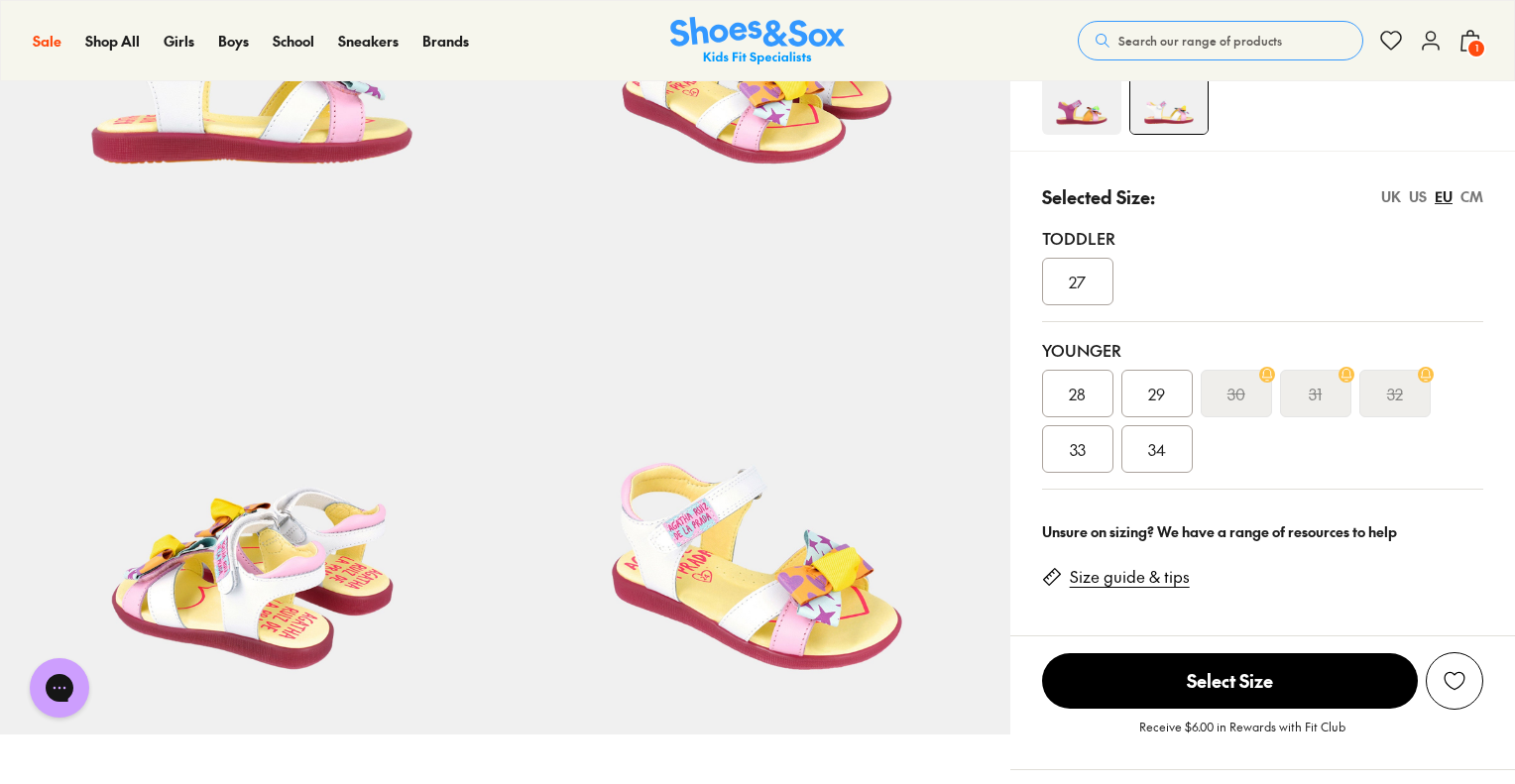 click on "34" at bounding box center (1157, 449) 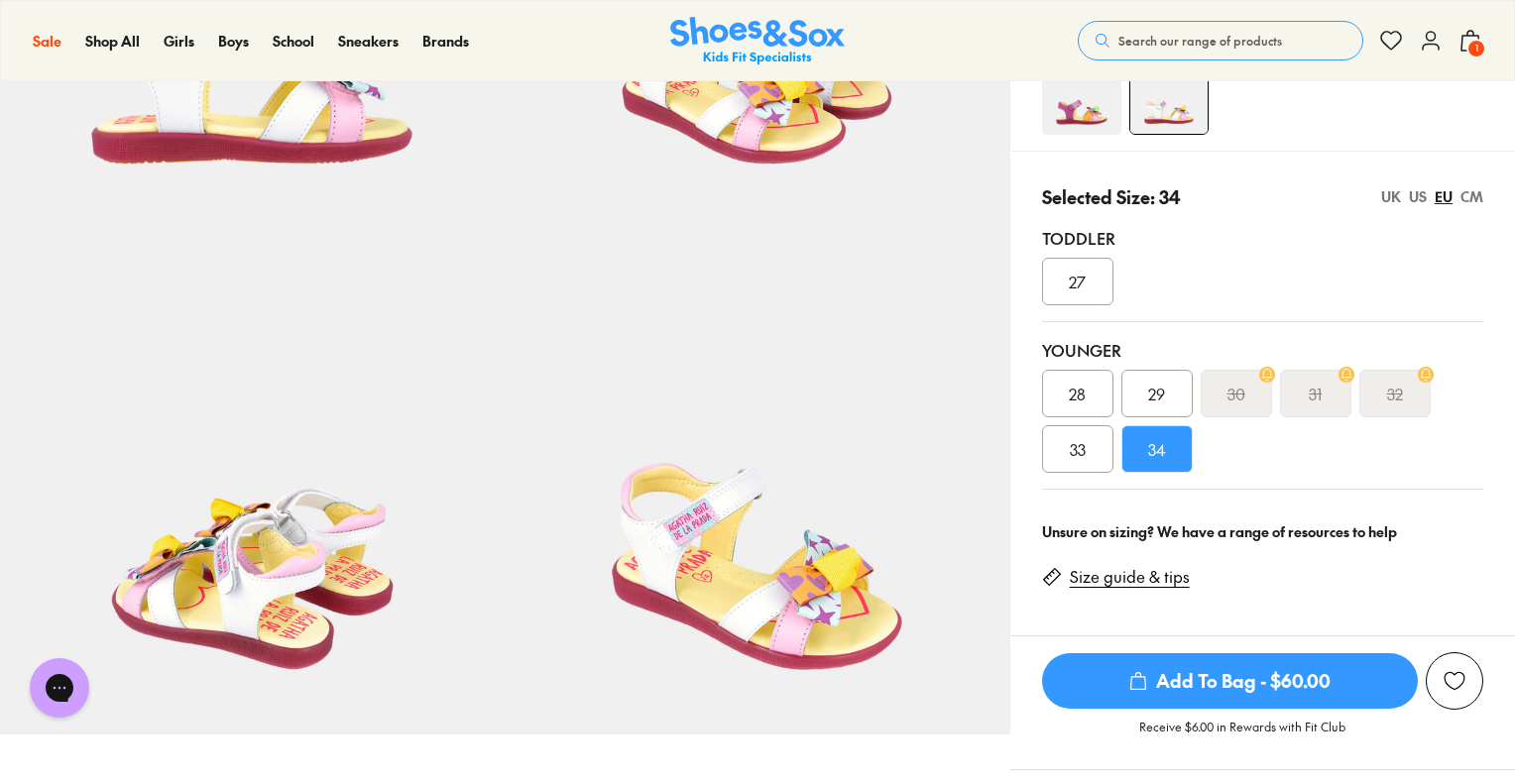 click on "Add To Bag - $60.00" at bounding box center (1229, 681) 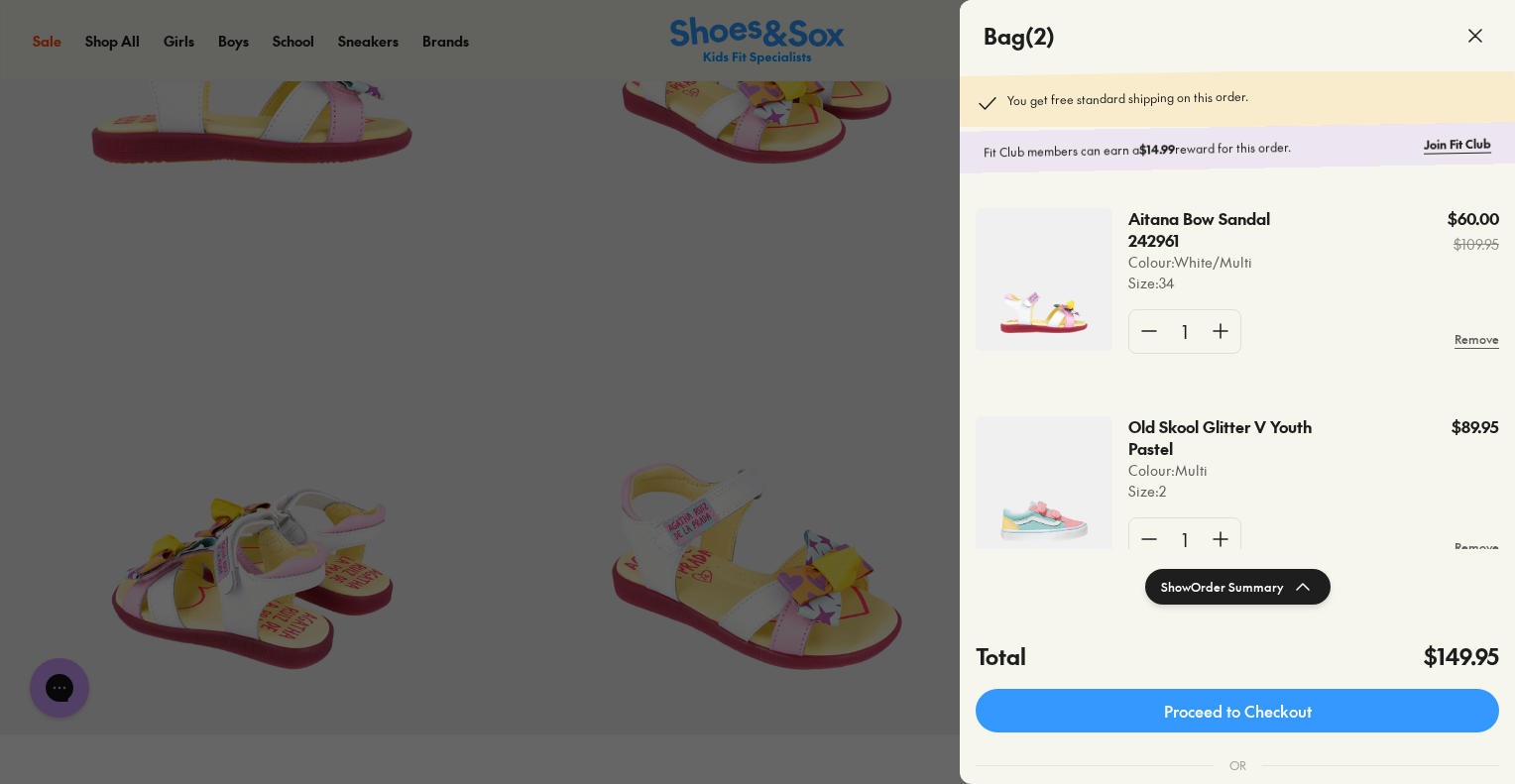 click 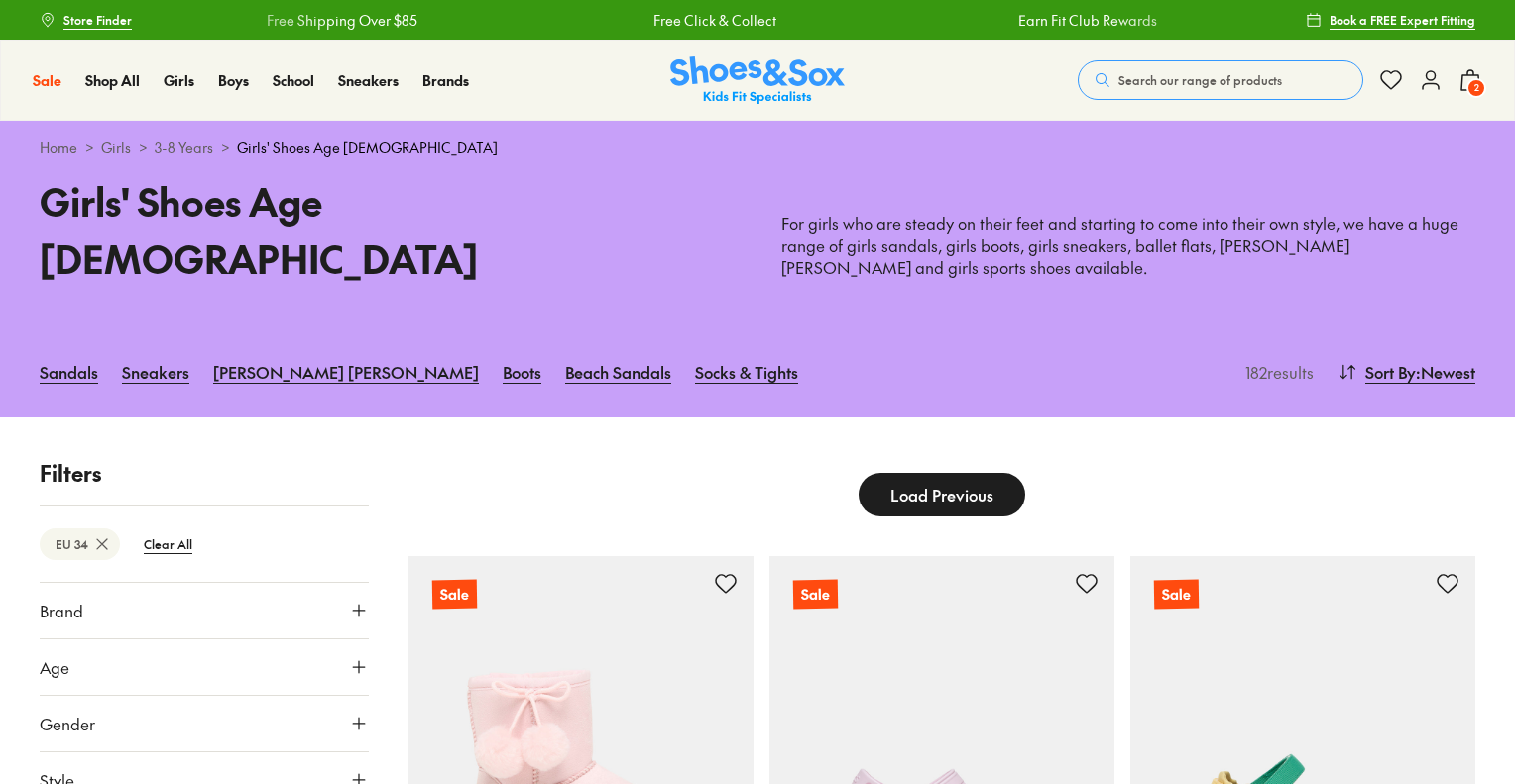 scroll, scrollTop: 784, scrollLeft: 0, axis: vertical 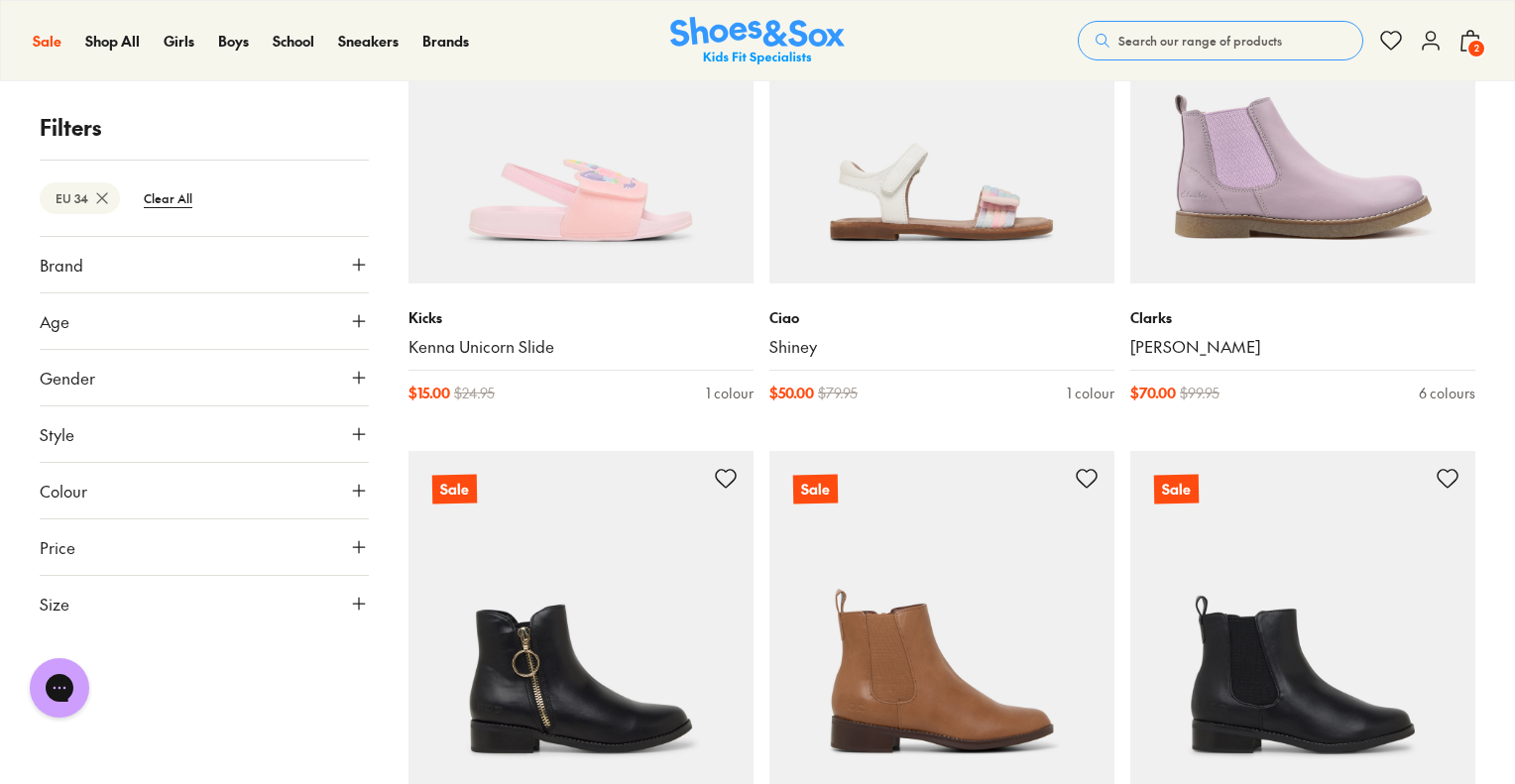 click at bounding box center [1303, 111] 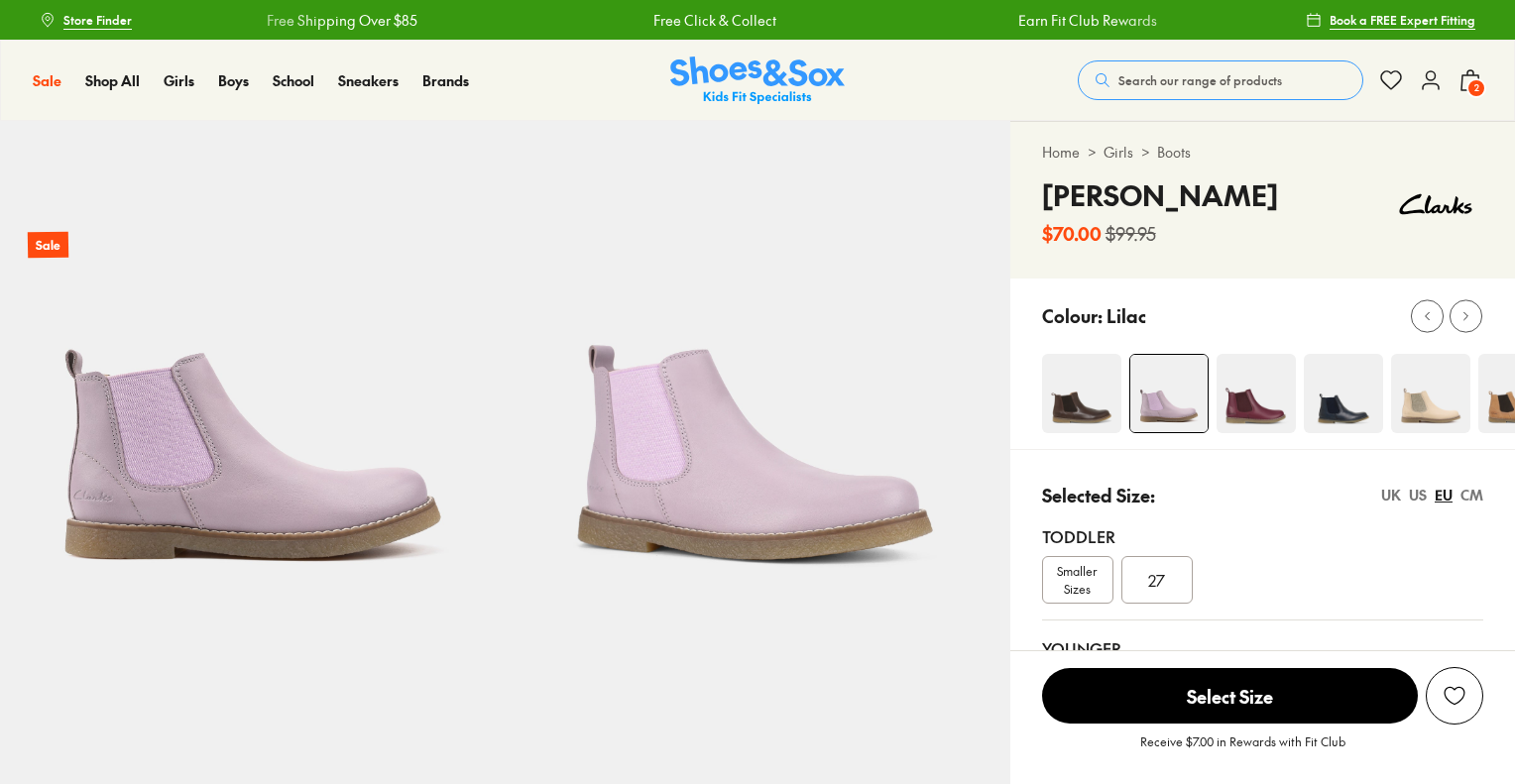 scroll, scrollTop: 0, scrollLeft: 0, axis: both 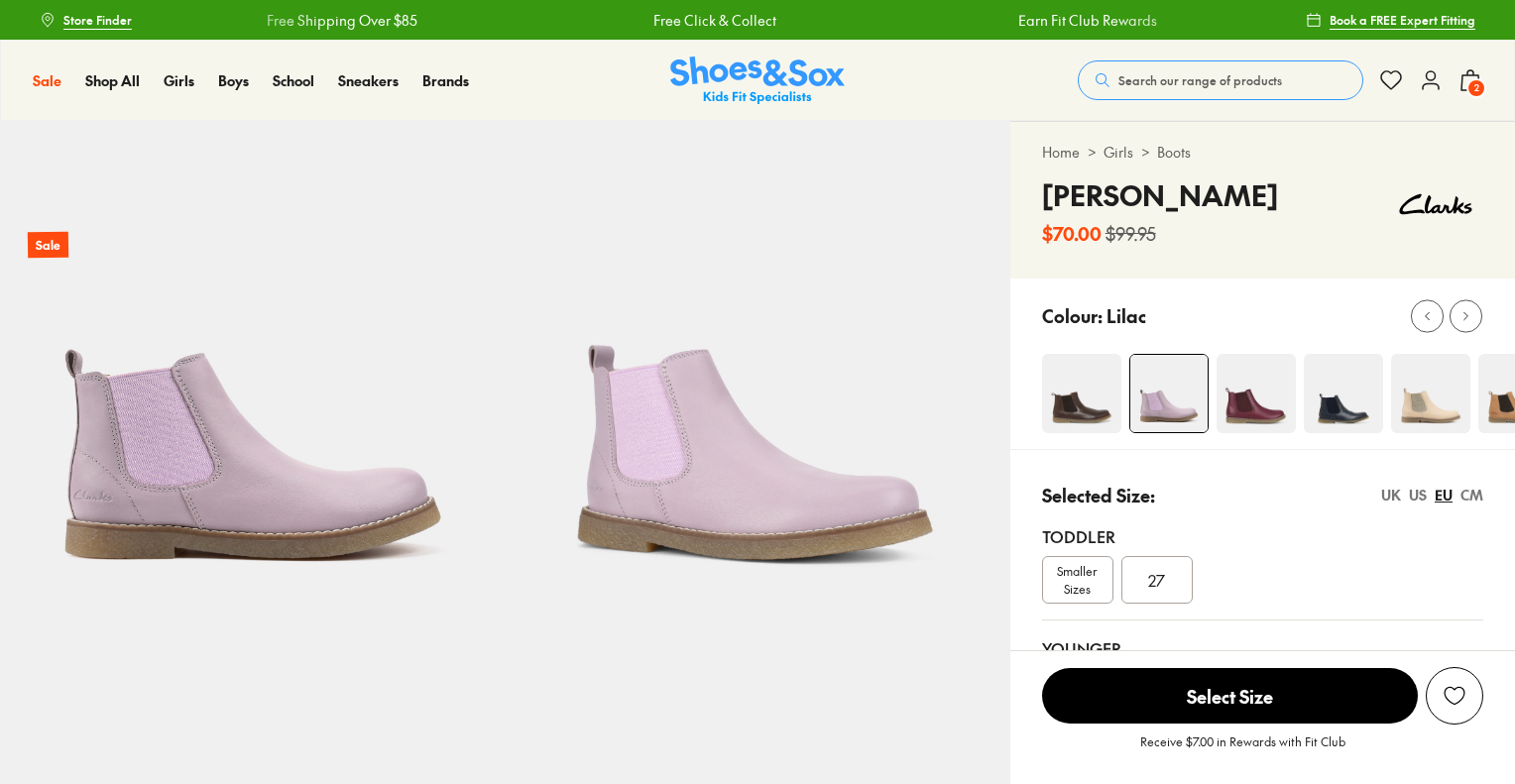 select on "*" 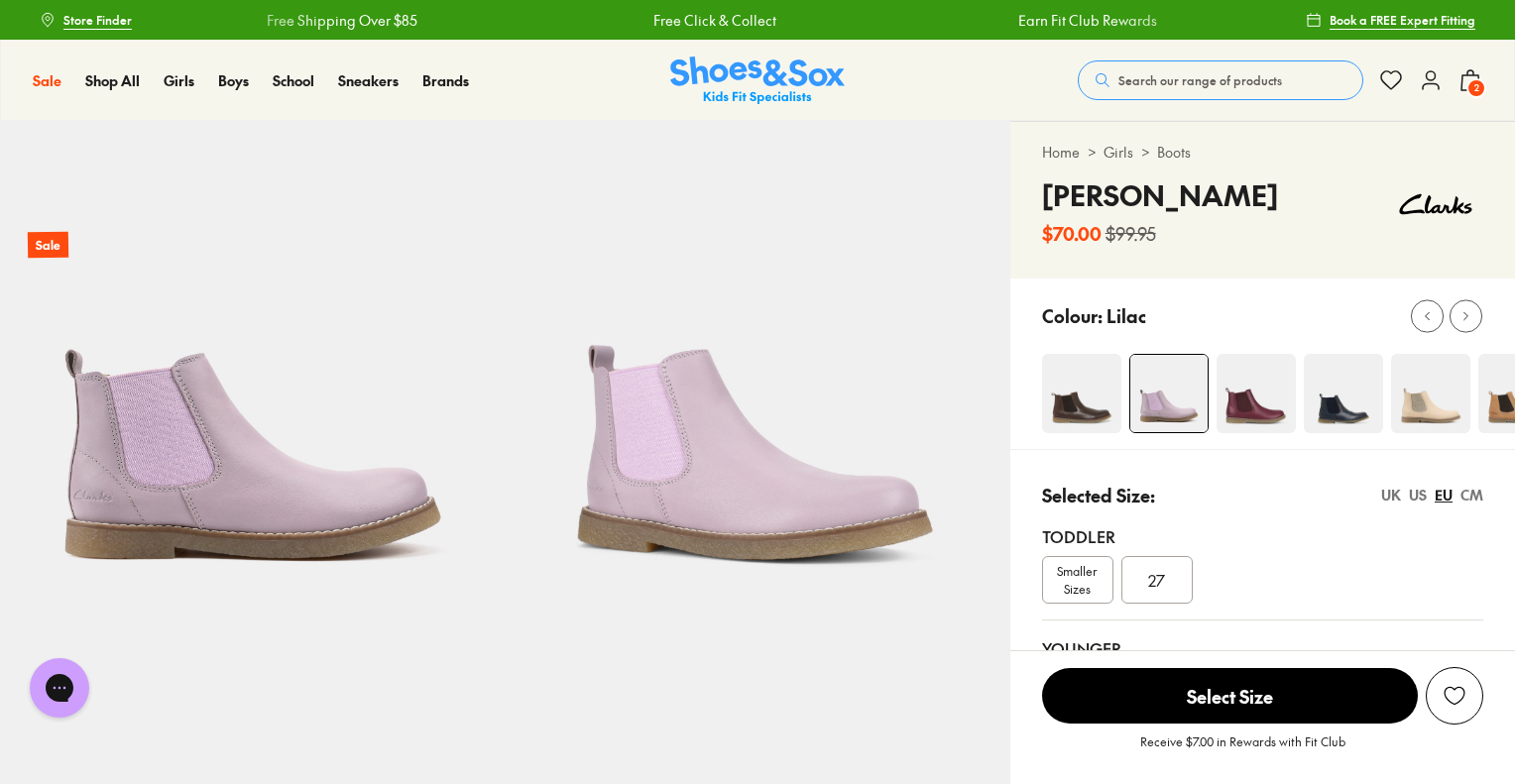 scroll, scrollTop: 297, scrollLeft: 0, axis: vertical 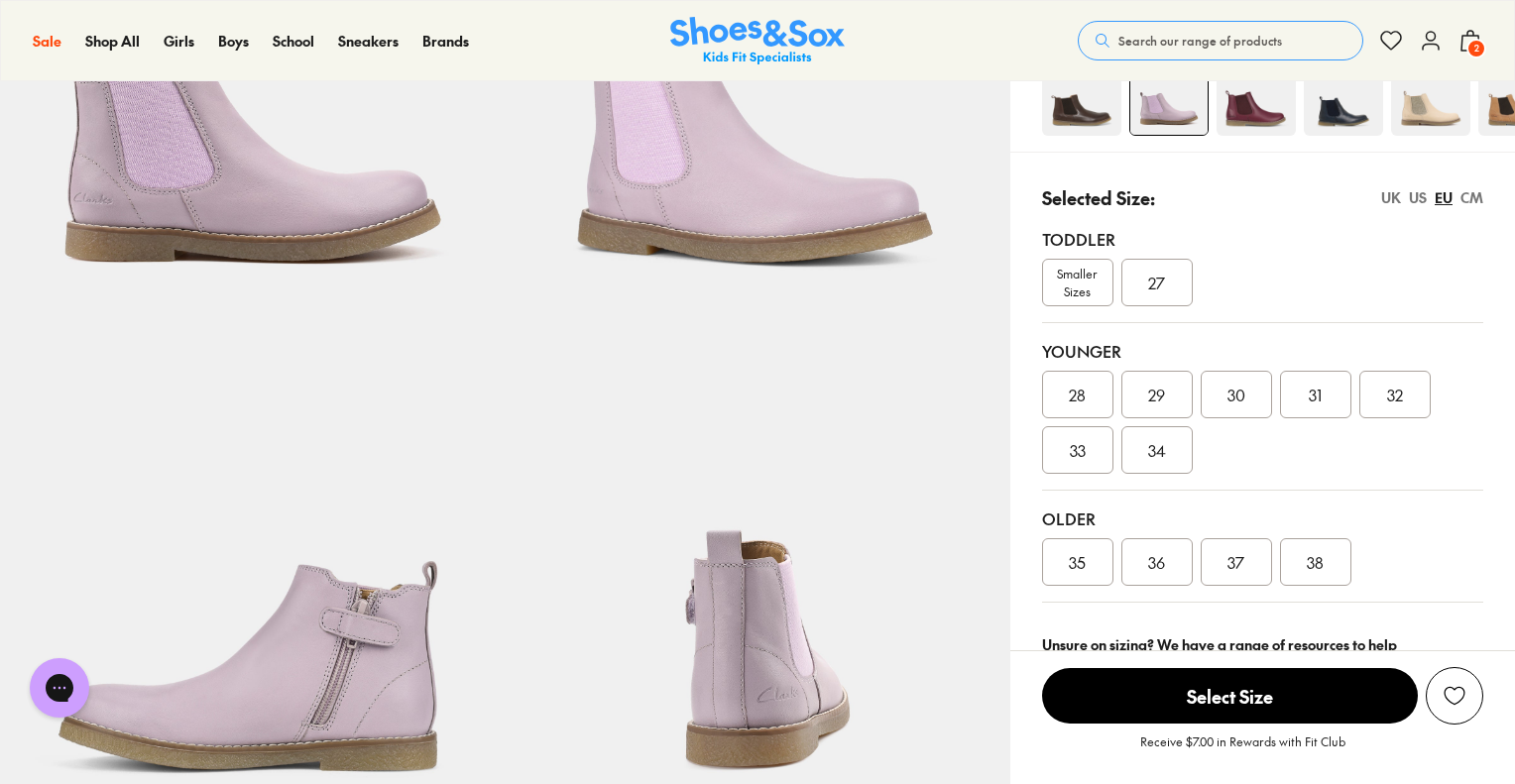 click on "35" at bounding box center (1077, 562) 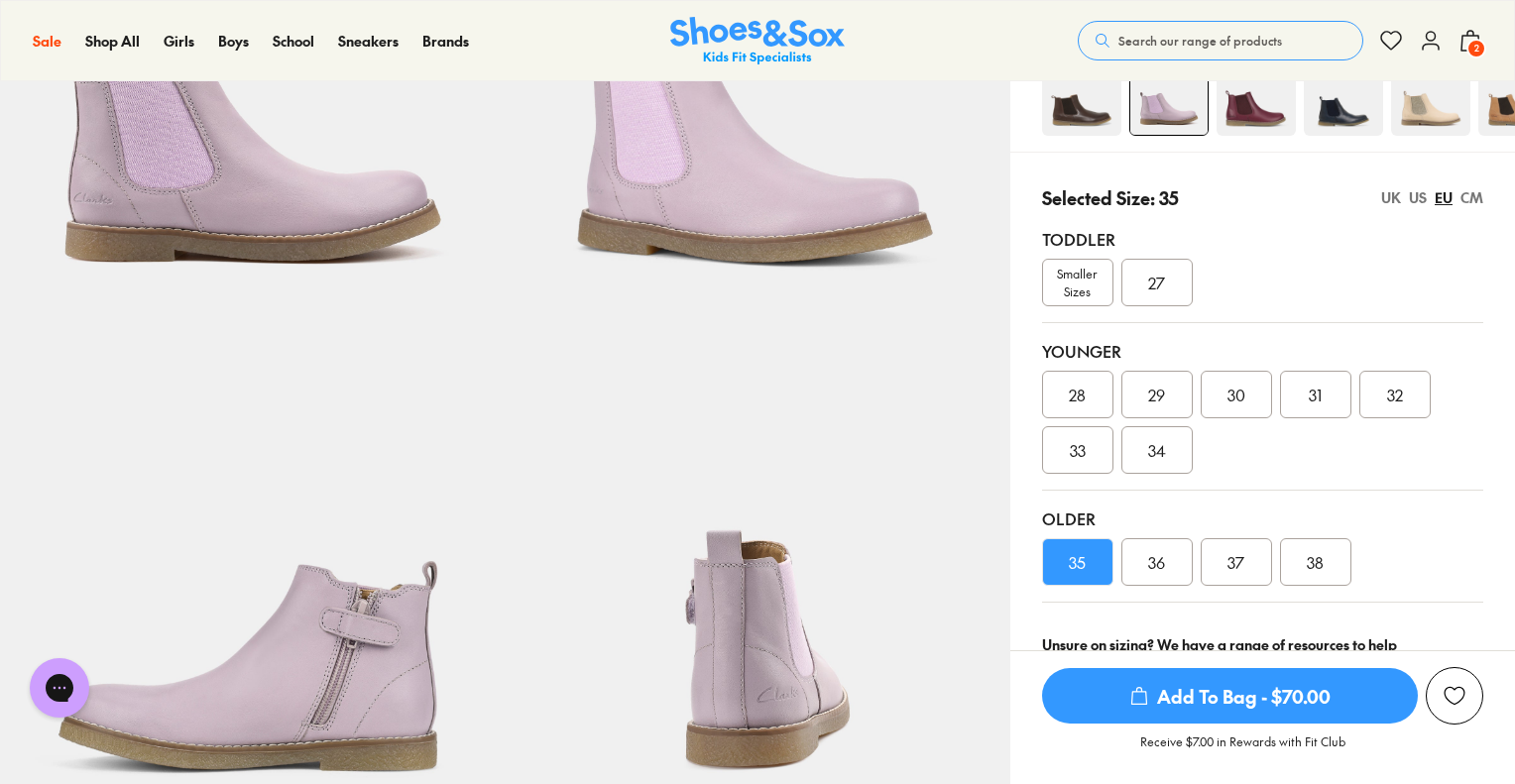 click on "Add To Bag - $70.00" at bounding box center (1229, 696) 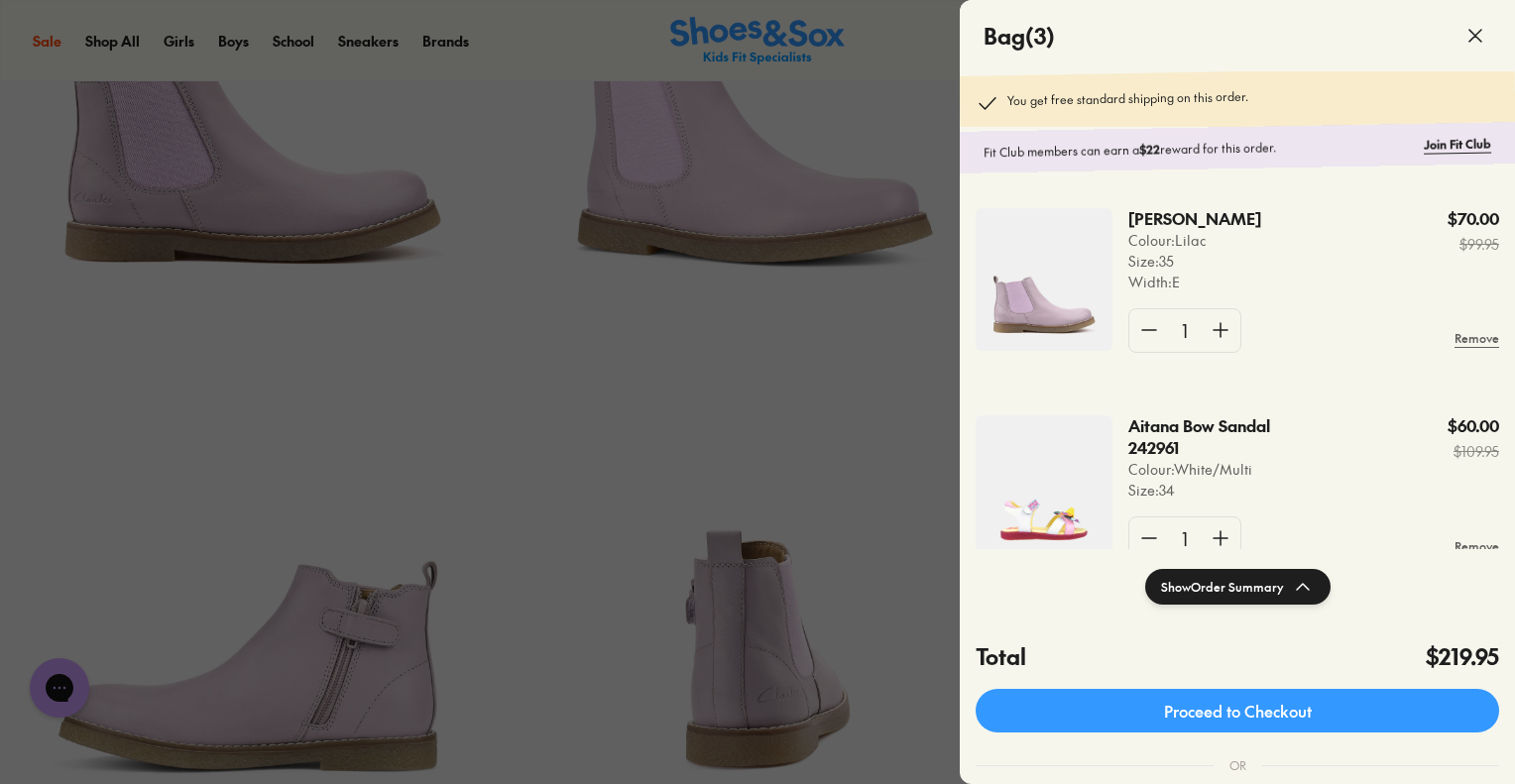 click 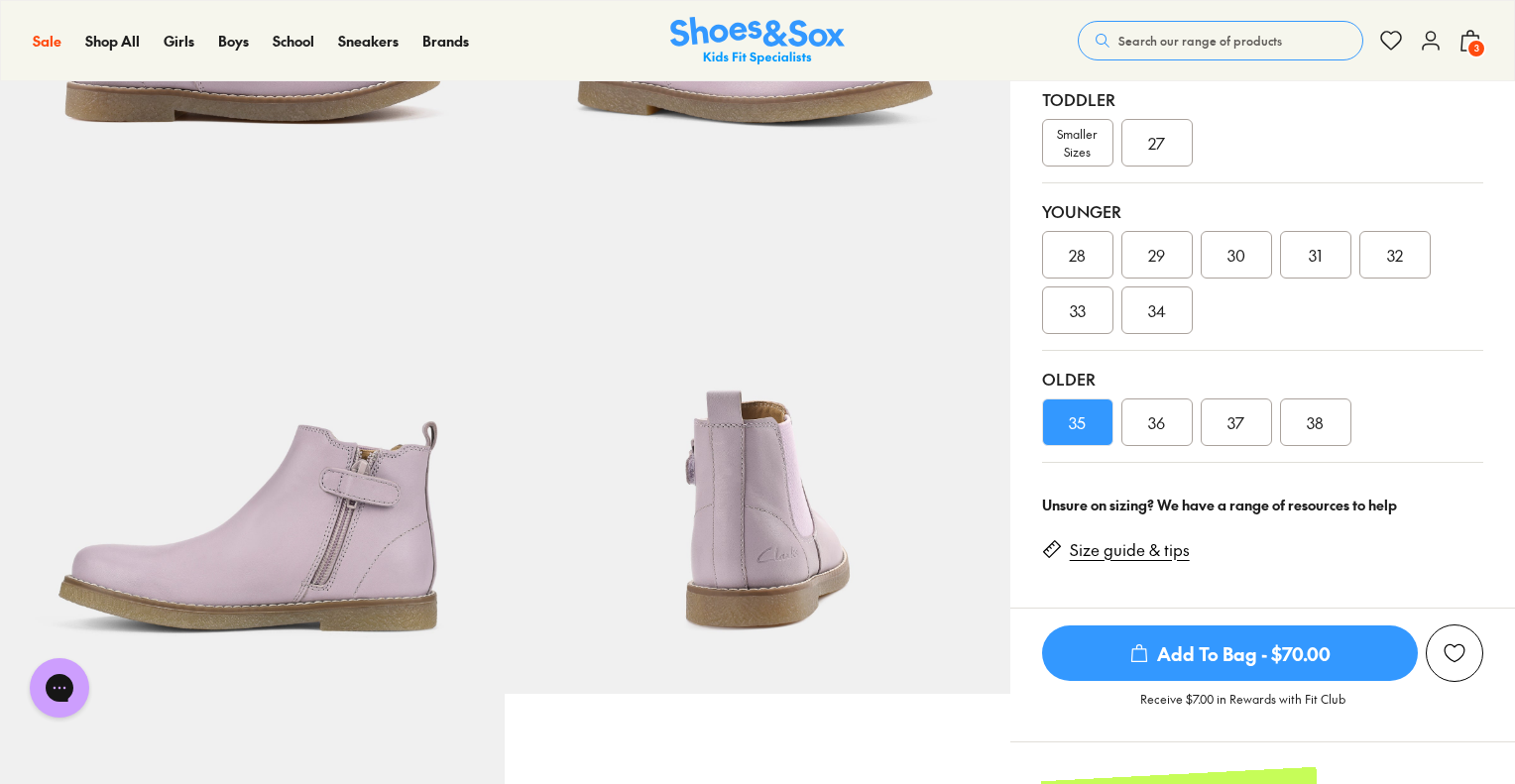 scroll, scrollTop: 99, scrollLeft: 0, axis: vertical 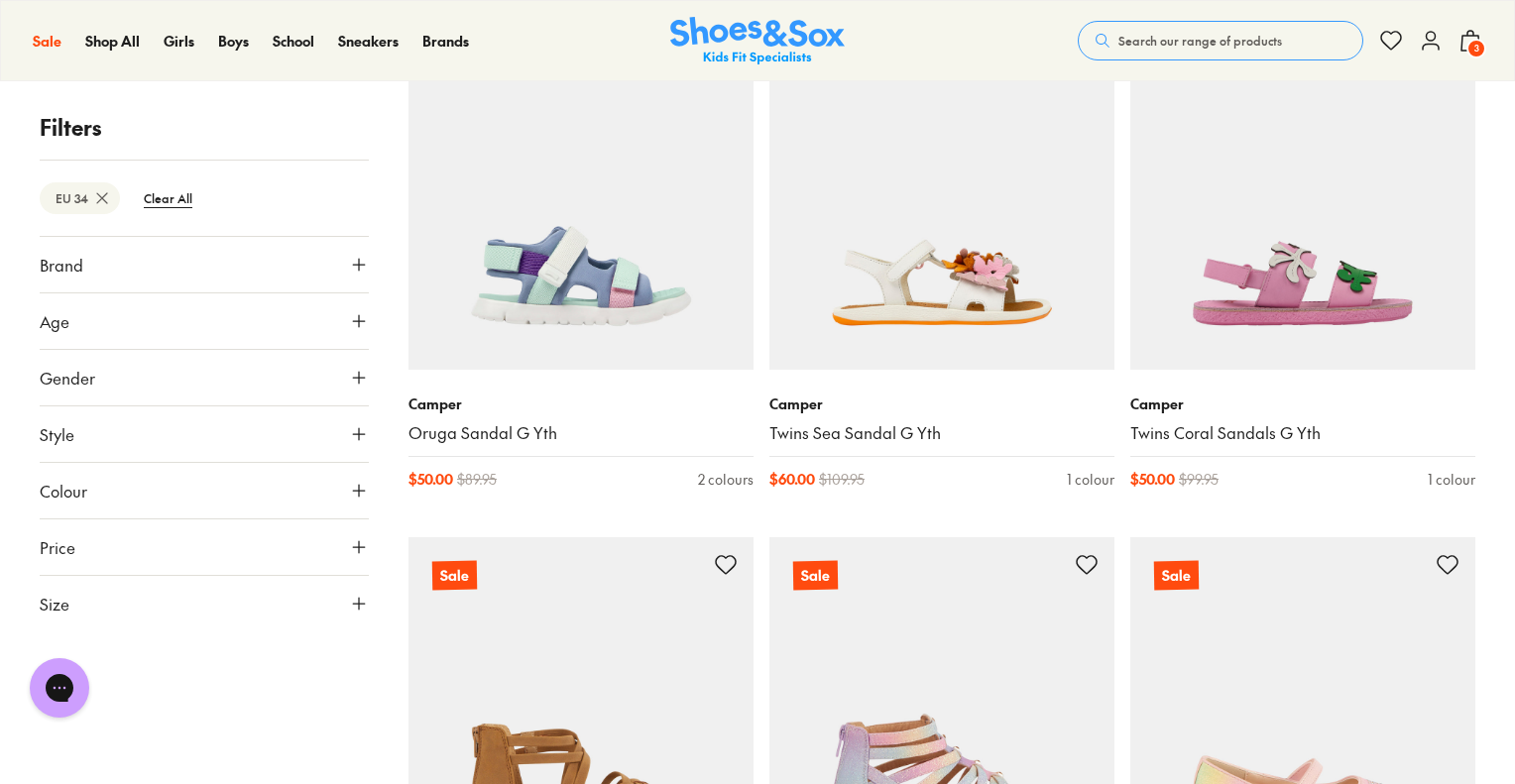 click at bounding box center [1303, 197] 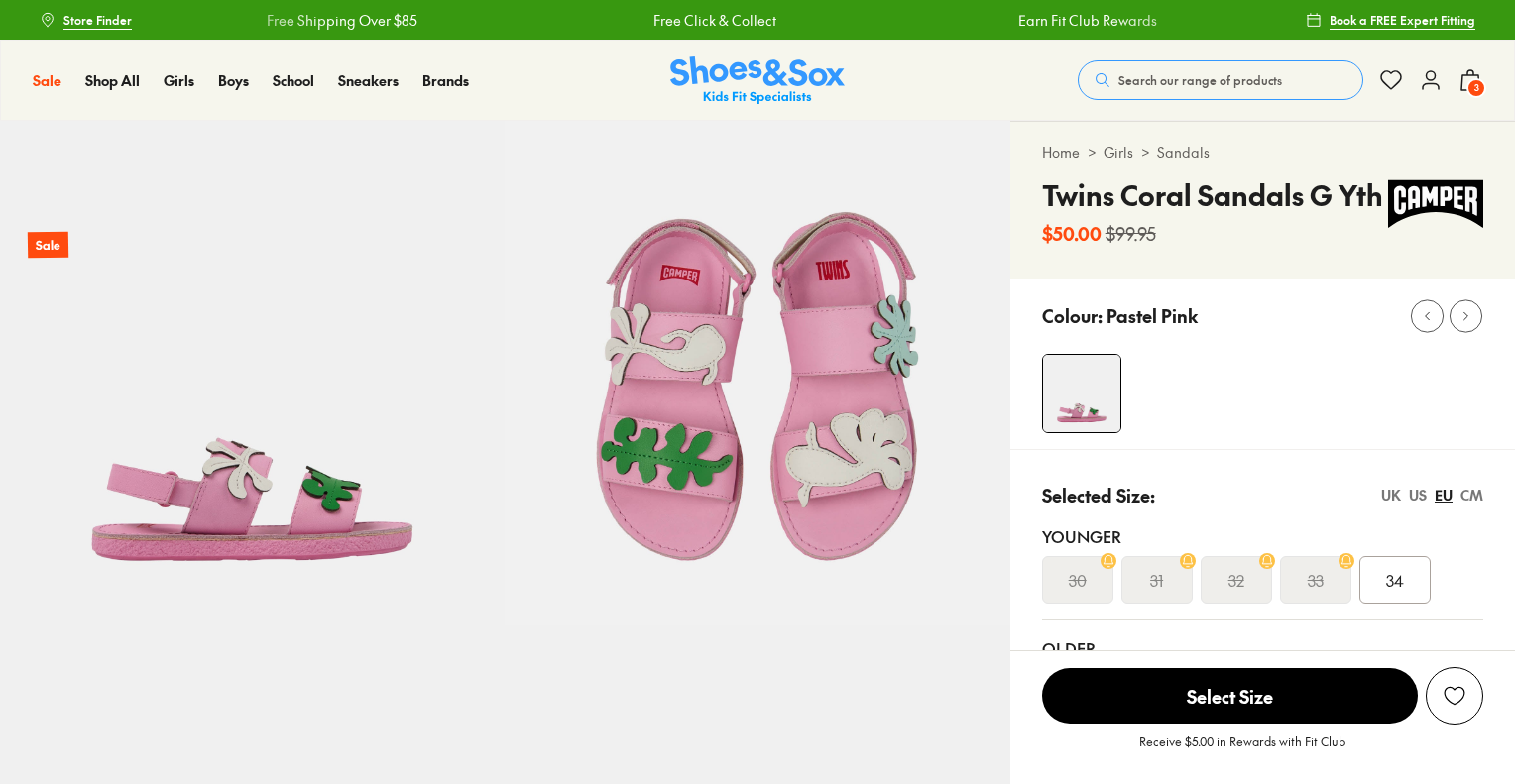 scroll, scrollTop: 0, scrollLeft: 0, axis: both 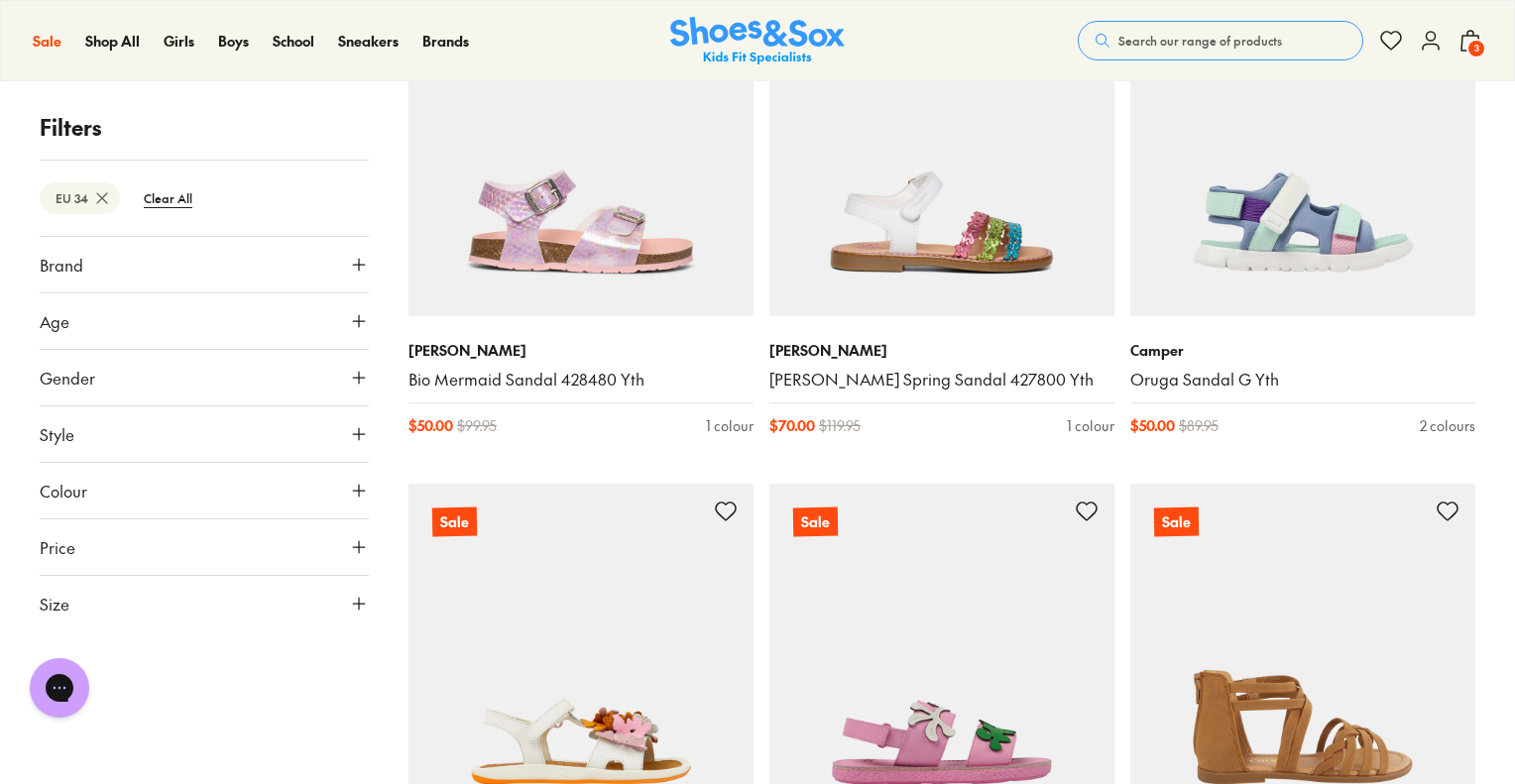 click at bounding box center (581, 656) 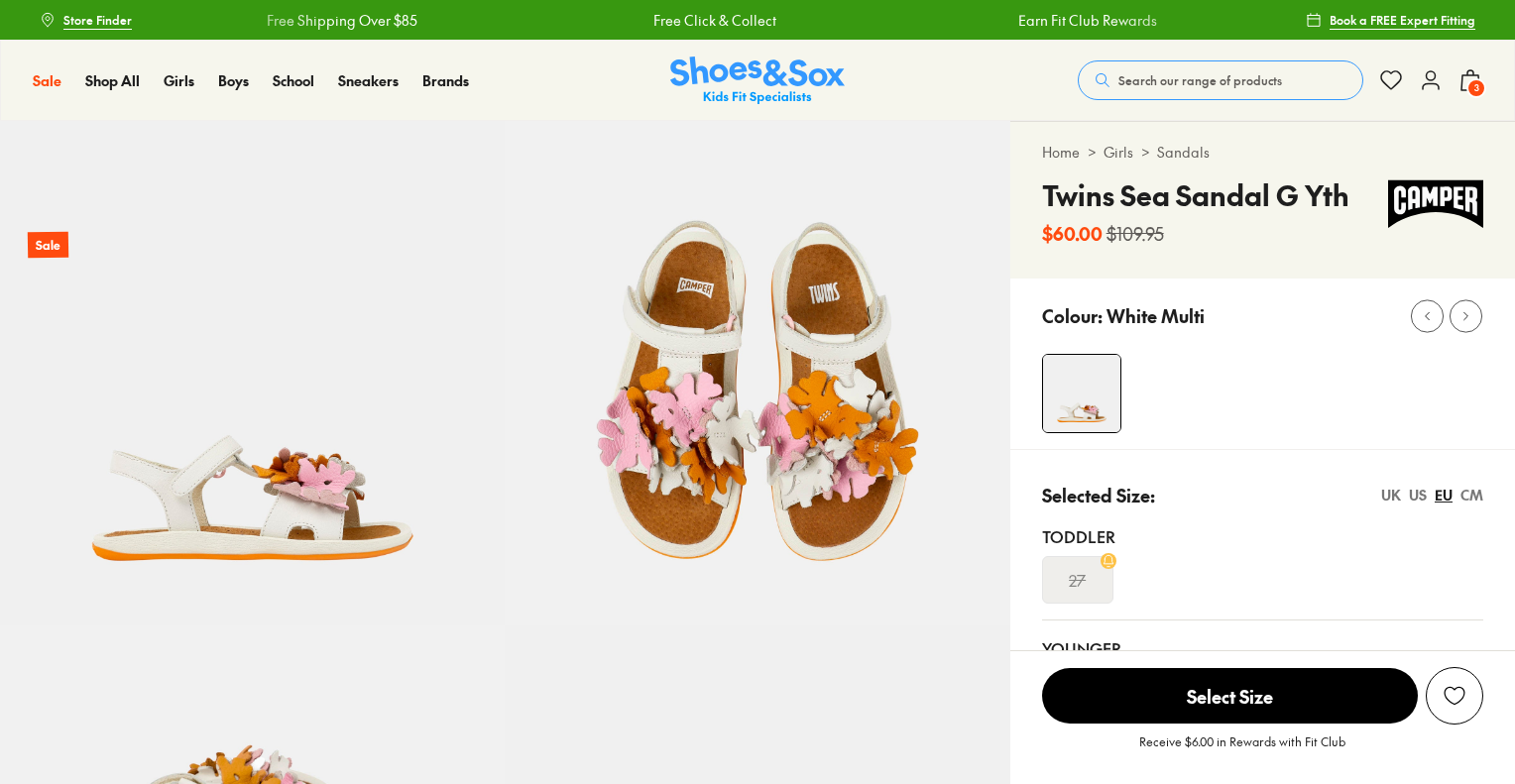 scroll, scrollTop: 0, scrollLeft: 0, axis: both 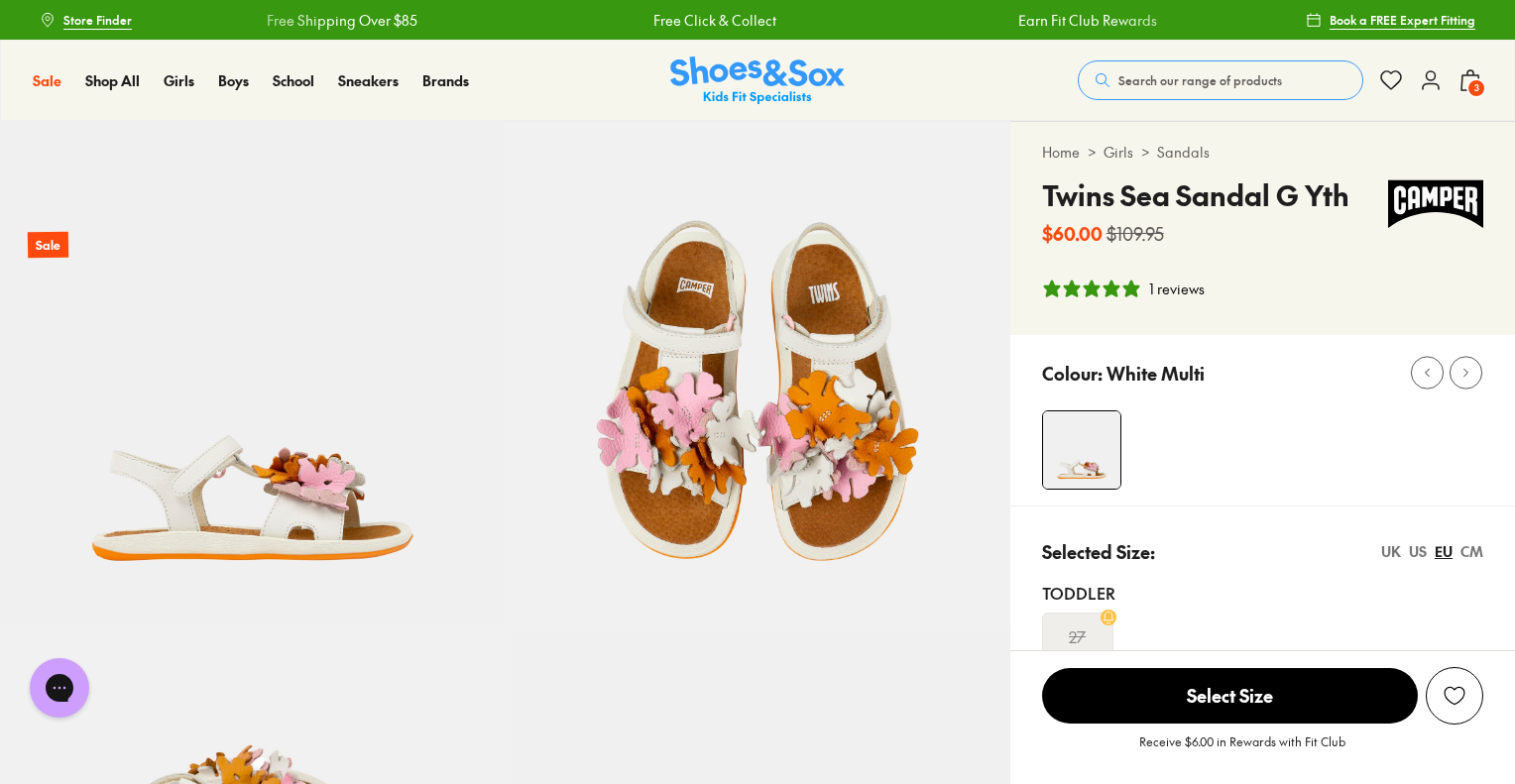 select on "*" 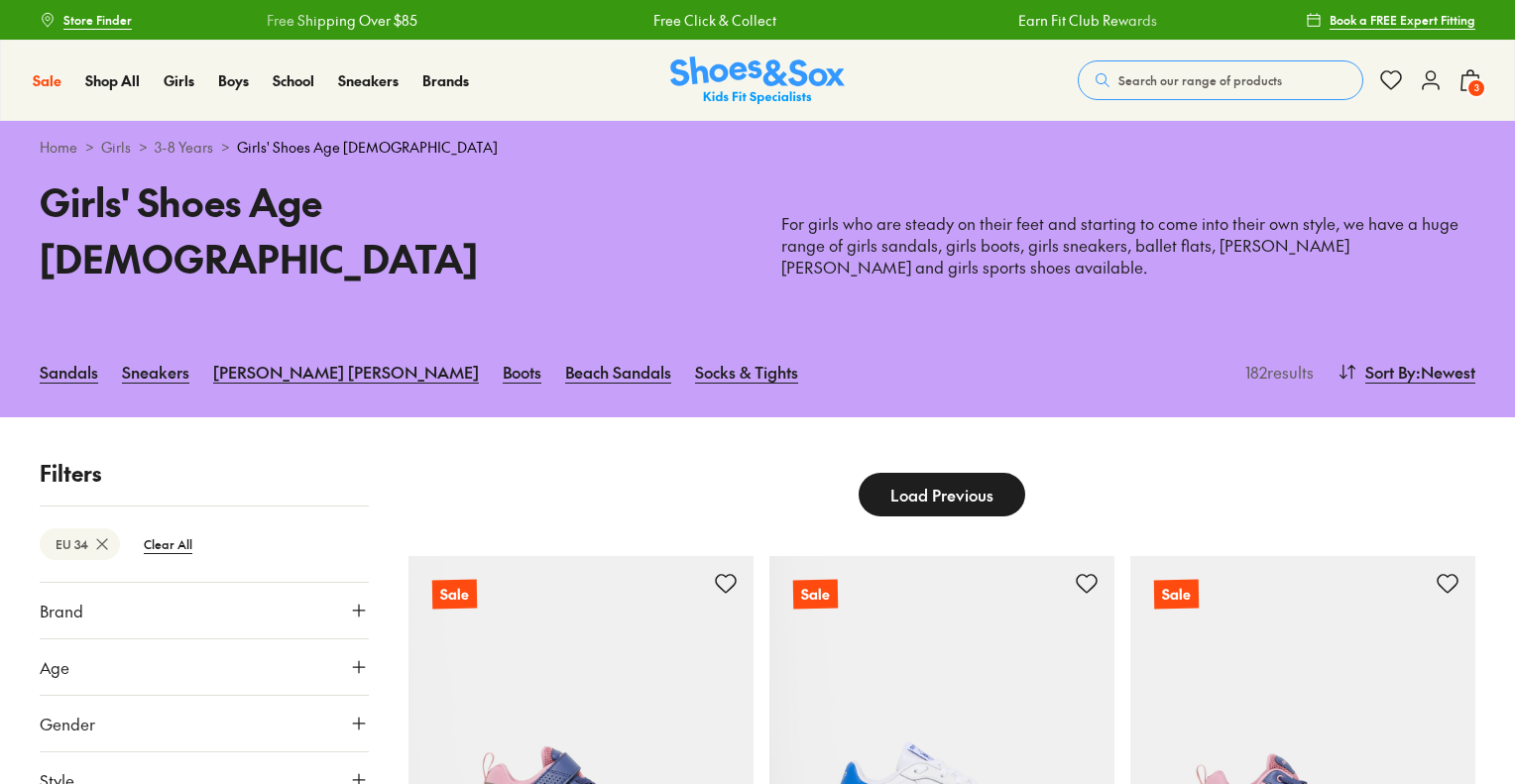 scroll, scrollTop: 1808, scrollLeft: 0, axis: vertical 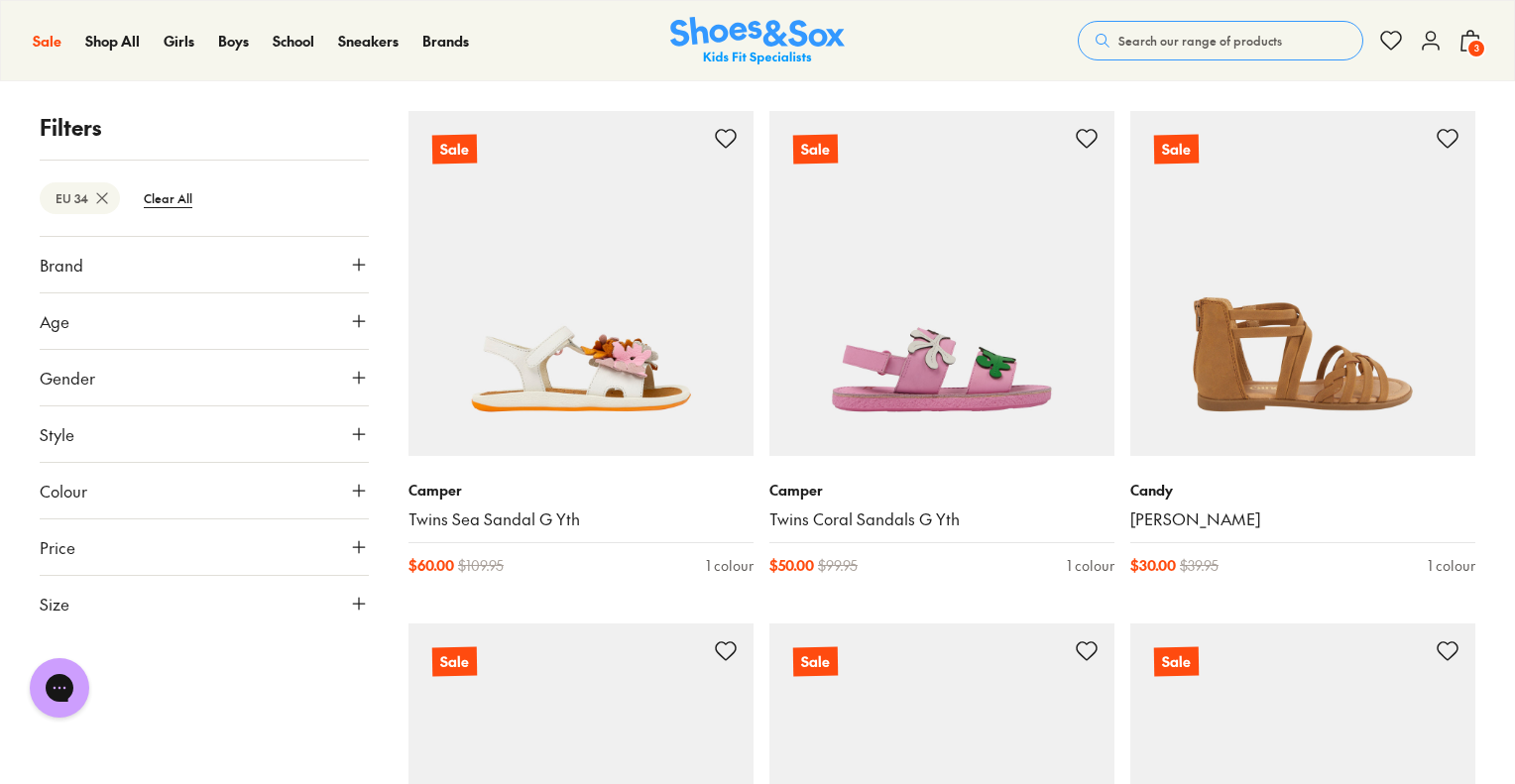 click at bounding box center (942, 283) 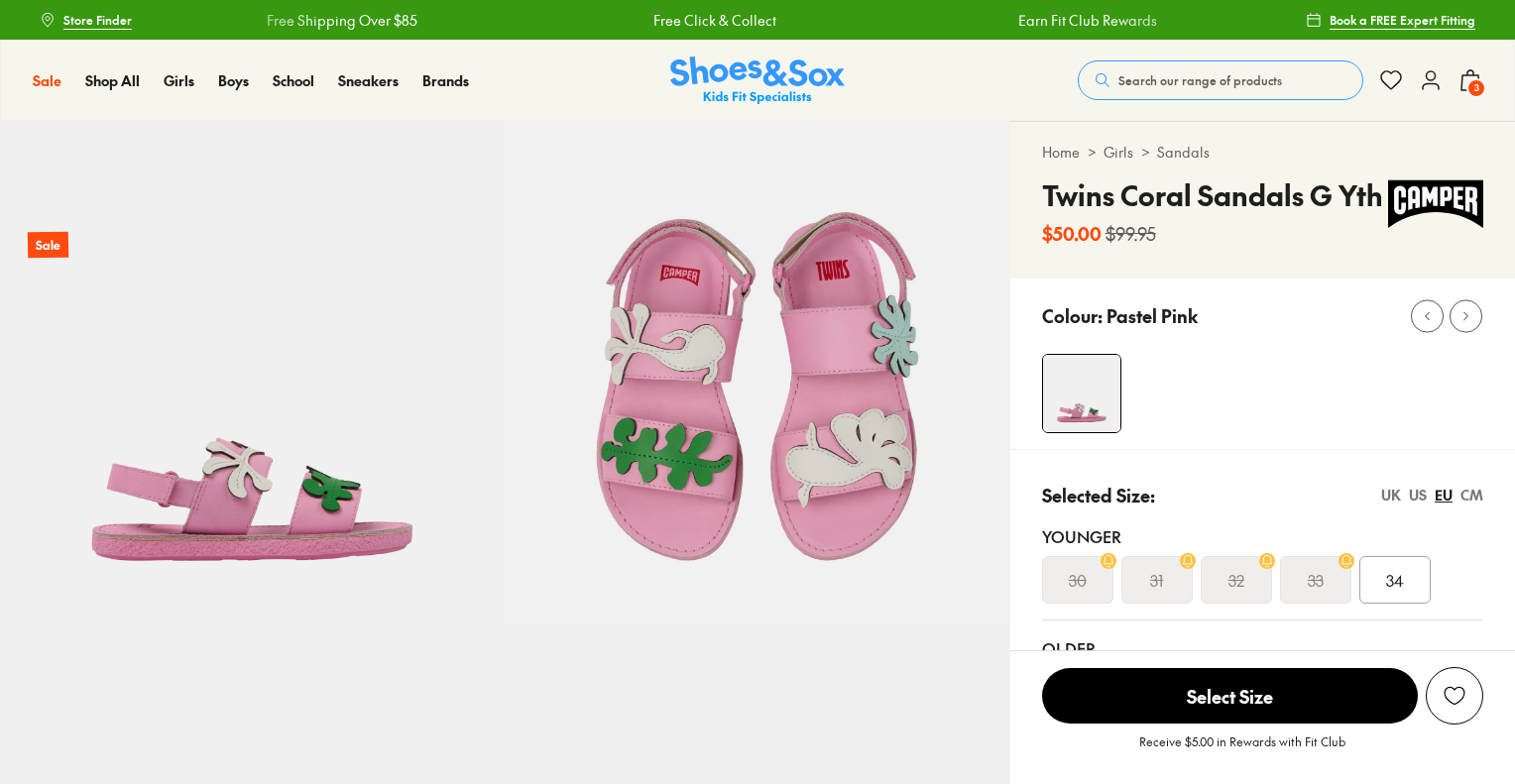 scroll, scrollTop: 0, scrollLeft: 0, axis: both 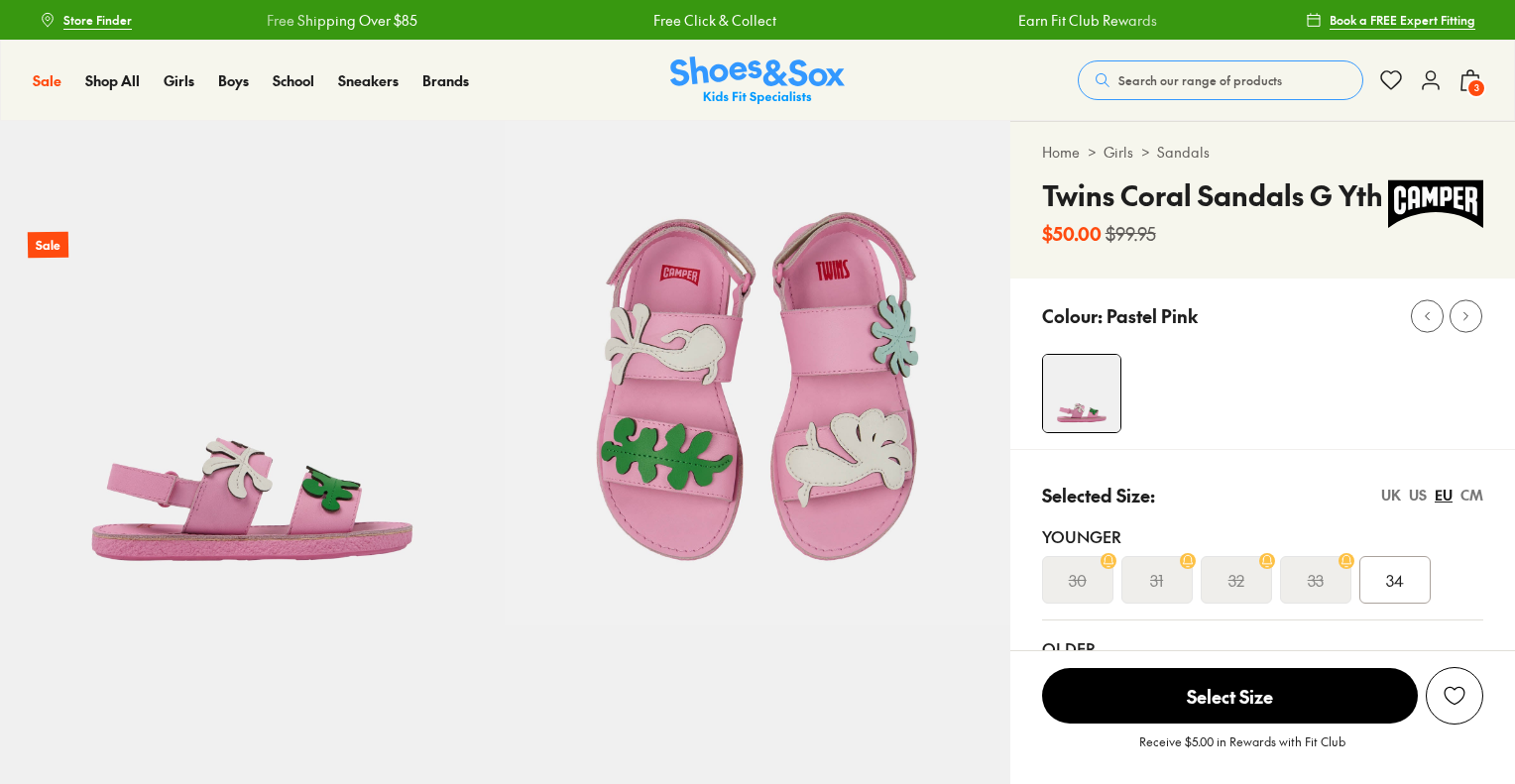 select on "*" 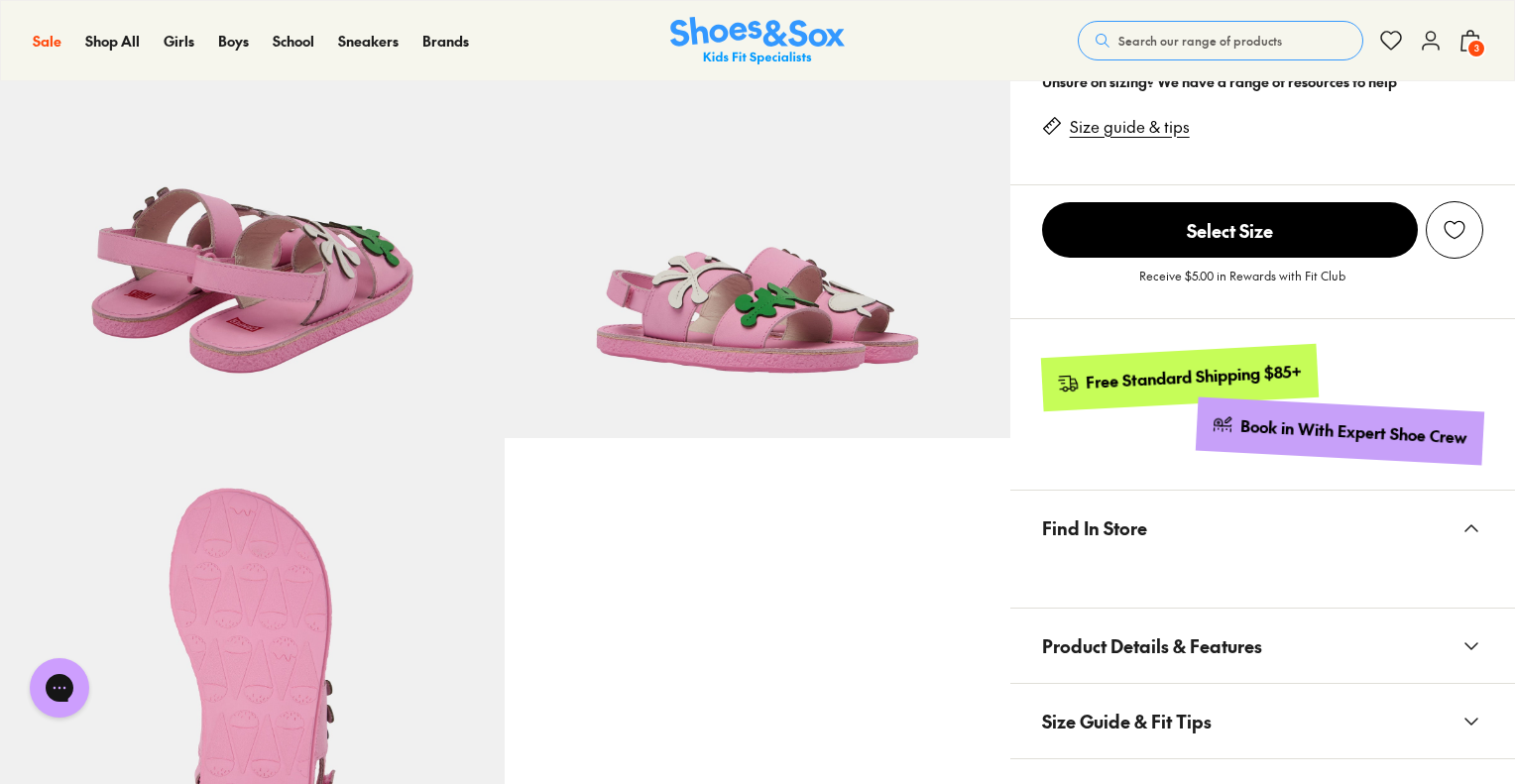 scroll, scrollTop: 694, scrollLeft: 0, axis: vertical 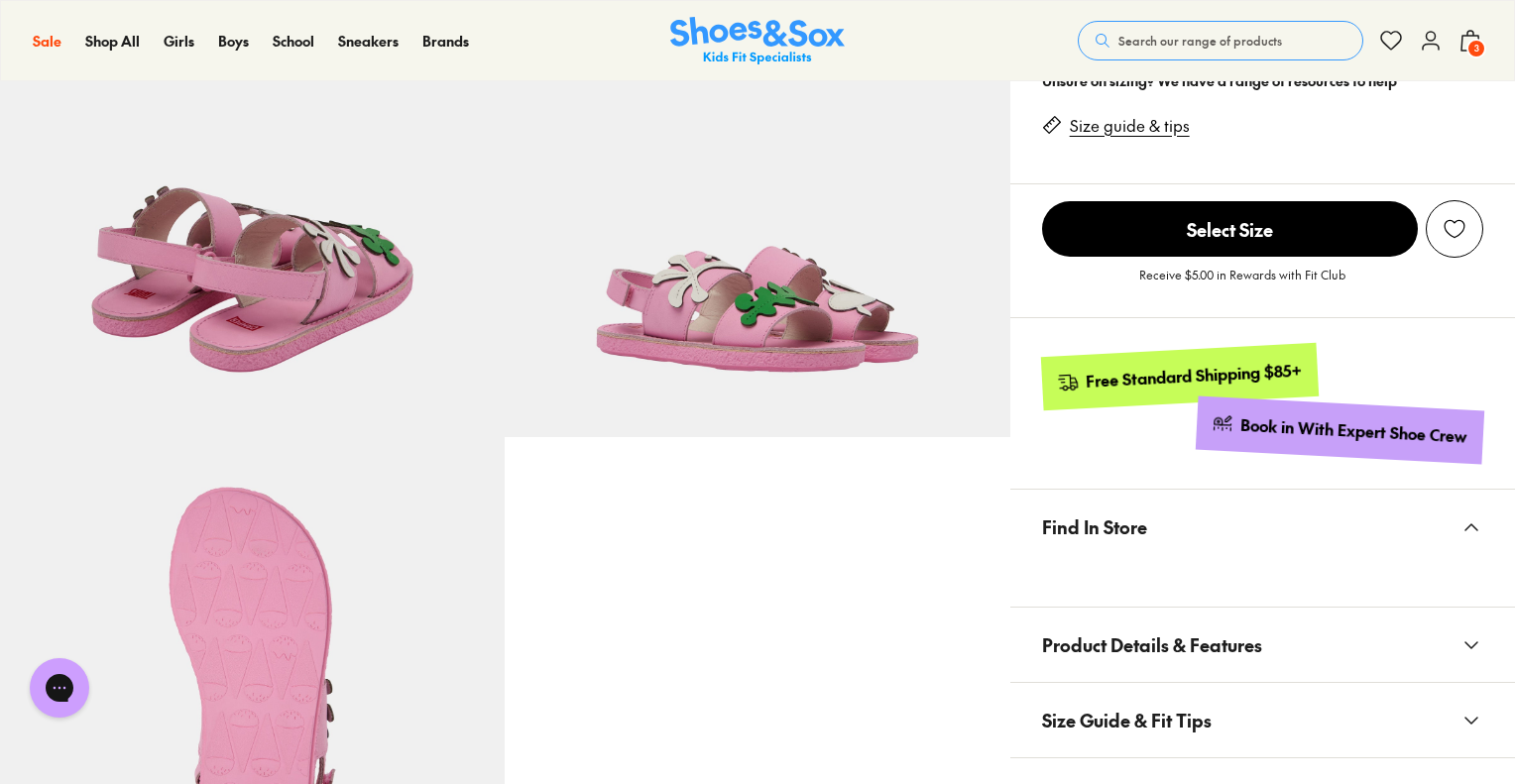 click 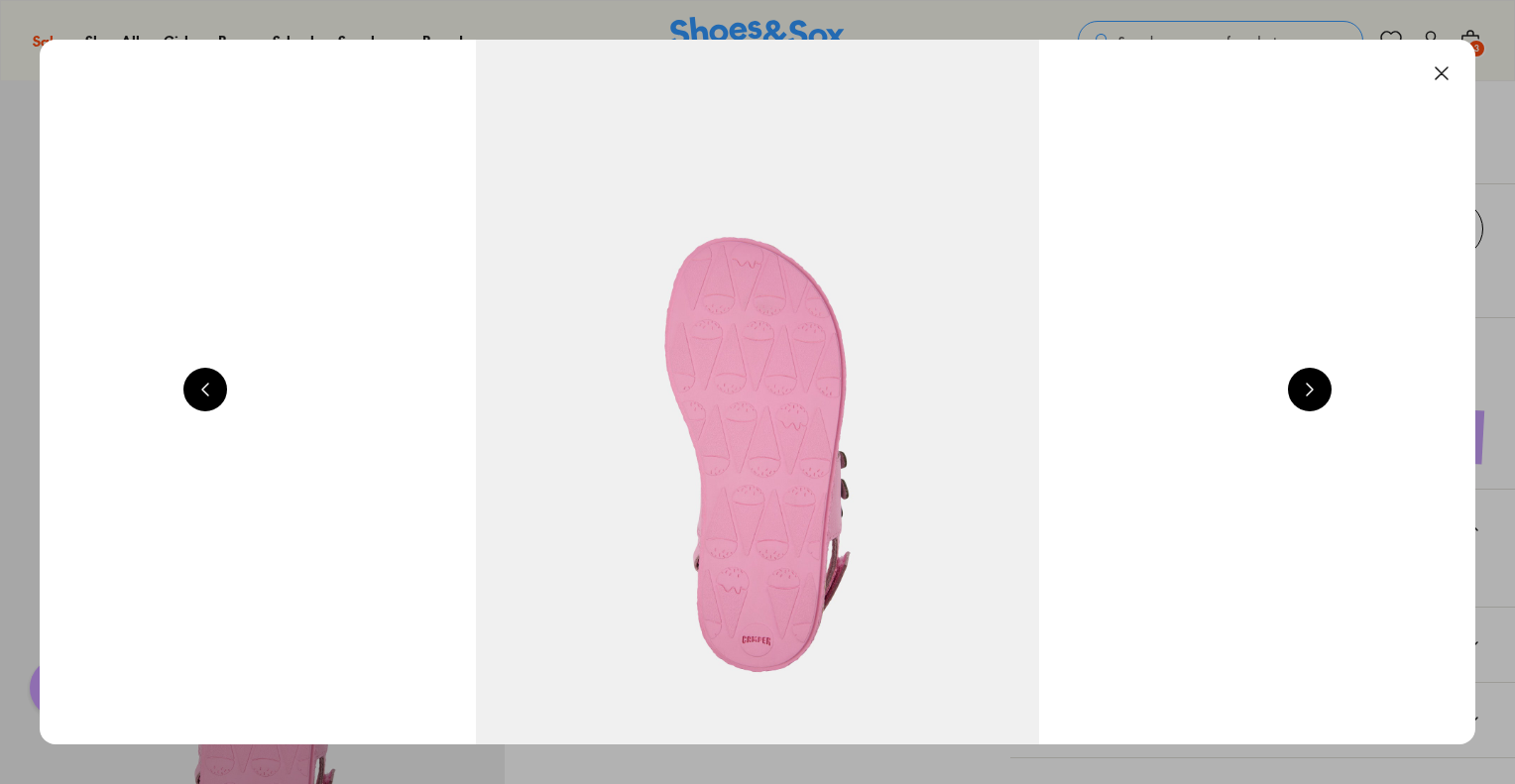 scroll, scrollTop: 0, scrollLeft: 5774, axis: horizontal 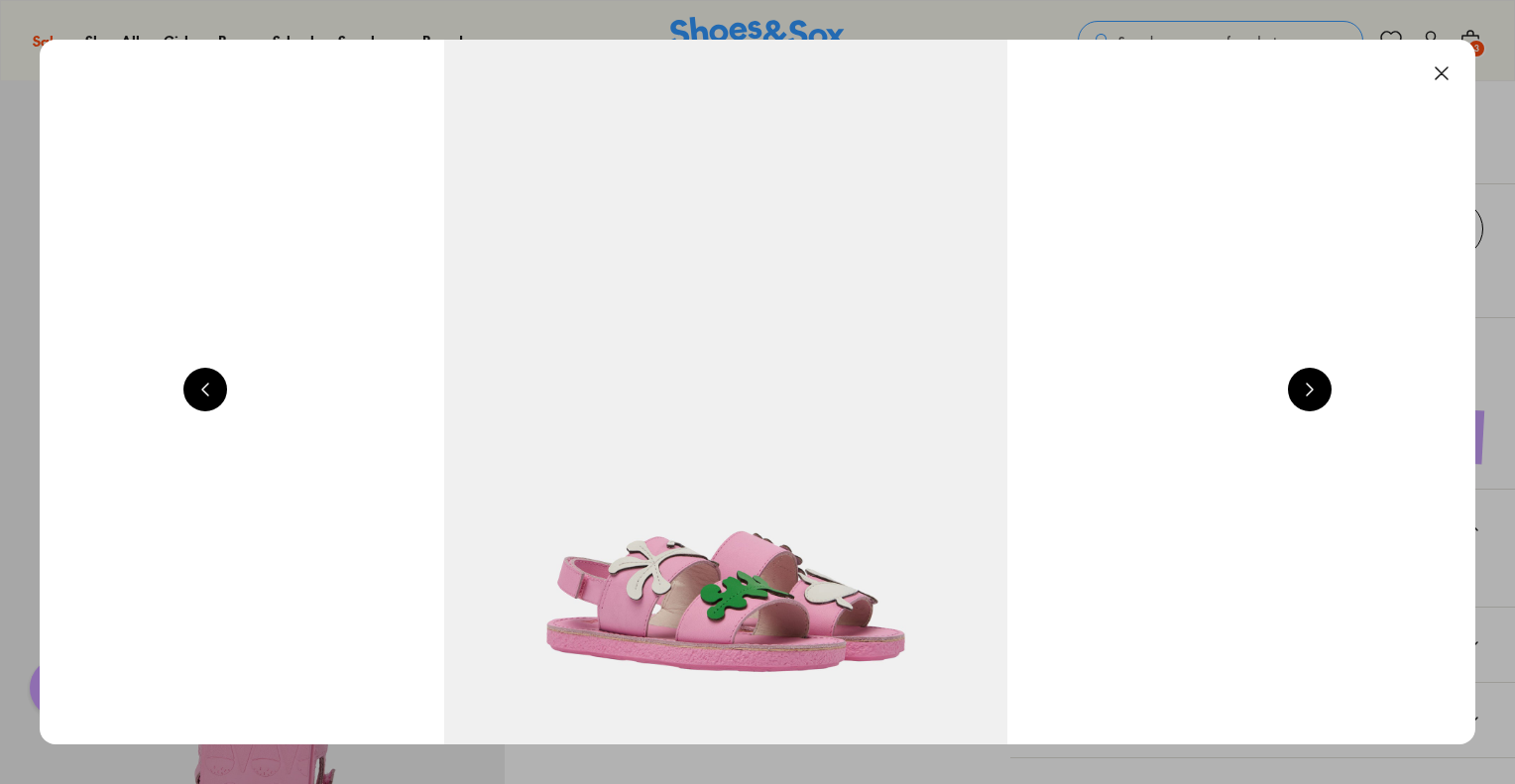 click at bounding box center (1310, 390) 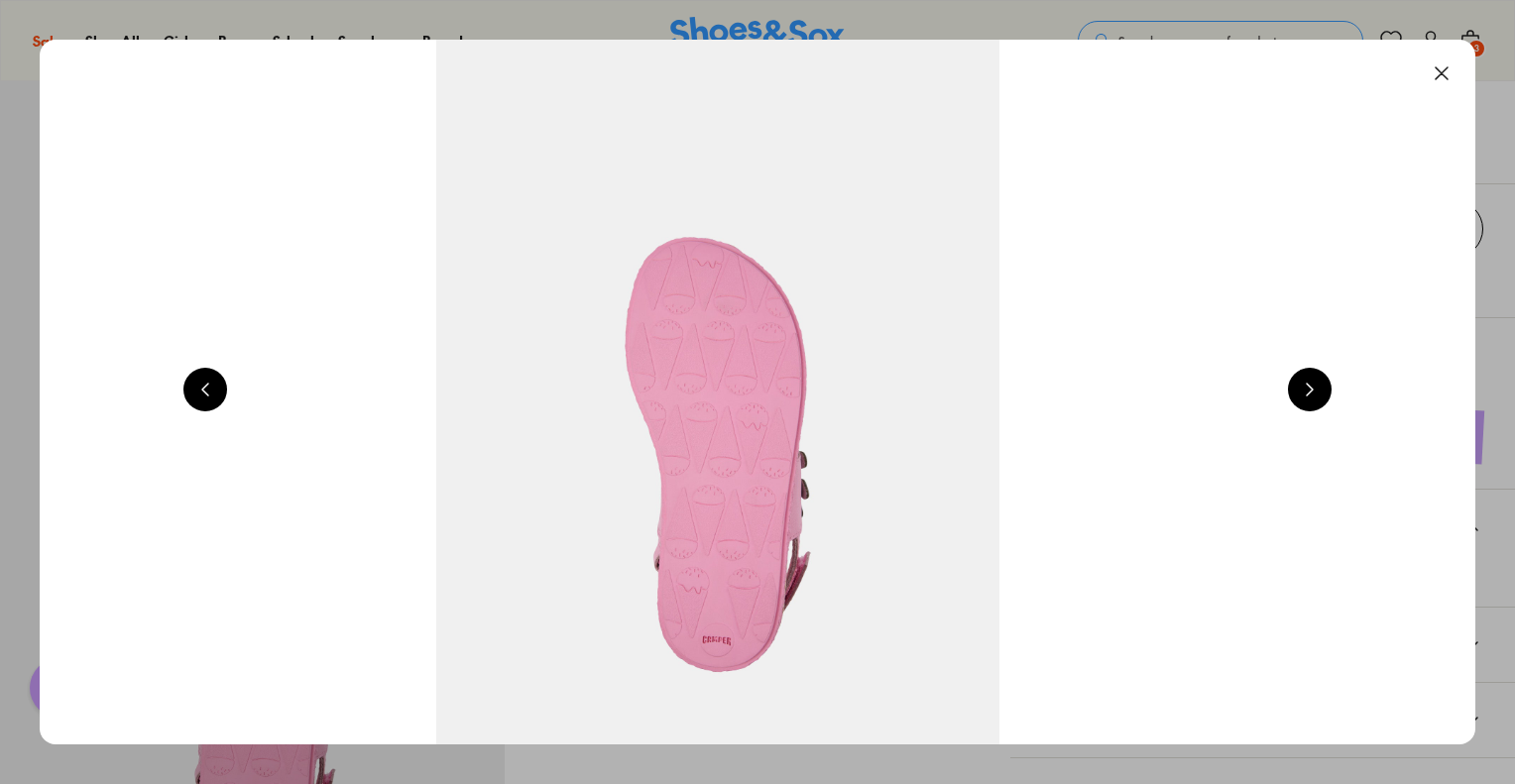 click at bounding box center [1310, 390] 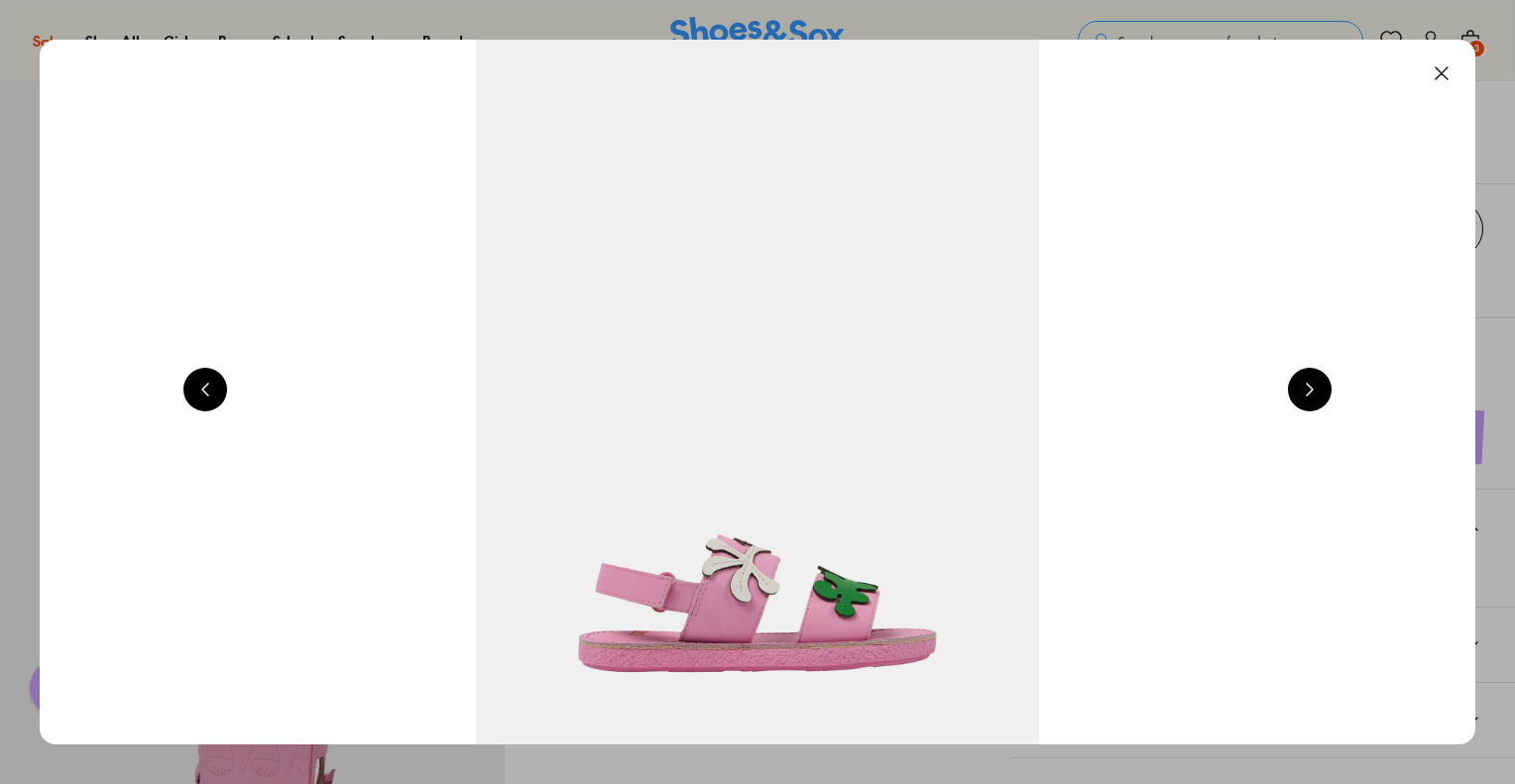 click at bounding box center [1310, 390] 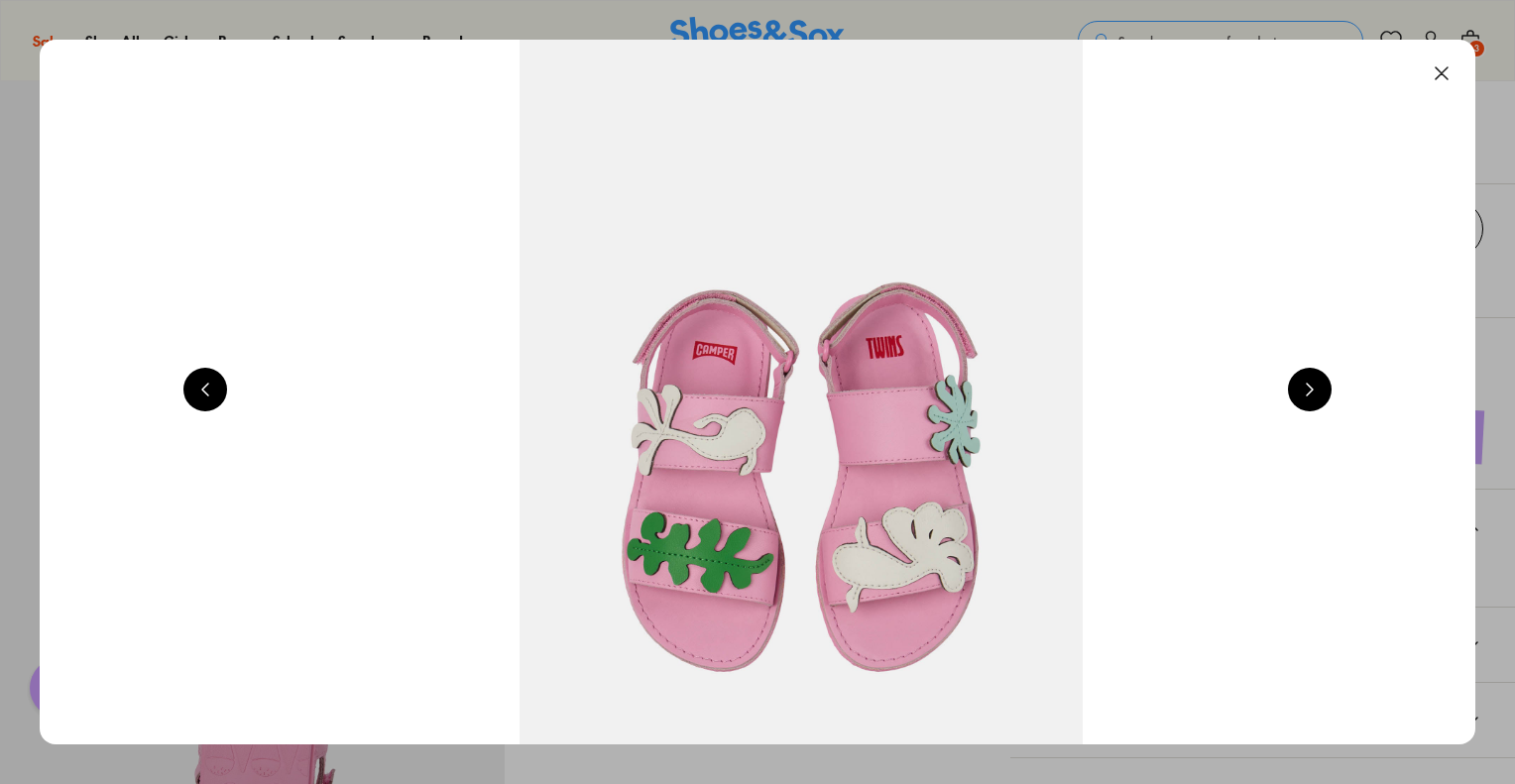 scroll, scrollTop: 0, scrollLeft: 2887, axis: horizontal 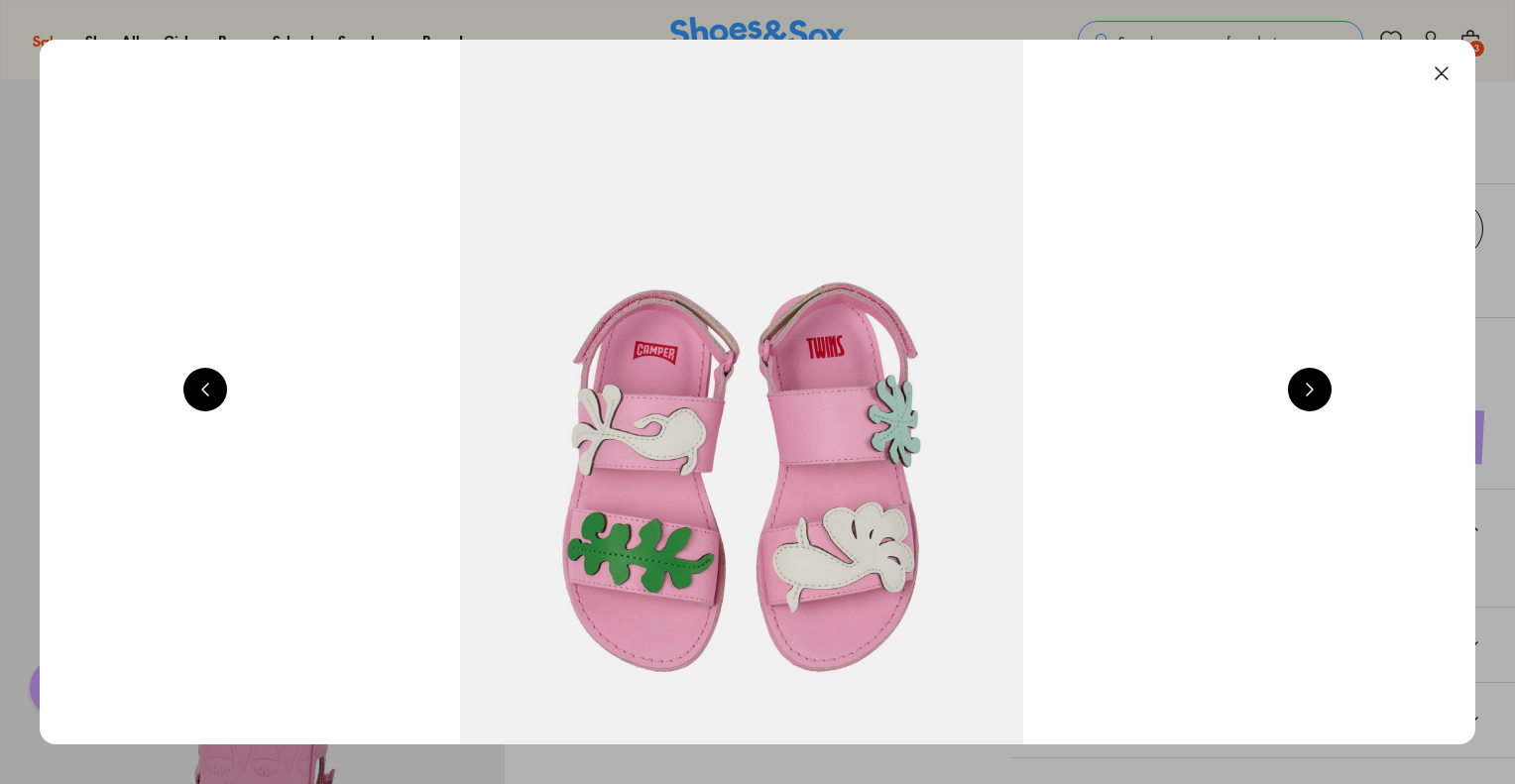 click at bounding box center (1310, 390) 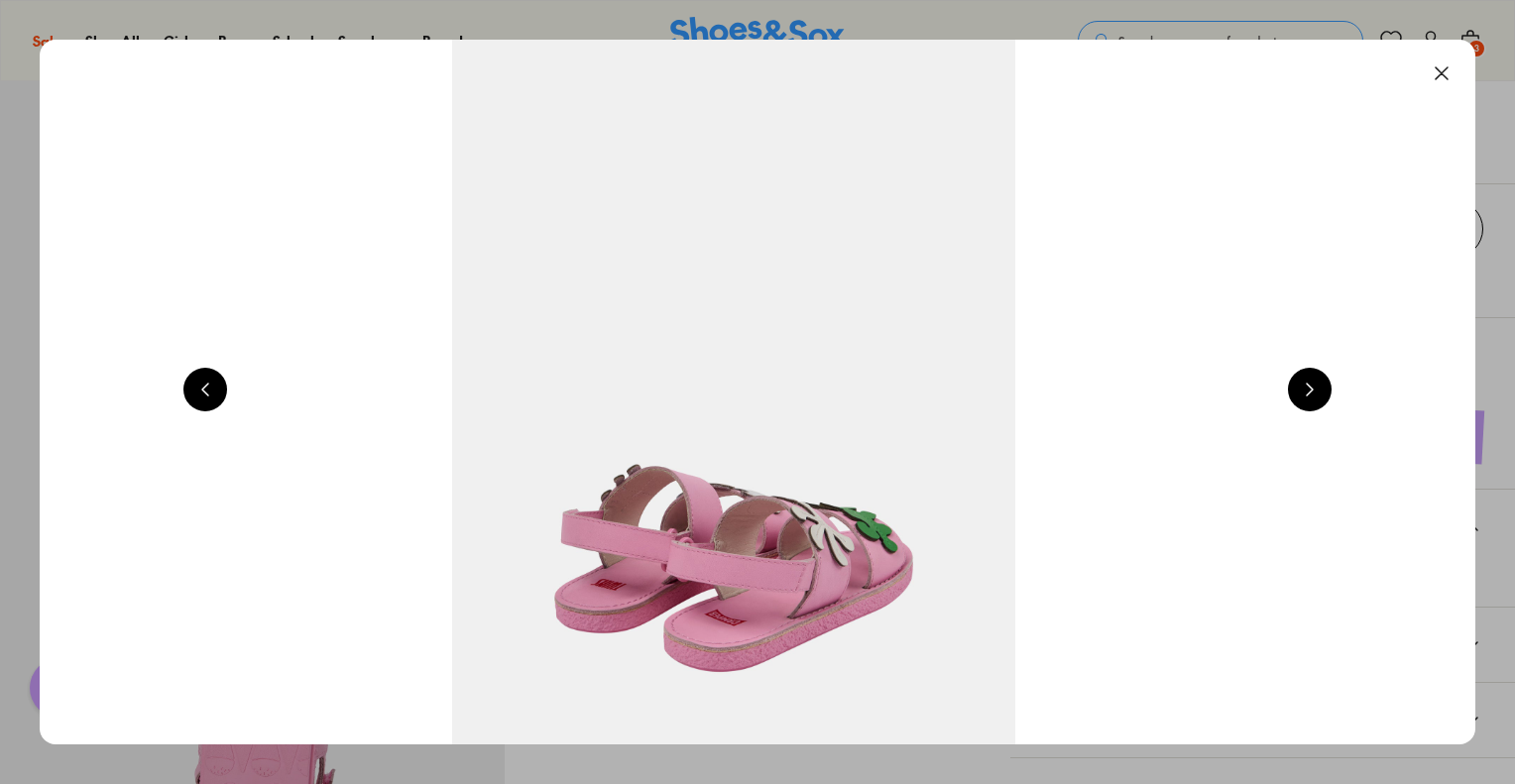 click at bounding box center [1310, 390] 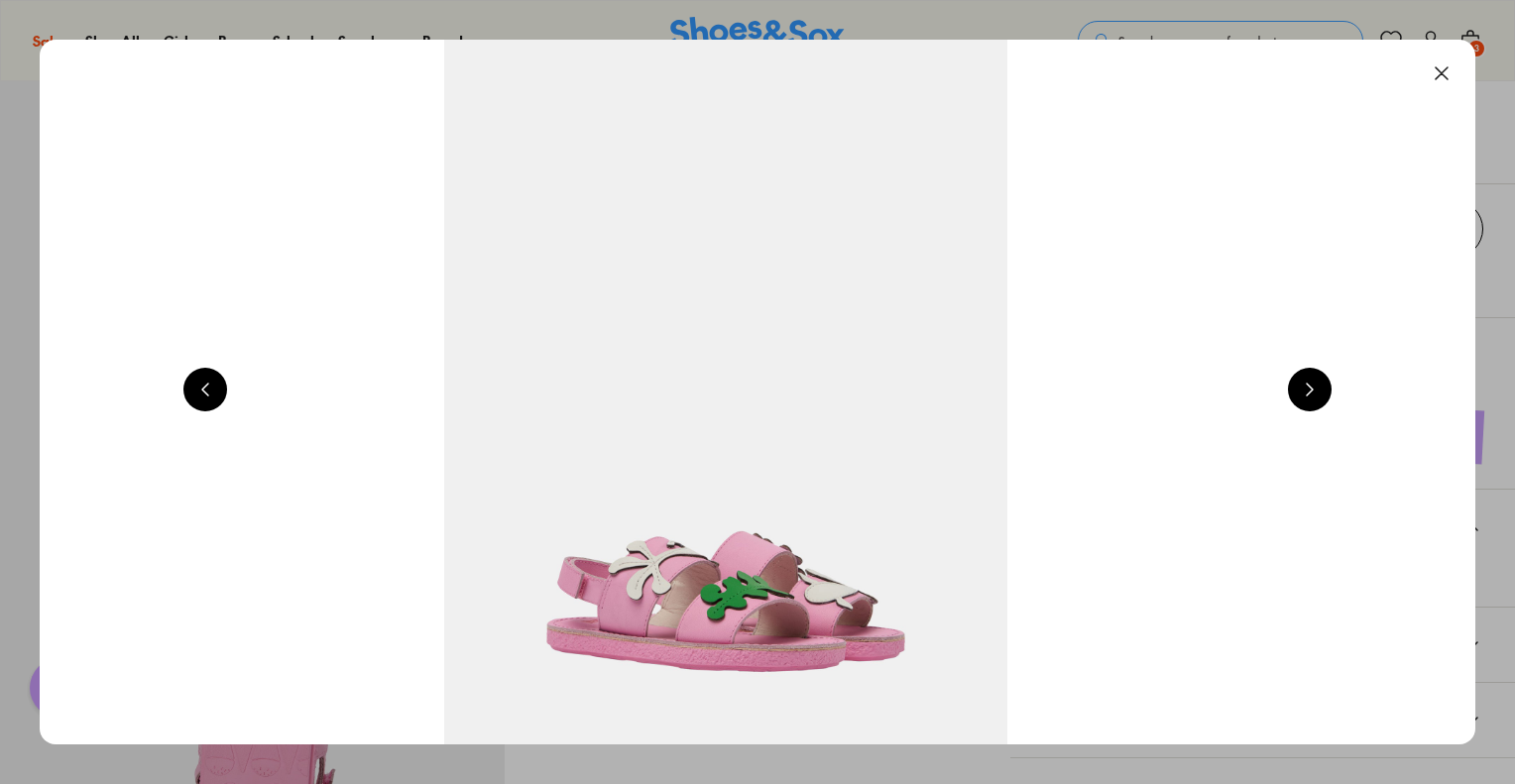 click at bounding box center (1310, 390) 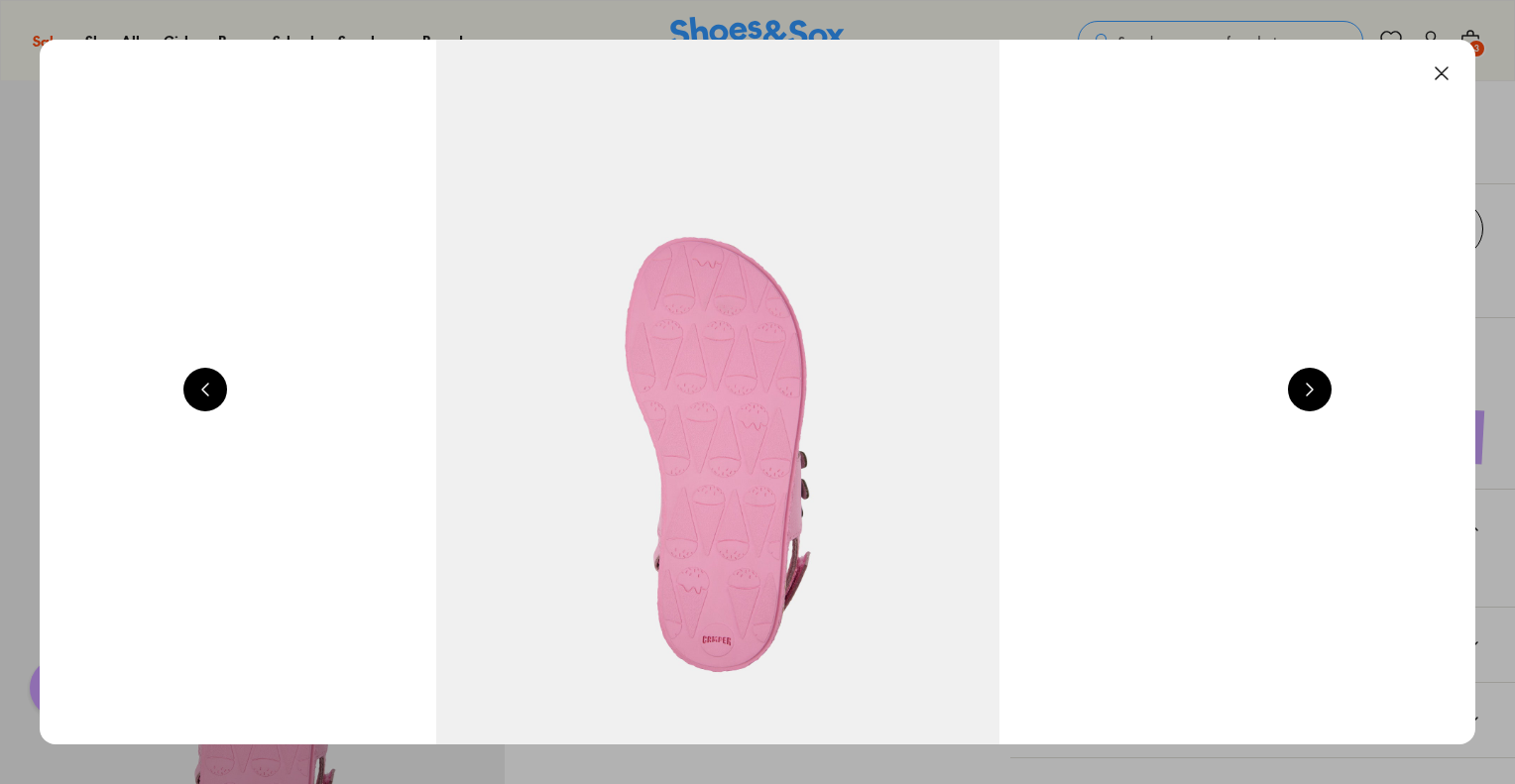 click at bounding box center (1310, 390) 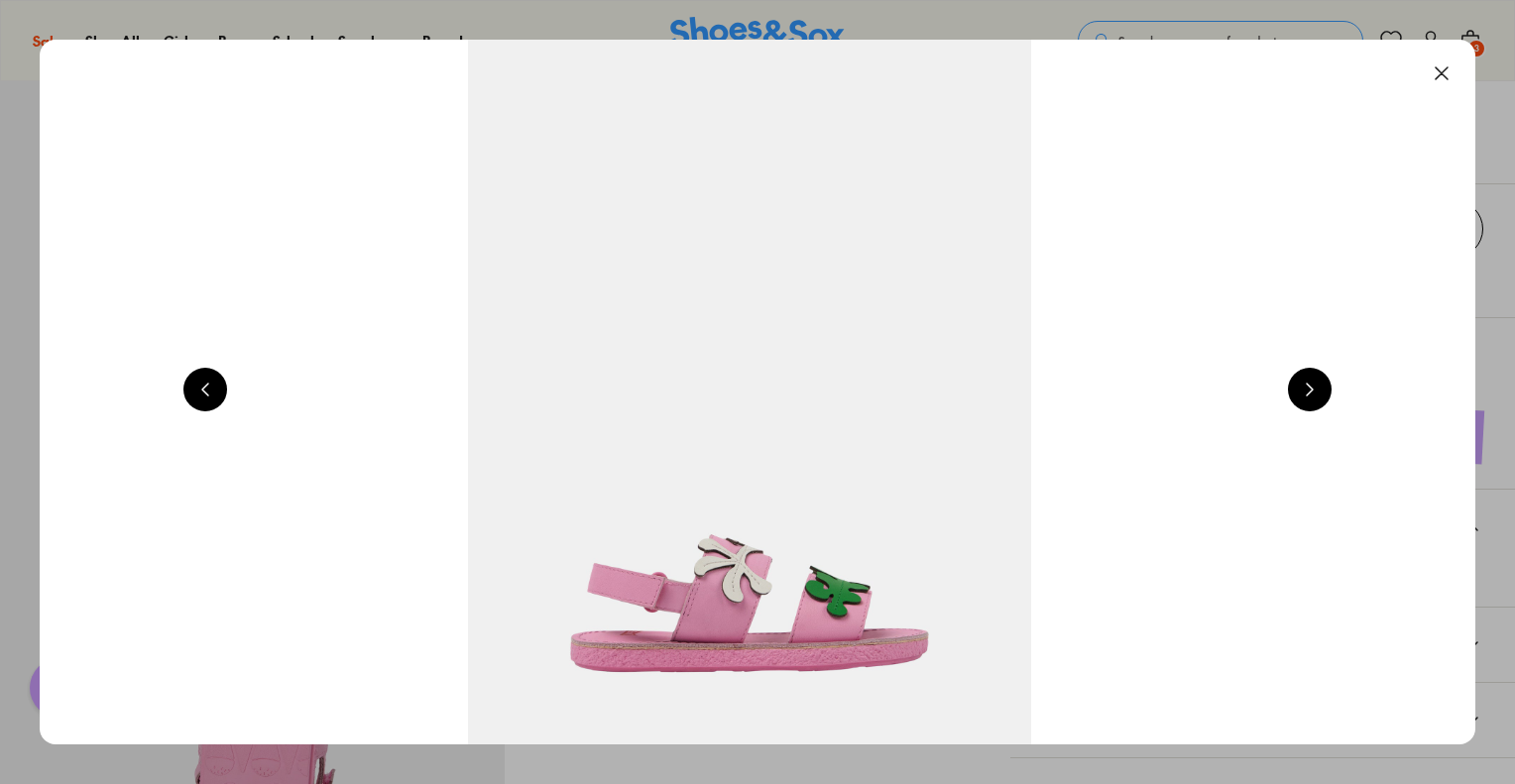 click at bounding box center (1310, 390) 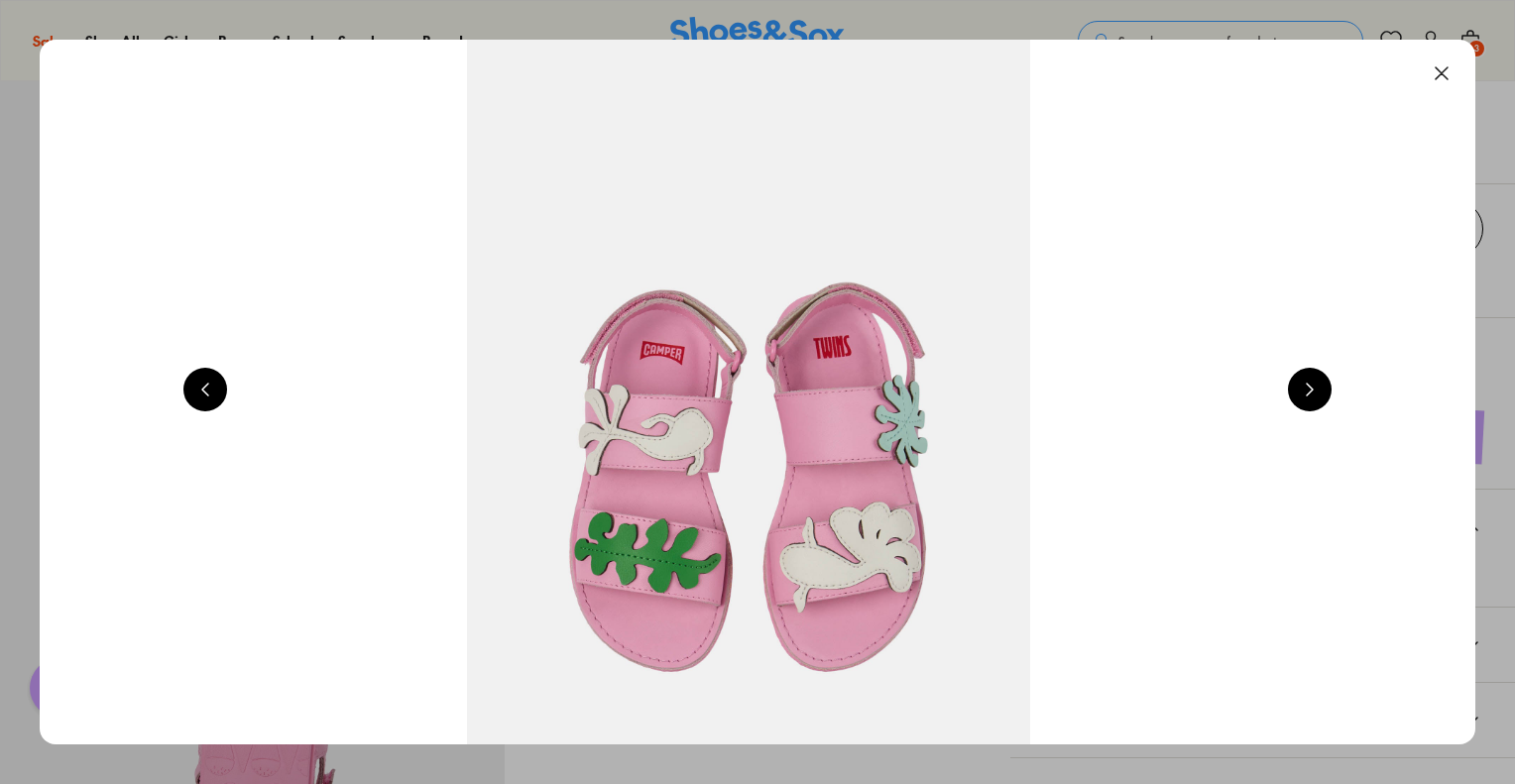 scroll, scrollTop: 0, scrollLeft: 2887, axis: horizontal 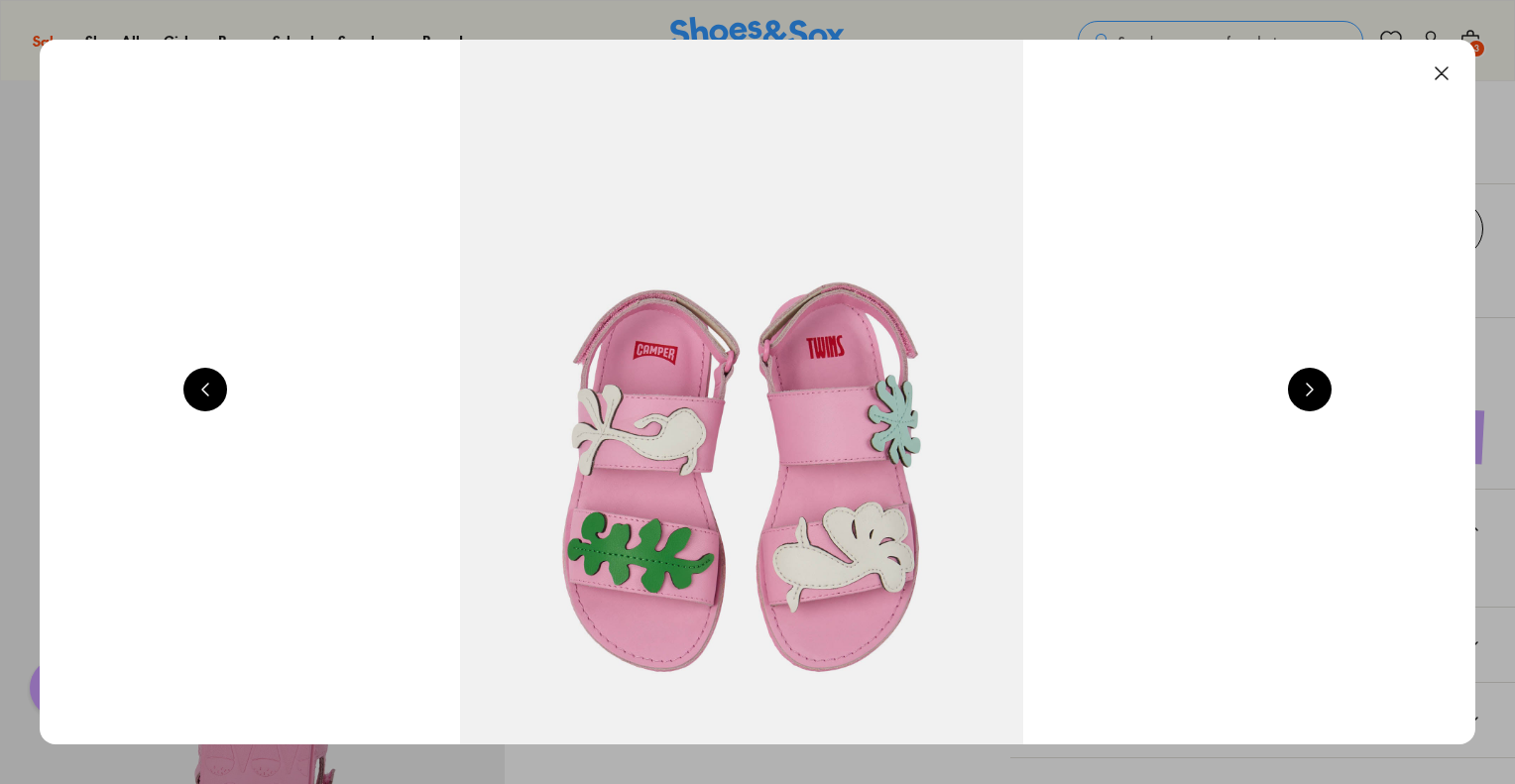 click at bounding box center (1310, 390) 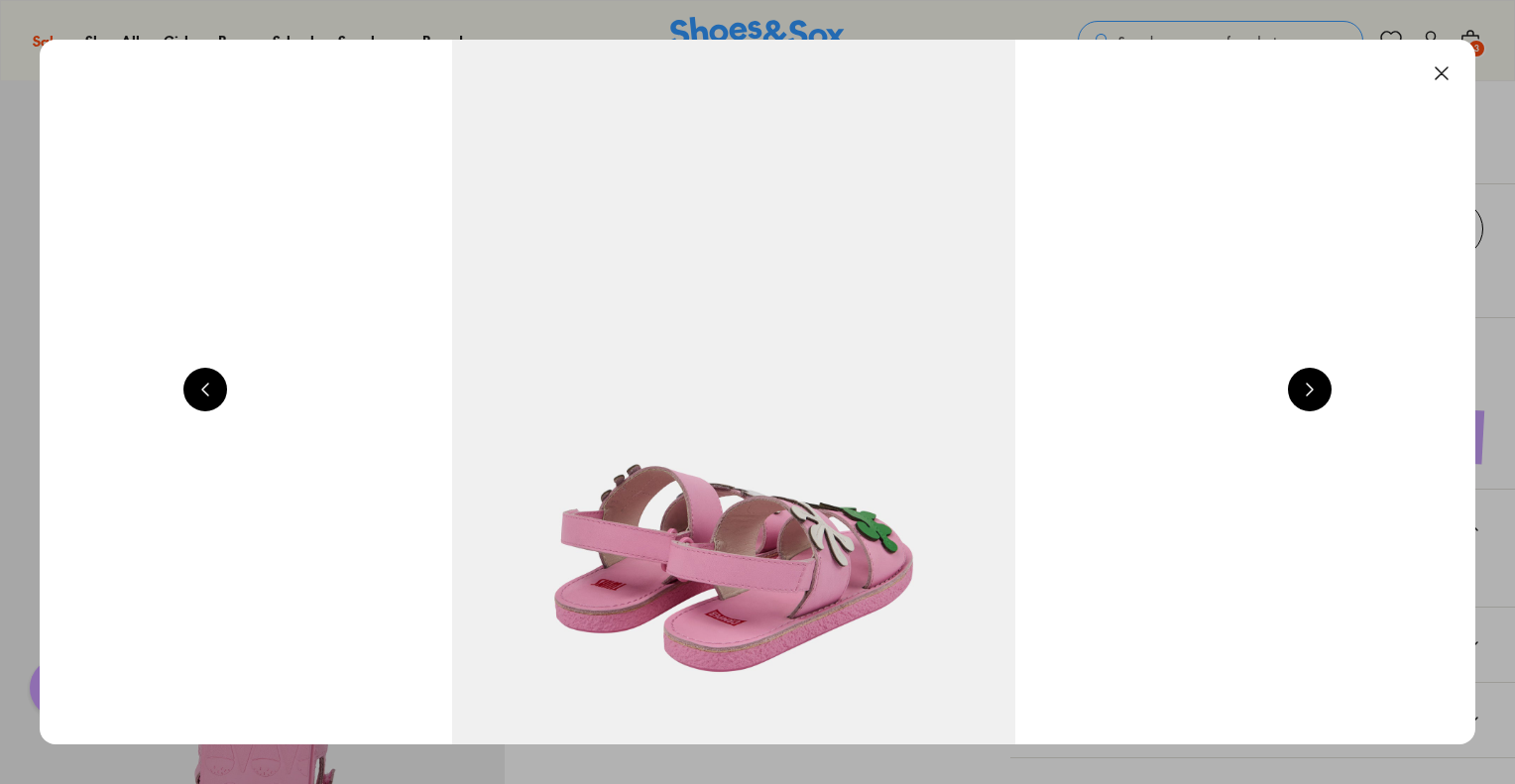 click at bounding box center [1310, 390] 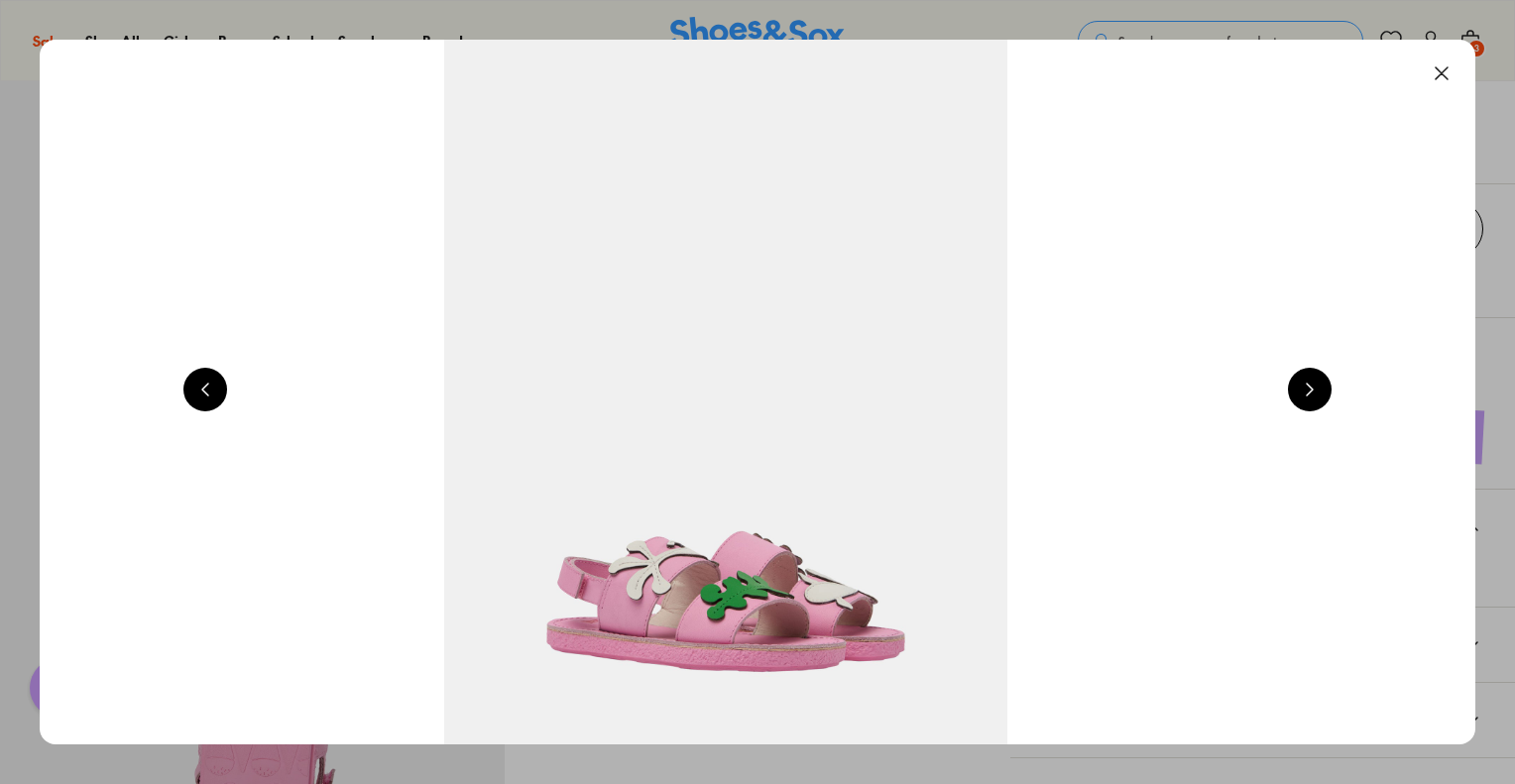 click at bounding box center [1310, 390] 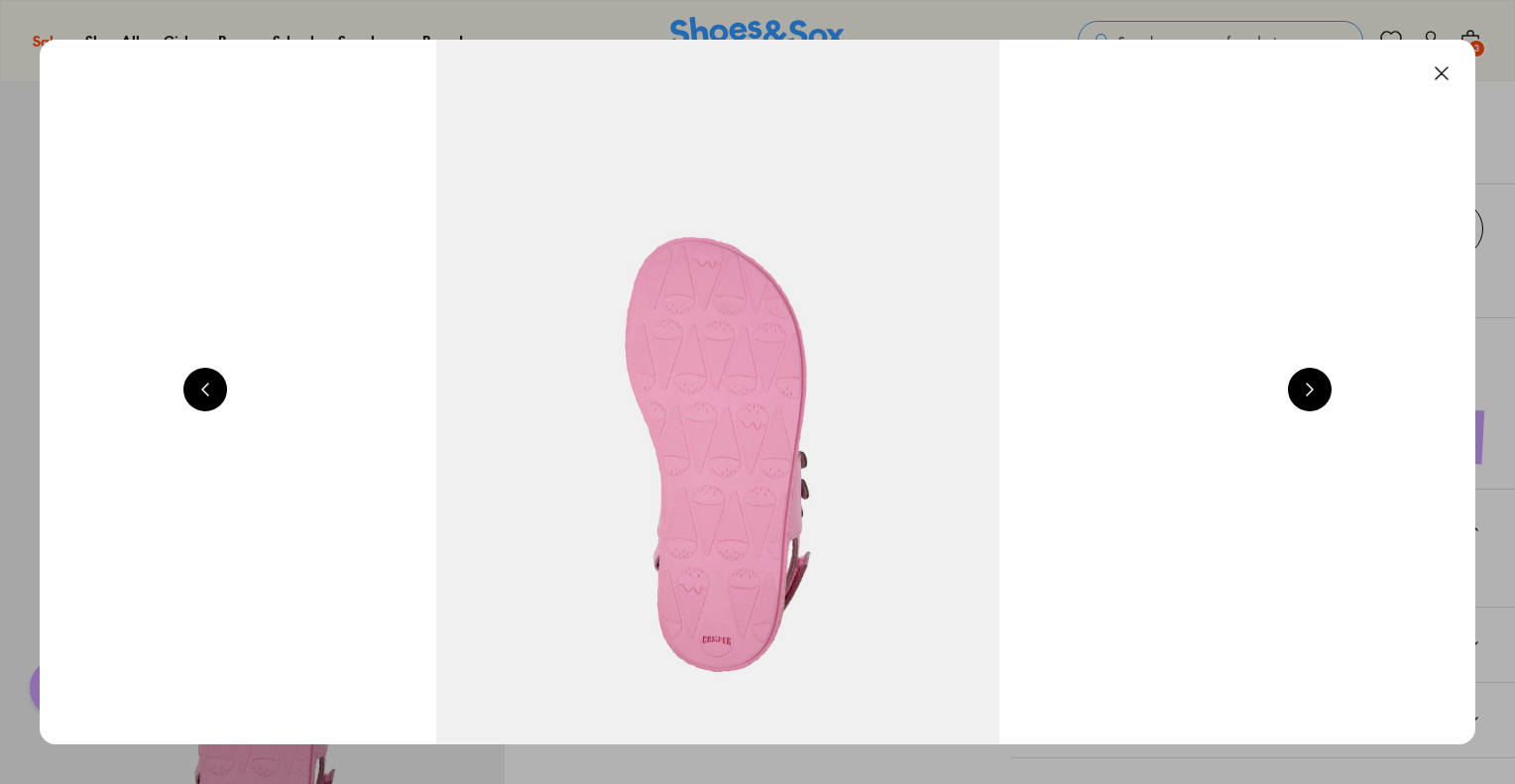 click at bounding box center (1310, 390) 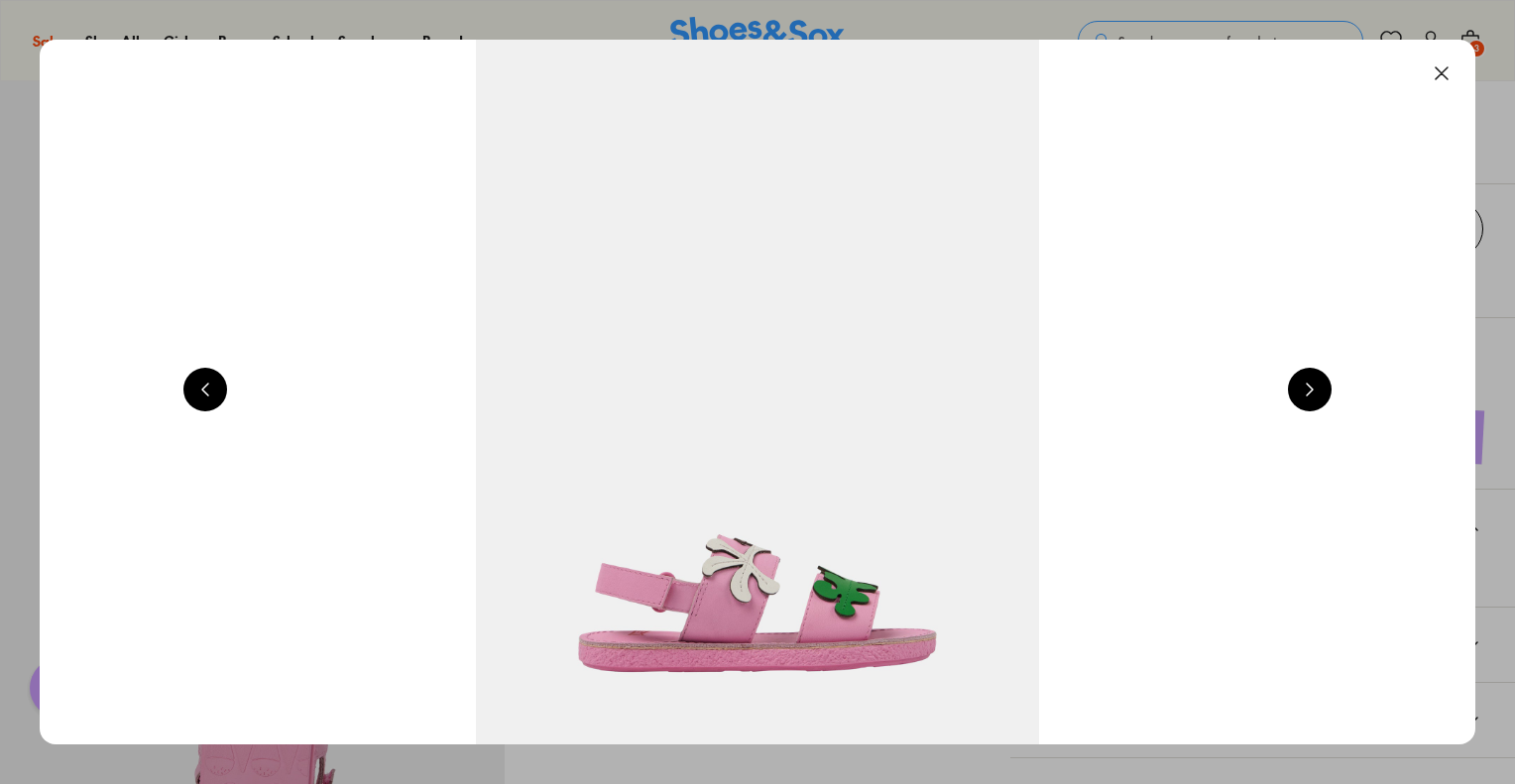 click at bounding box center [1310, 390] 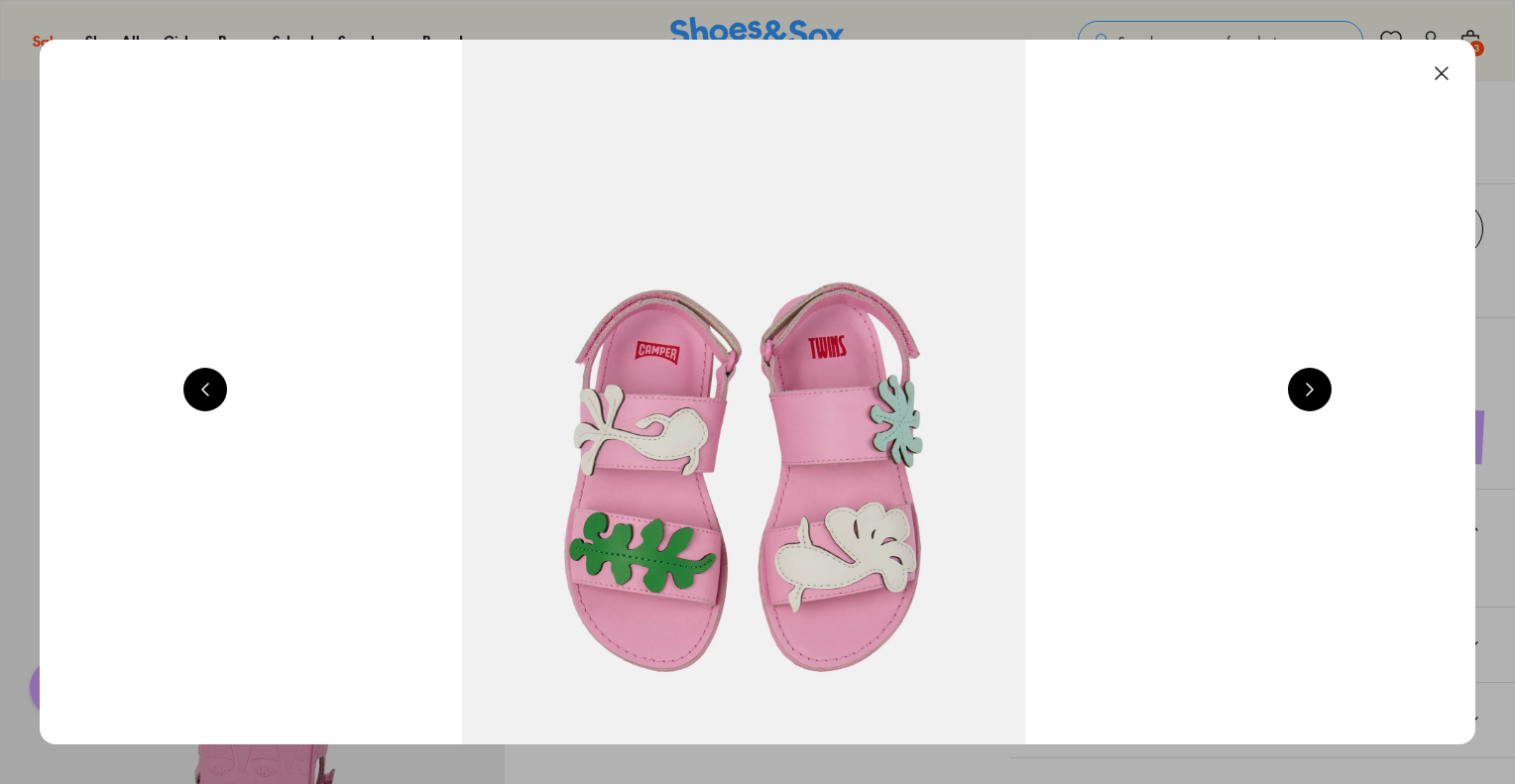 scroll, scrollTop: 0, scrollLeft: 2887, axis: horizontal 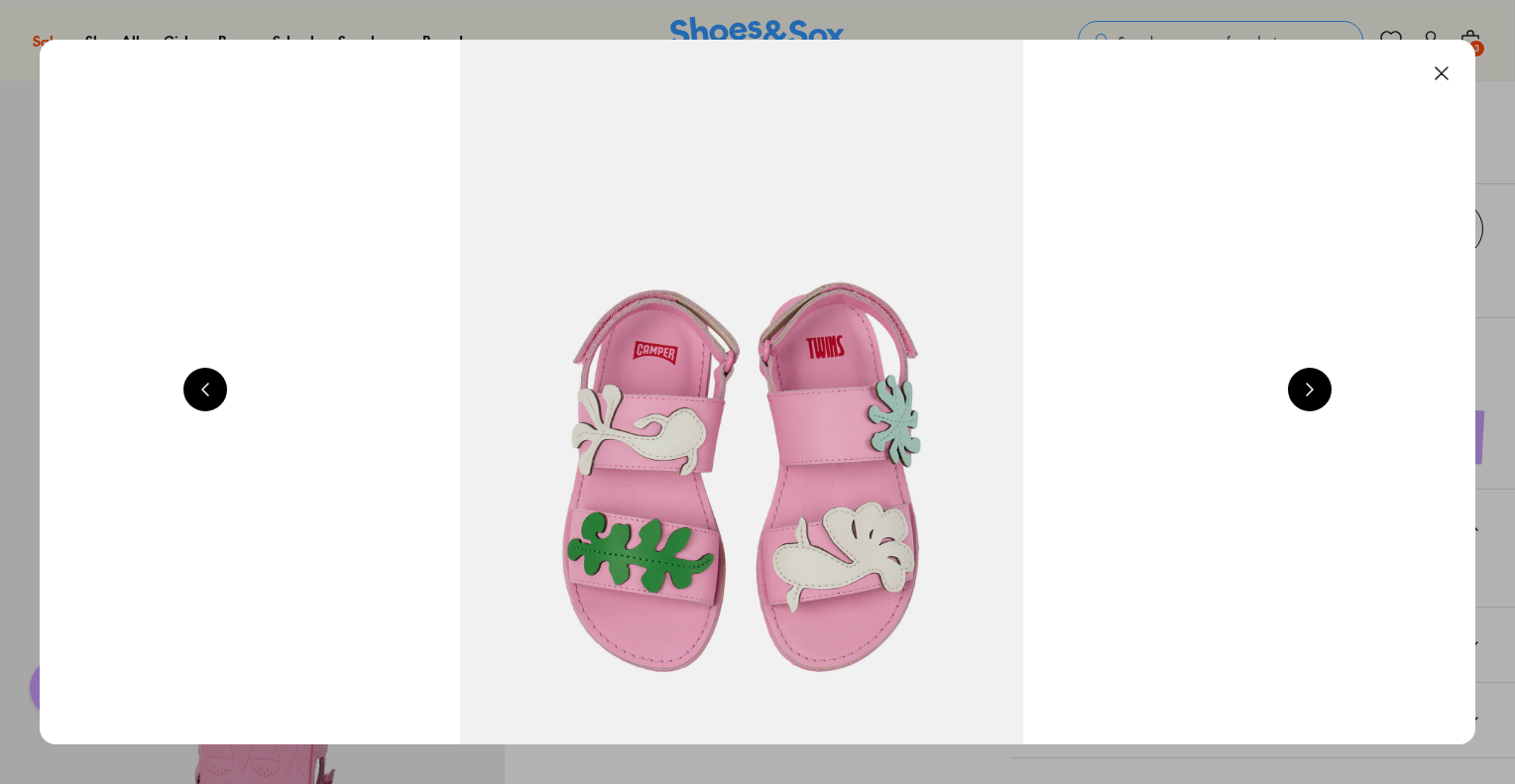 click at bounding box center [1310, 390] 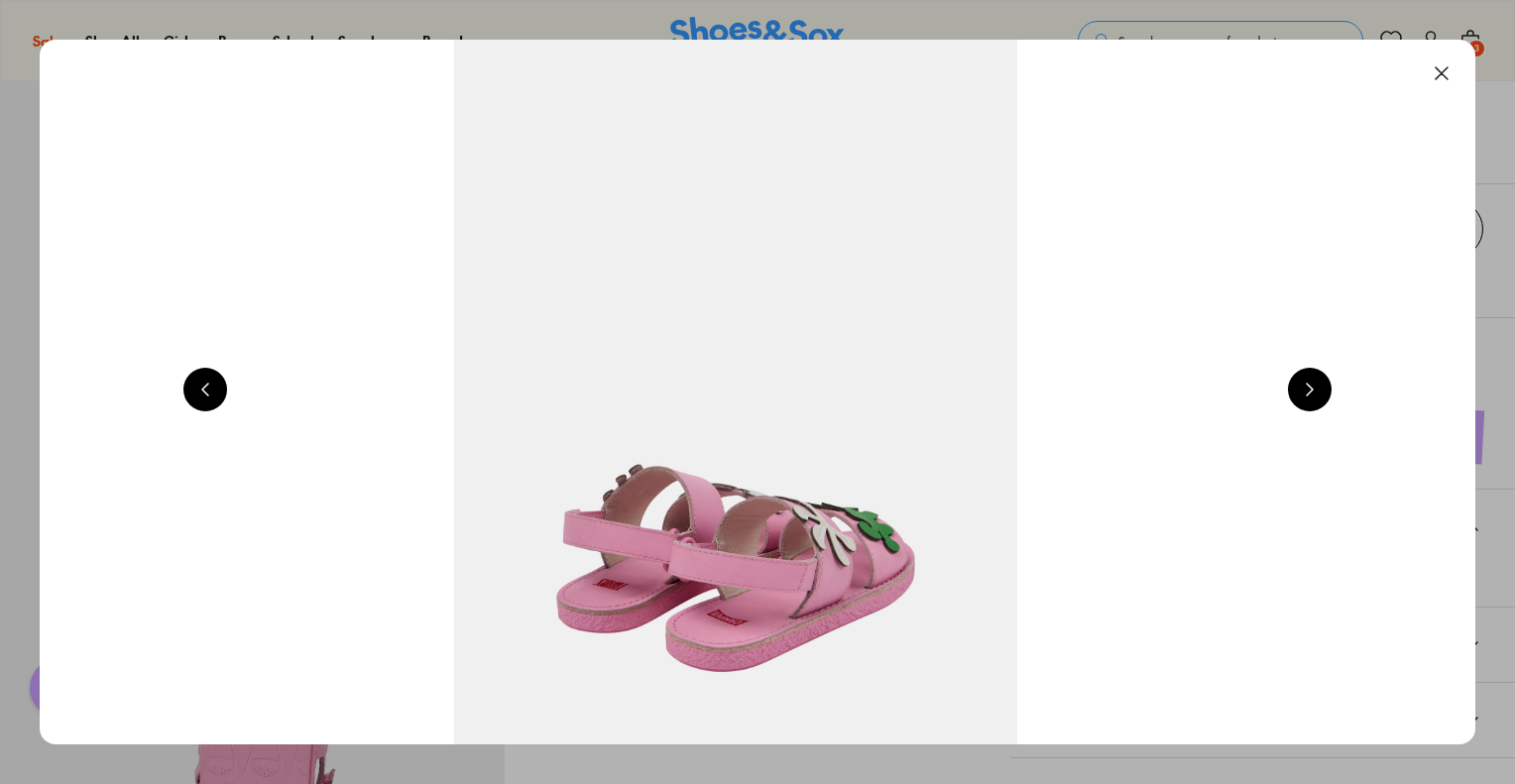 scroll, scrollTop: 0, scrollLeft: 4331, axis: horizontal 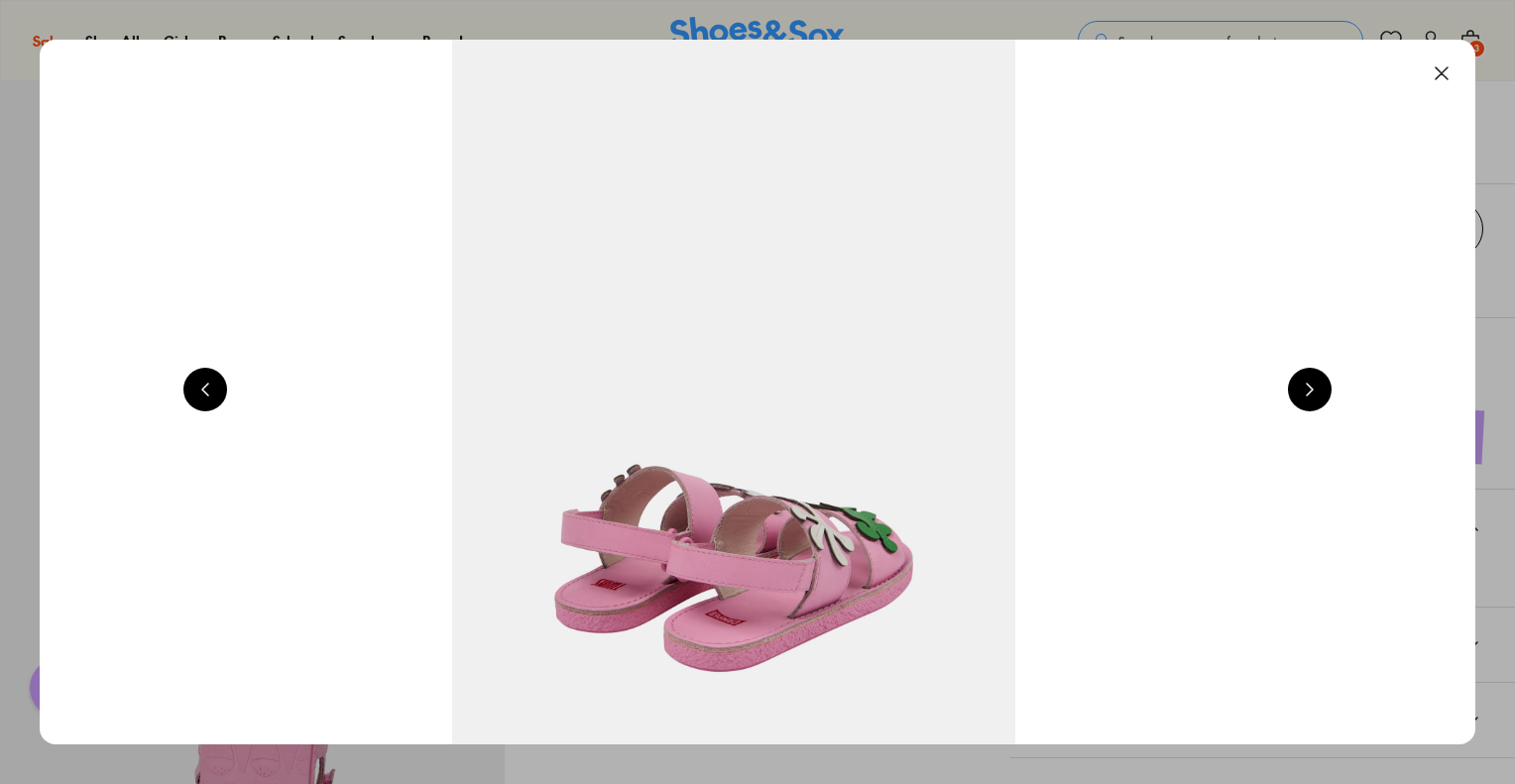 click at bounding box center [1310, 390] 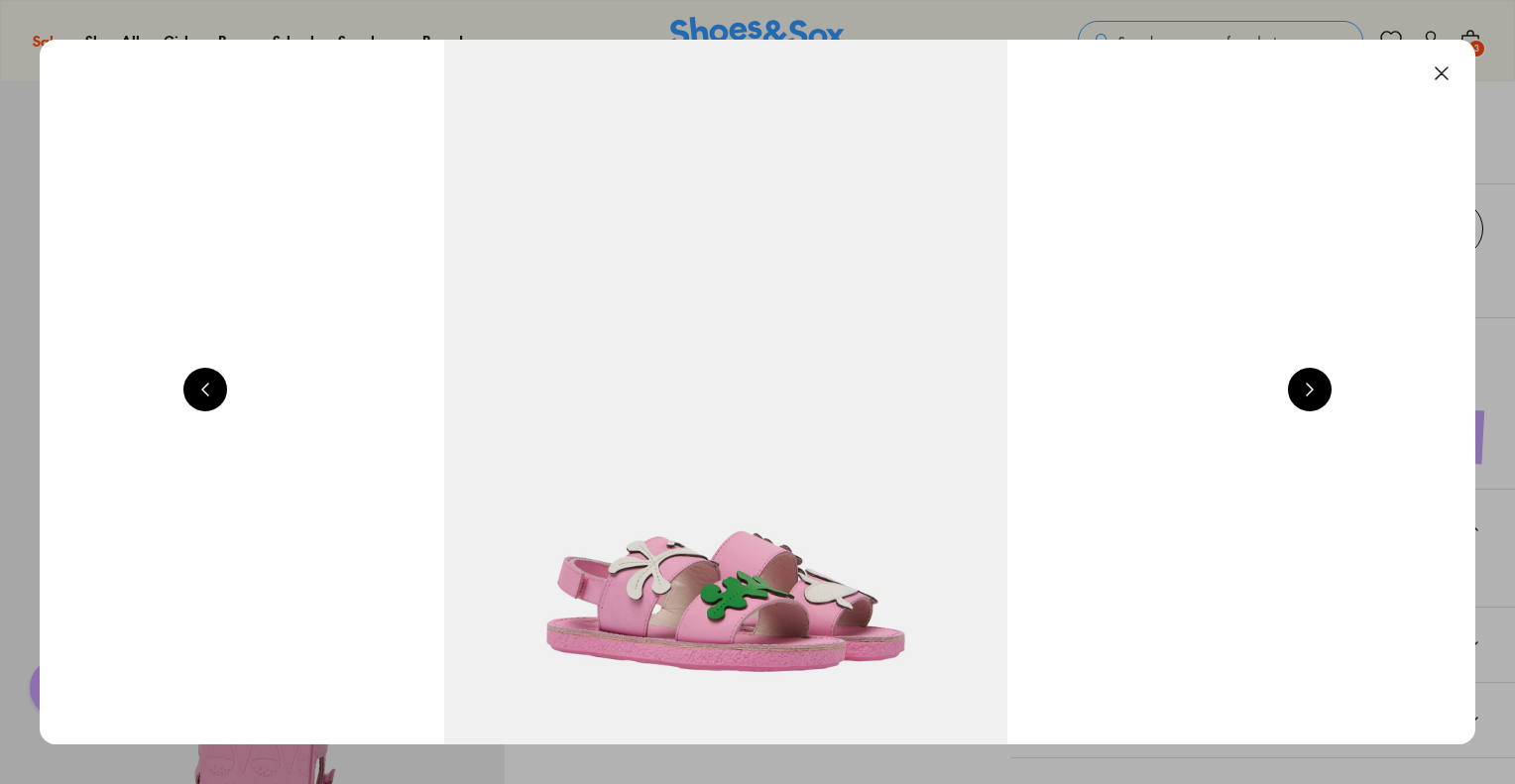 click at bounding box center [1310, 390] 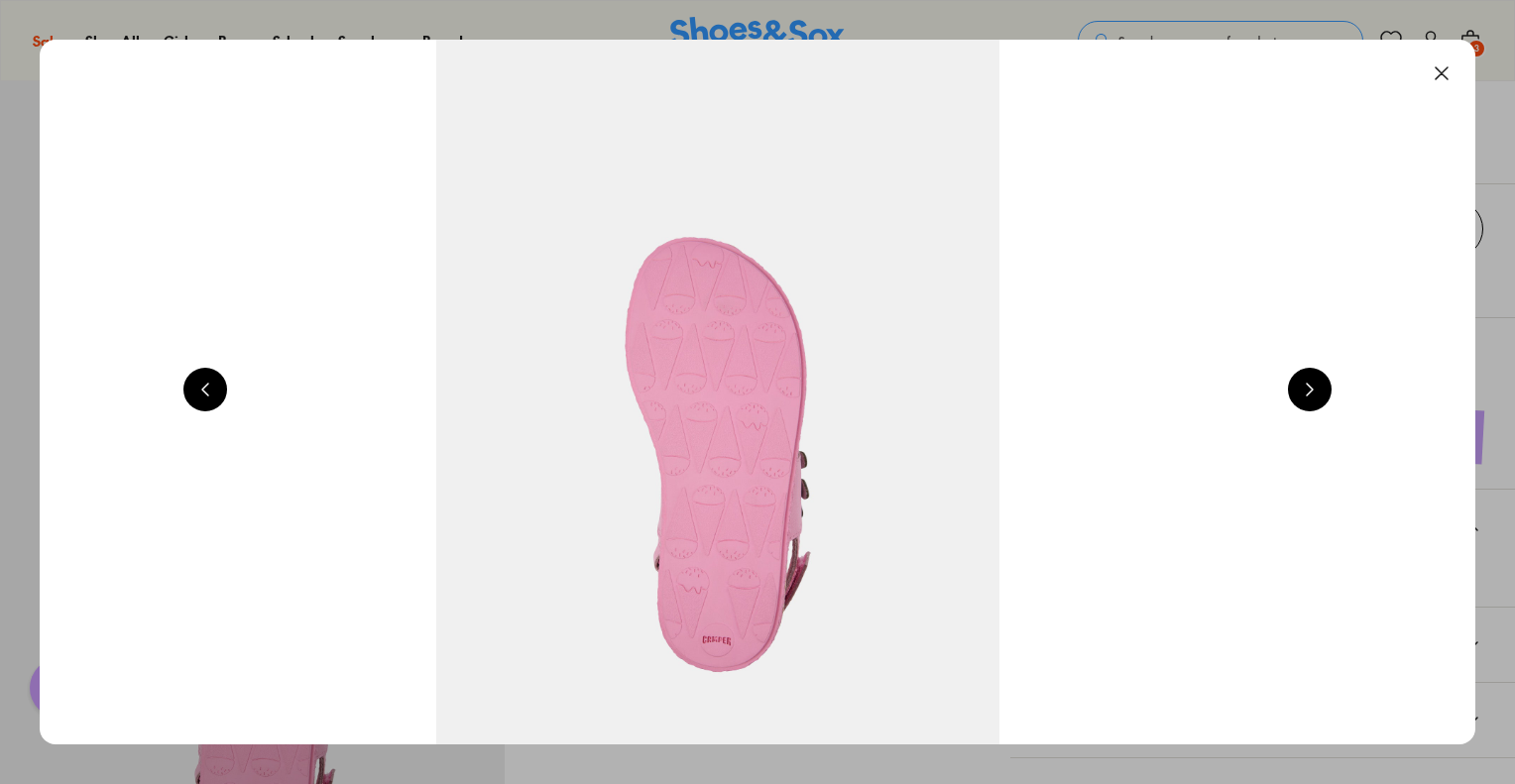 click at bounding box center (1310, 390) 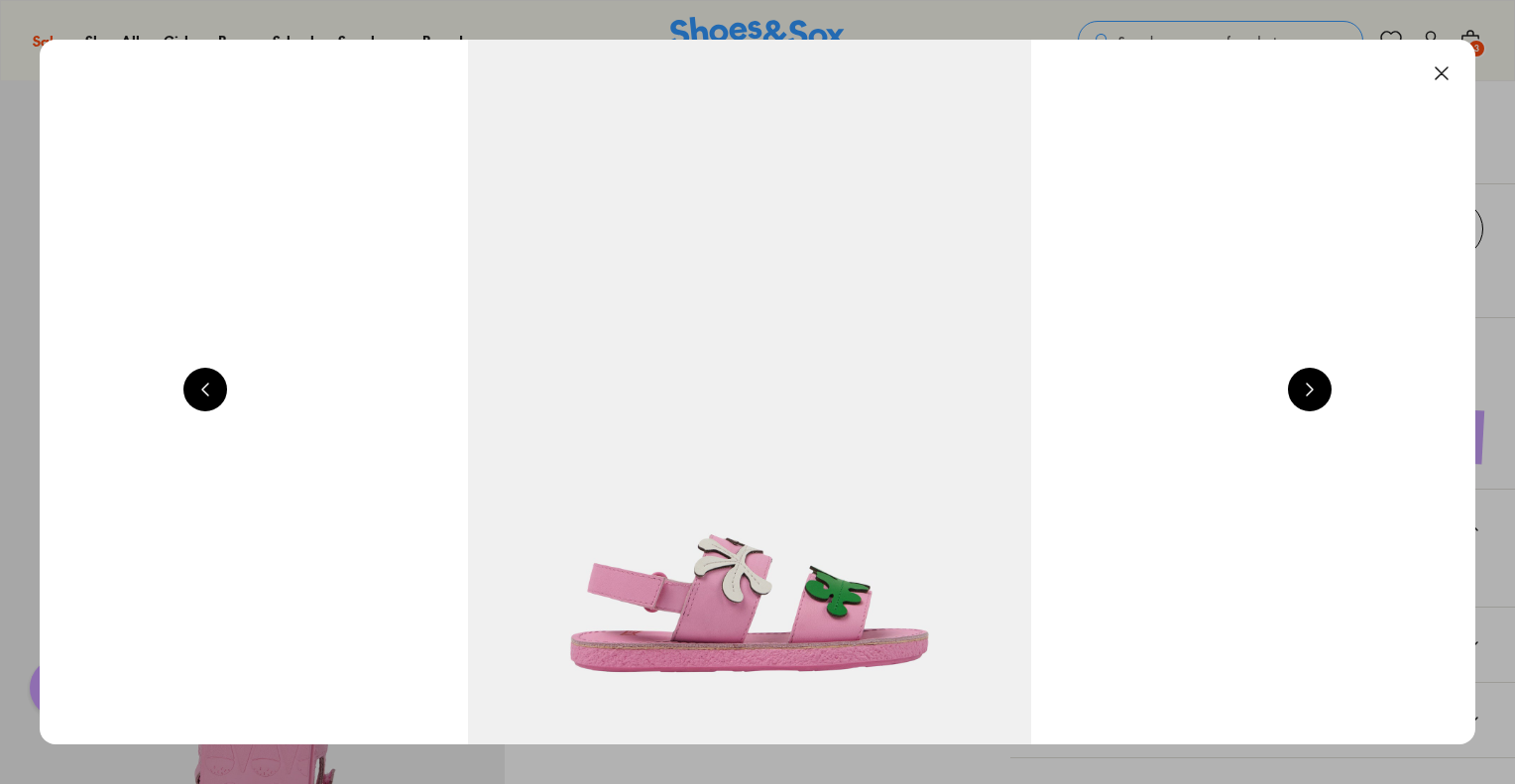 click at bounding box center (1310, 390) 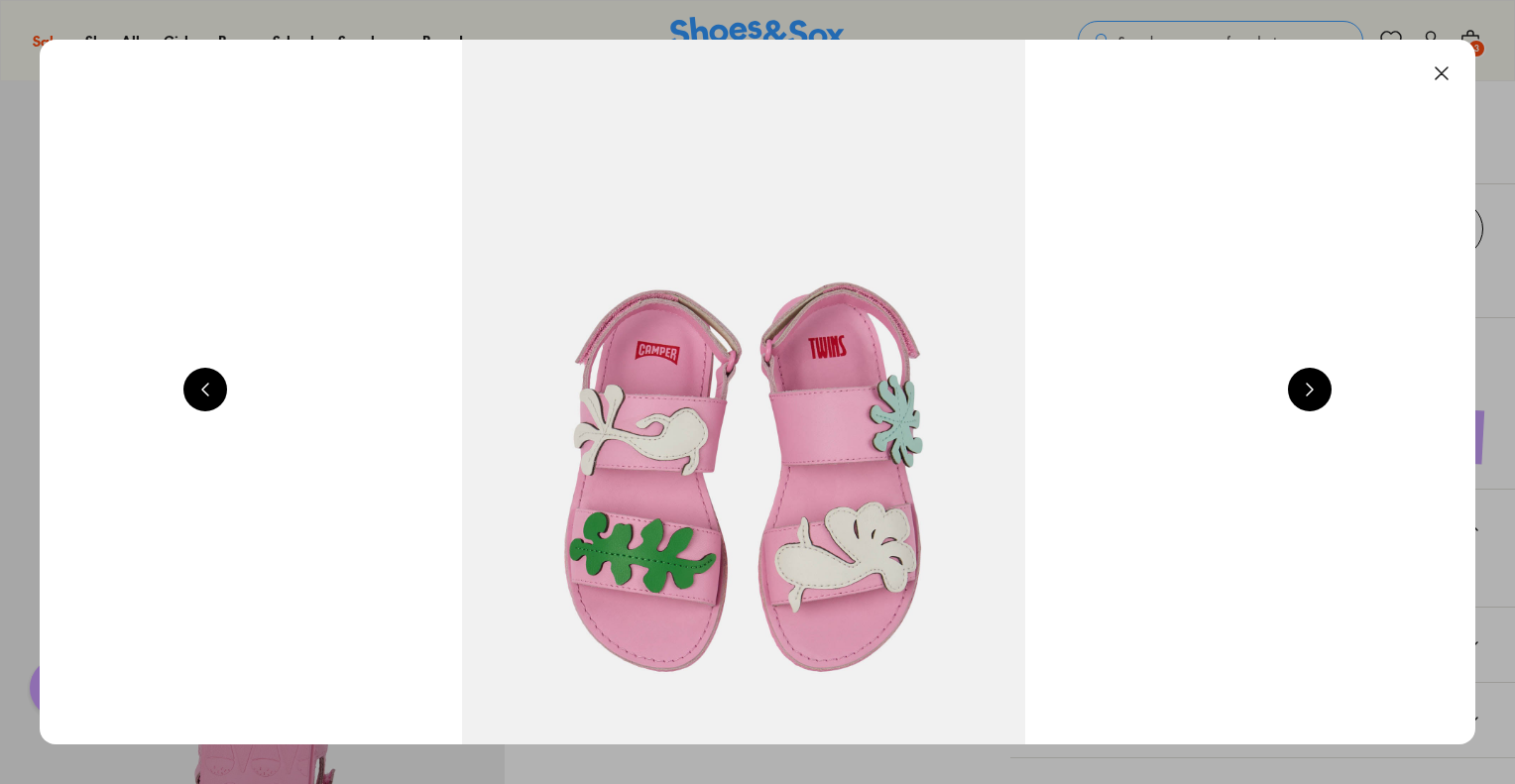 scroll, scrollTop: 0, scrollLeft: 2887, axis: horizontal 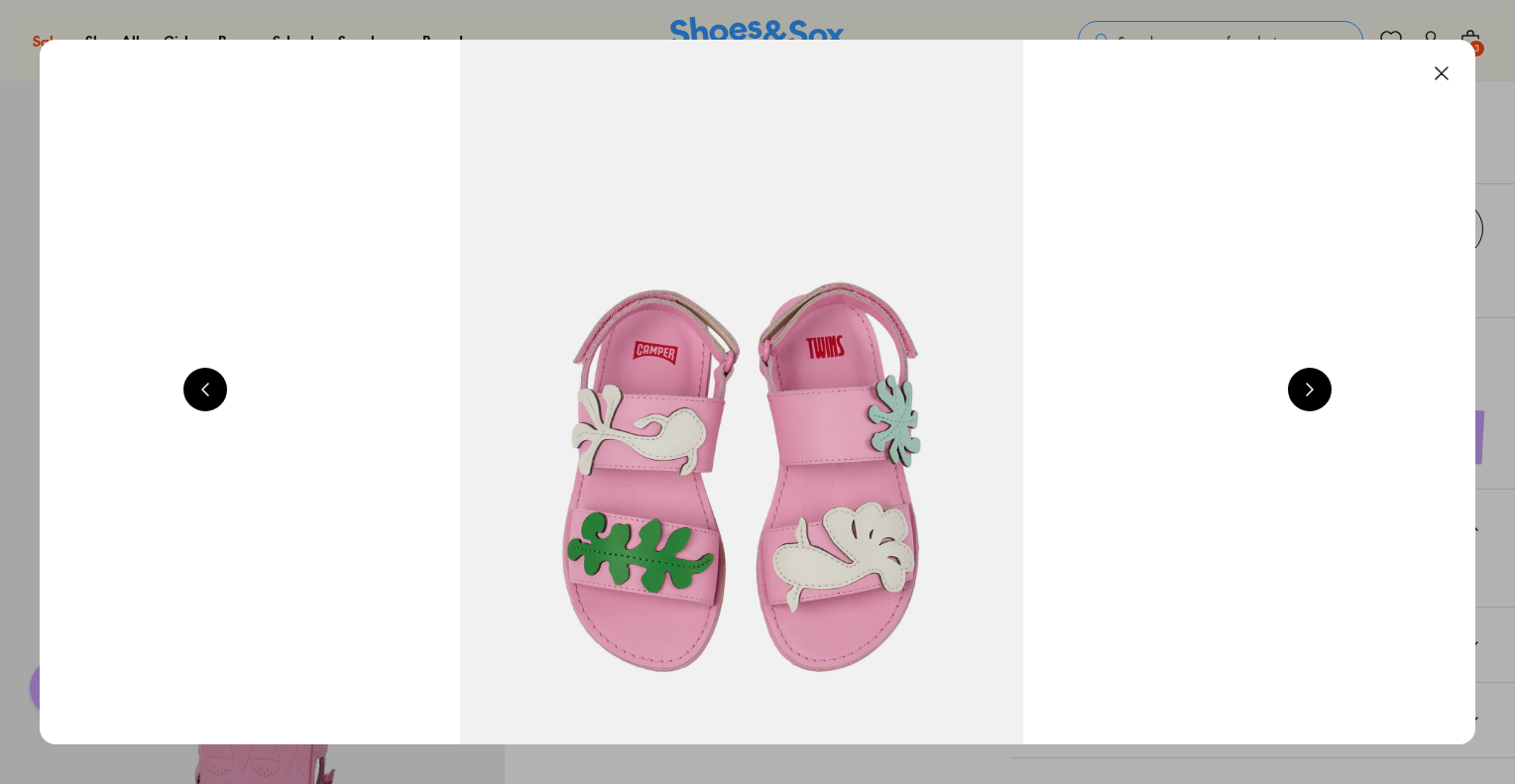 click at bounding box center (1442, 73) 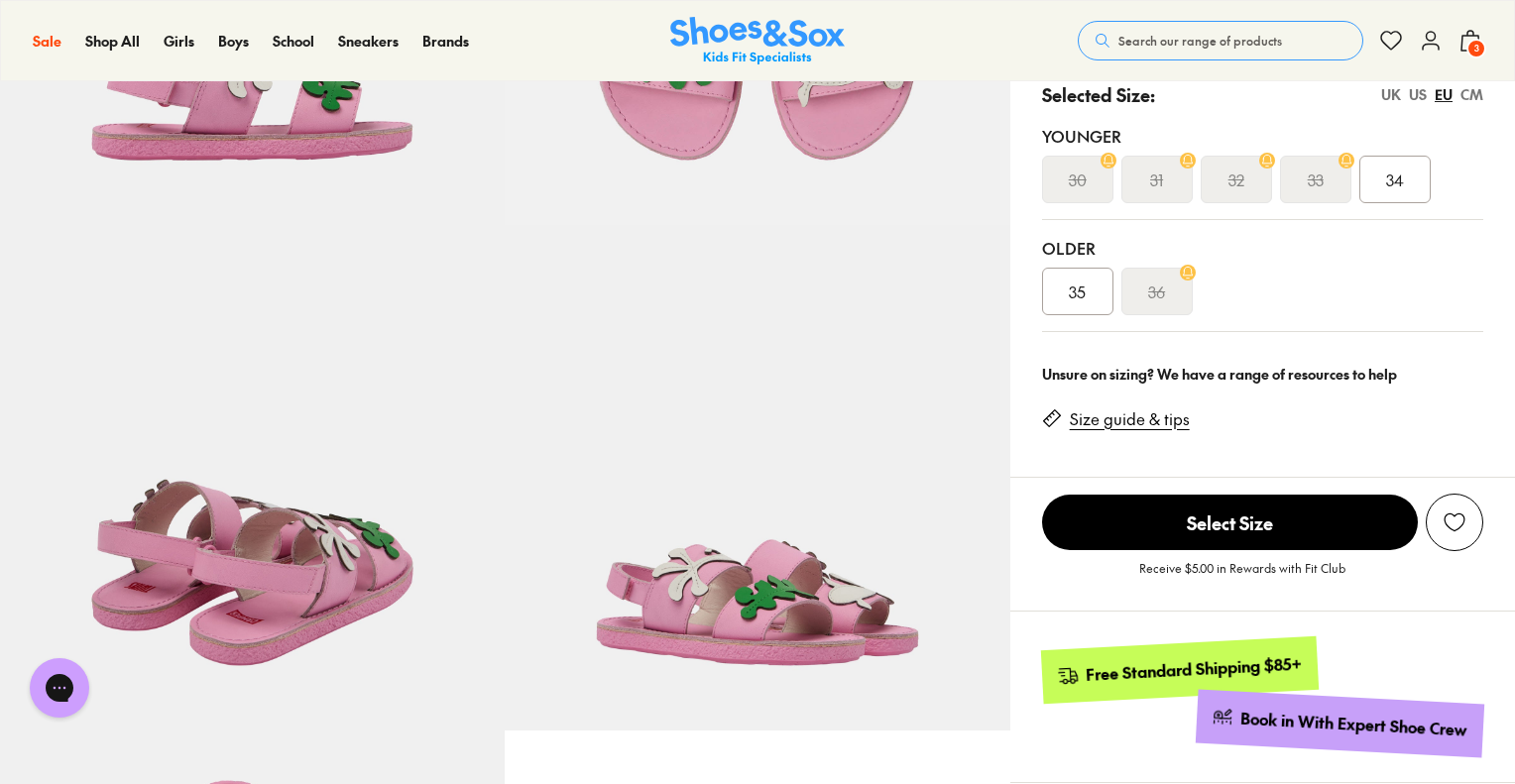 scroll, scrollTop: 396, scrollLeft: 0, axis: vertical 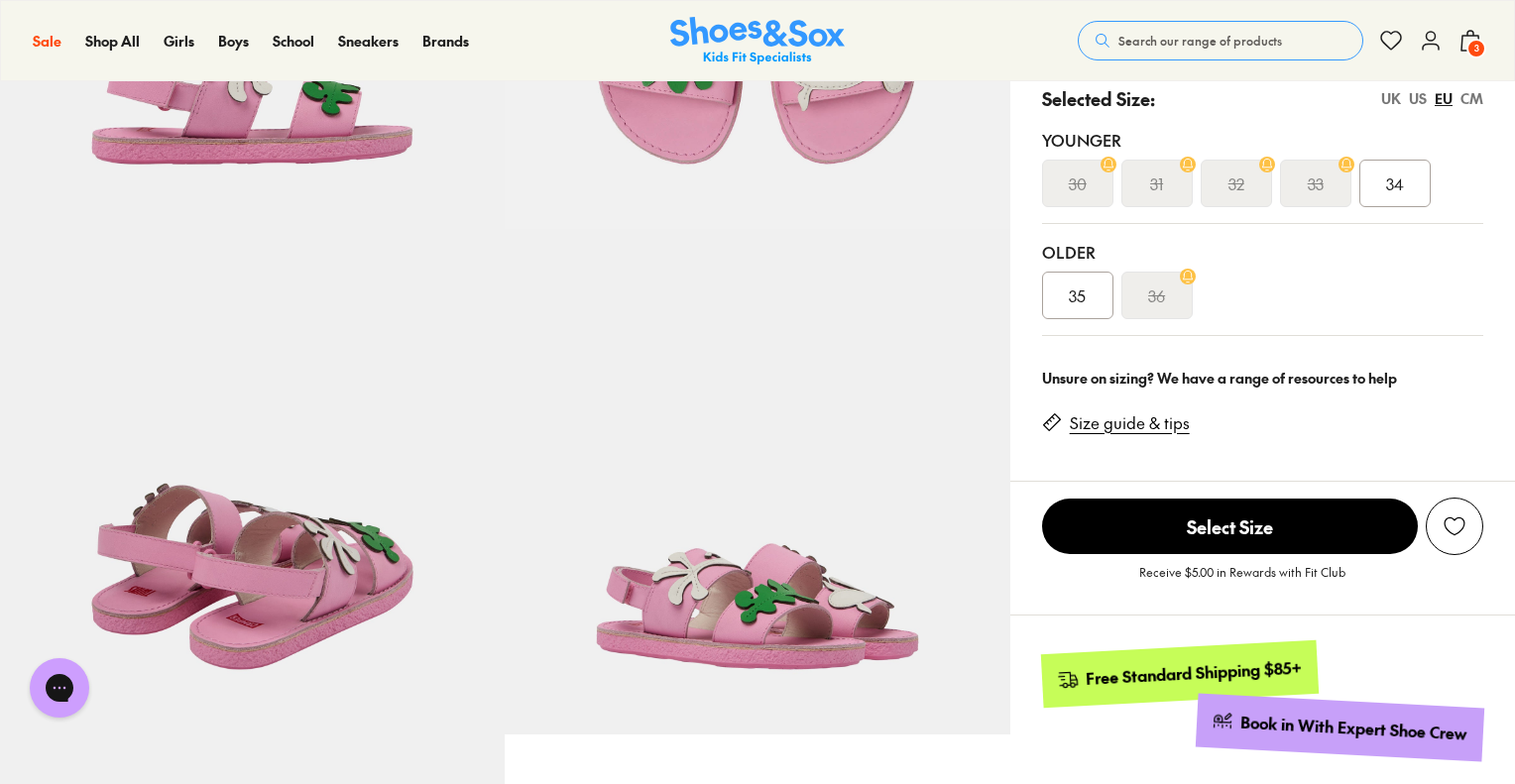 click on "35" at bounding box center [1077, 295] 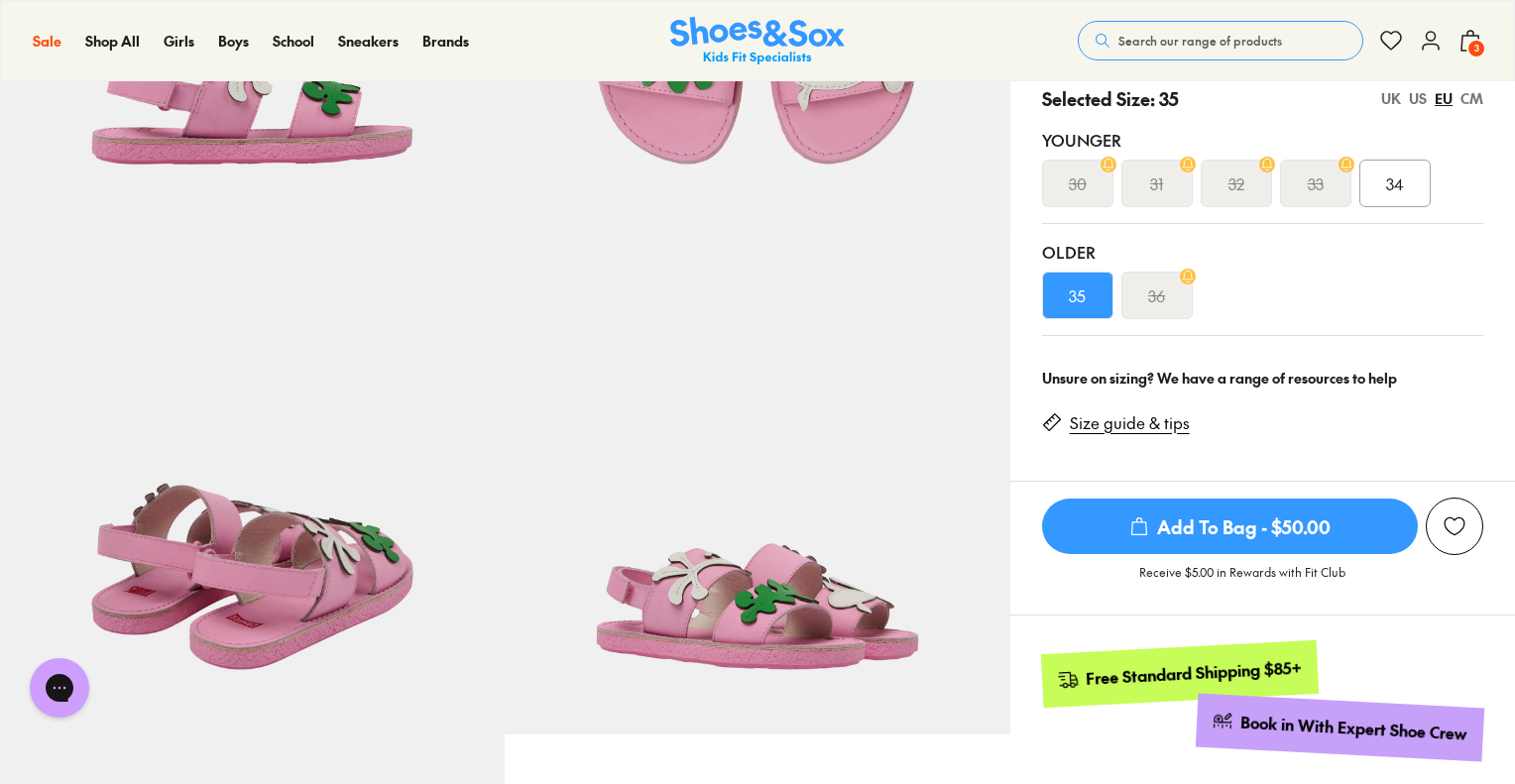 click on "Add To Bag - $50.00" at bounding box center (1229, 526) 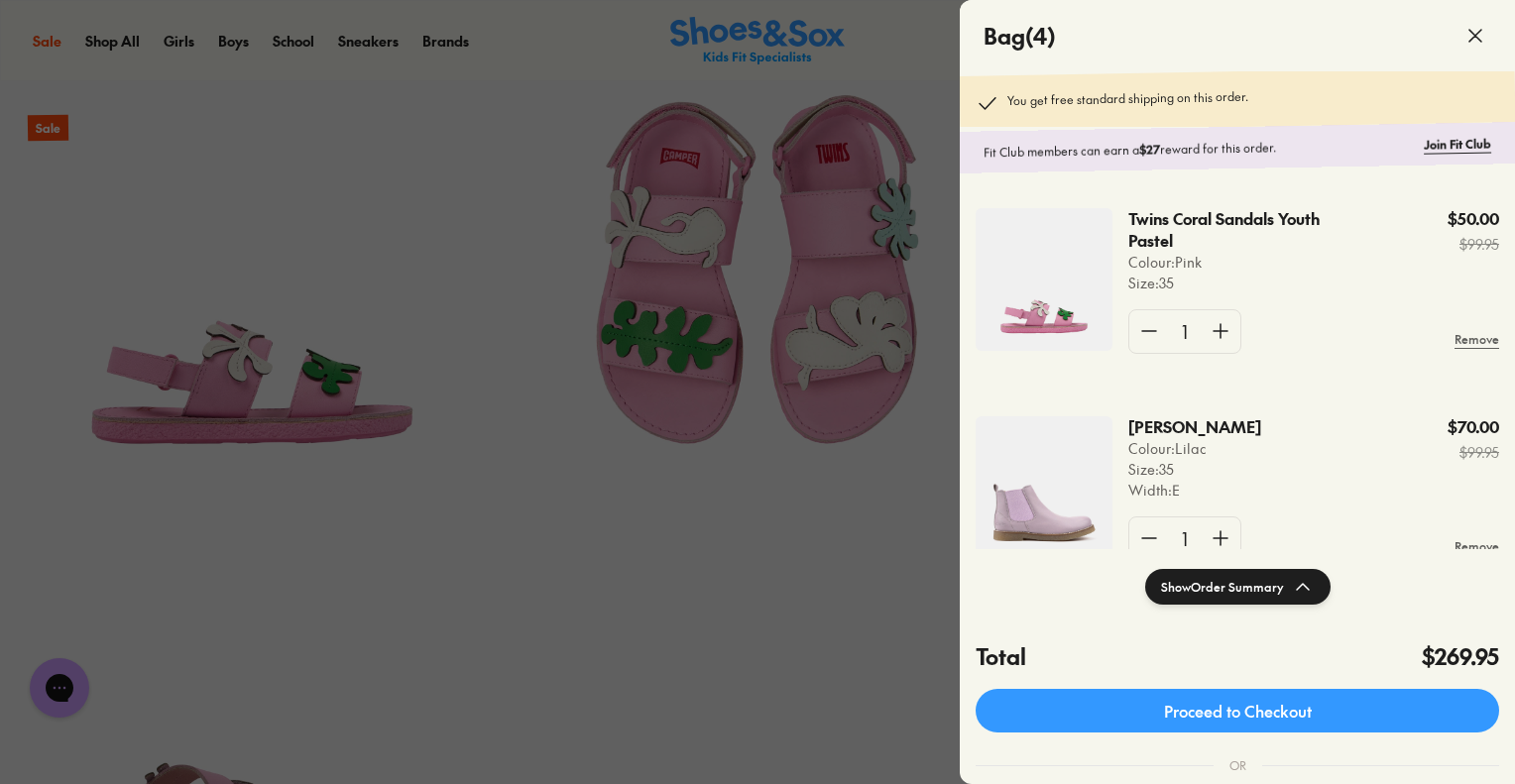scroll, scrollTop: 0, scrollLeft: 0, axis: both 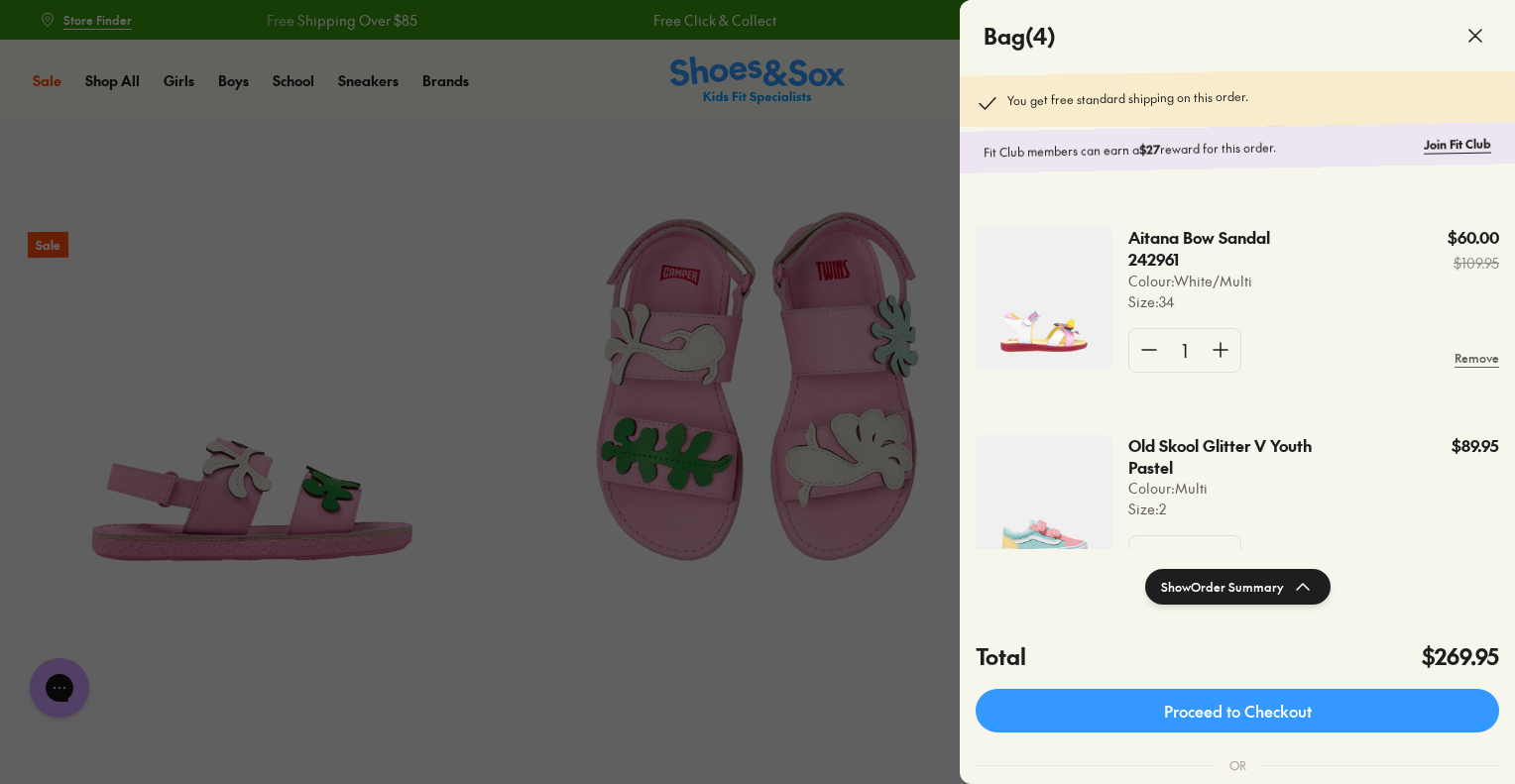 click 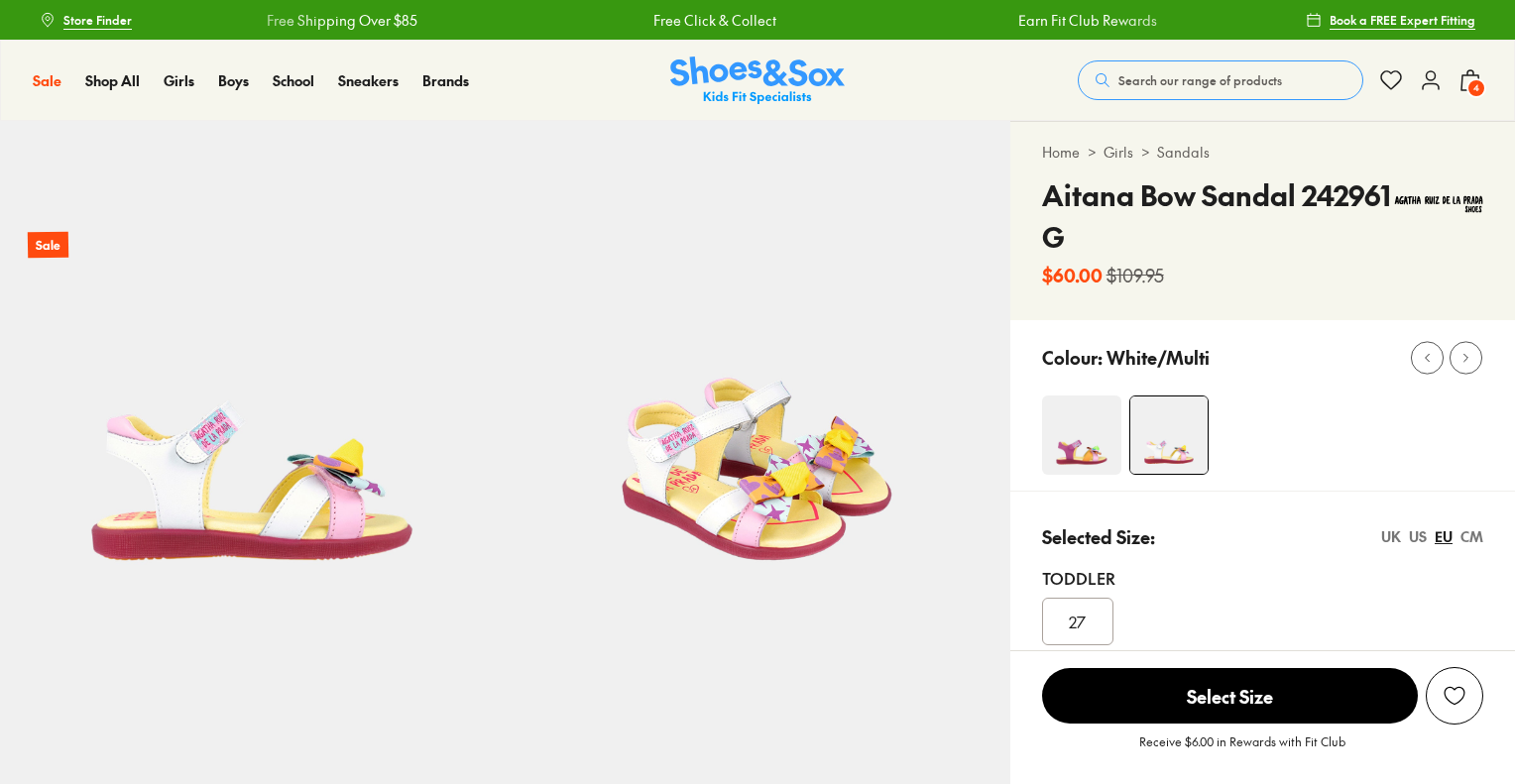 scroll, scrollTop: 0, scrollLeft: 0, axis: both 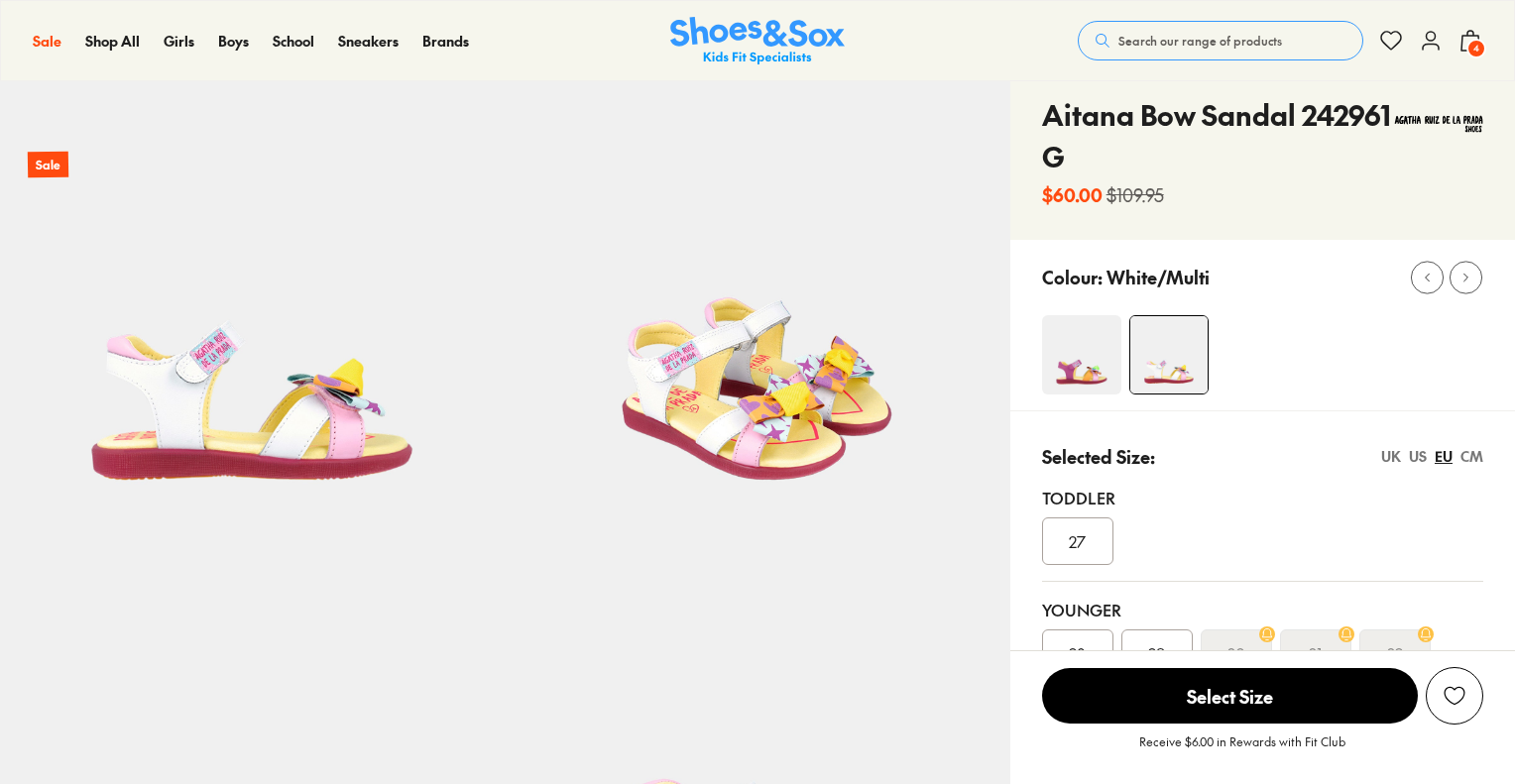 select on "*" 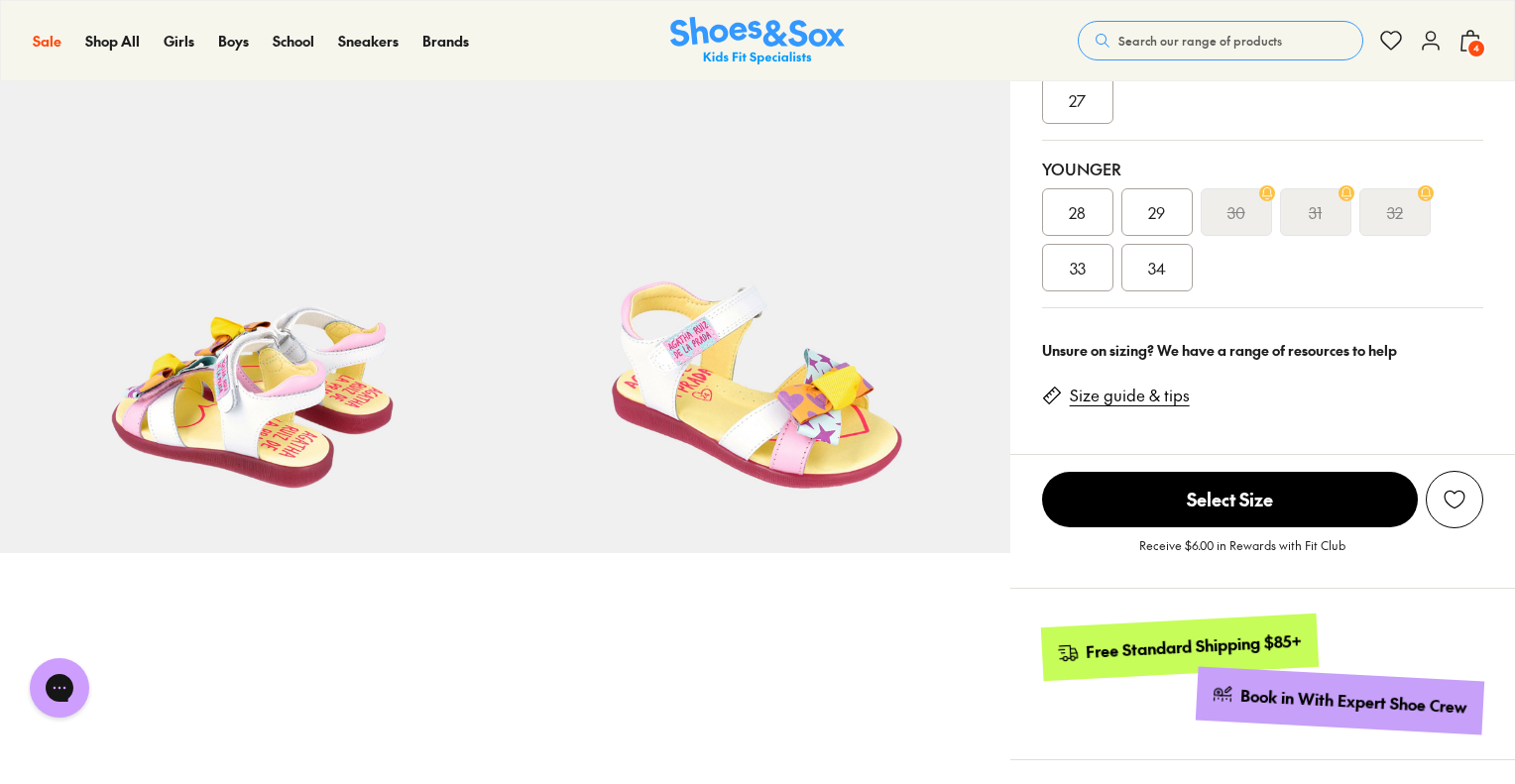 scroll, scrollTop: 595, scrollLeft: 0, axis: vertical 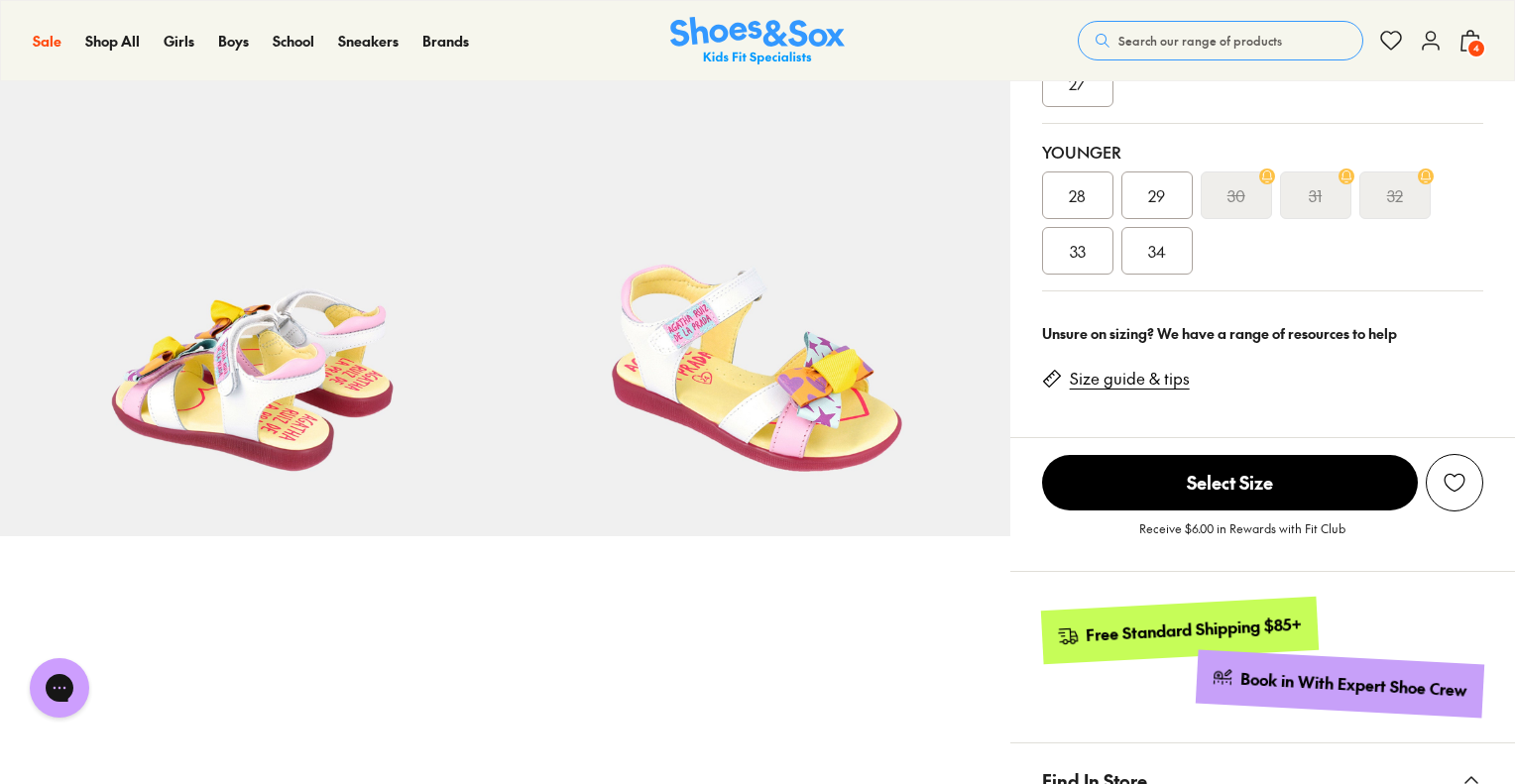 click on "4" at bounding box center [1476, 49] 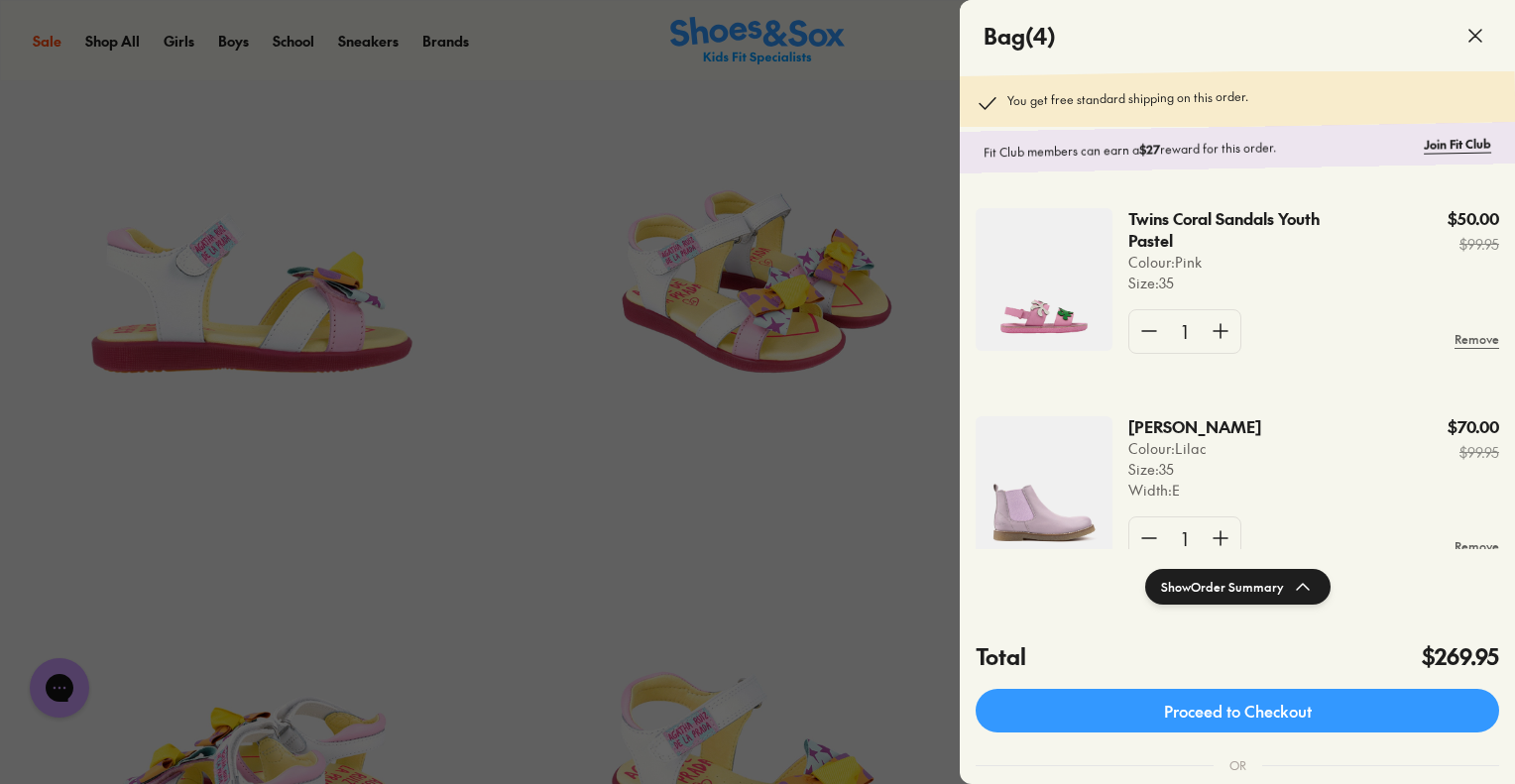 scroll, scrollTop: 99, scrollLeft: 0, axis: vertical 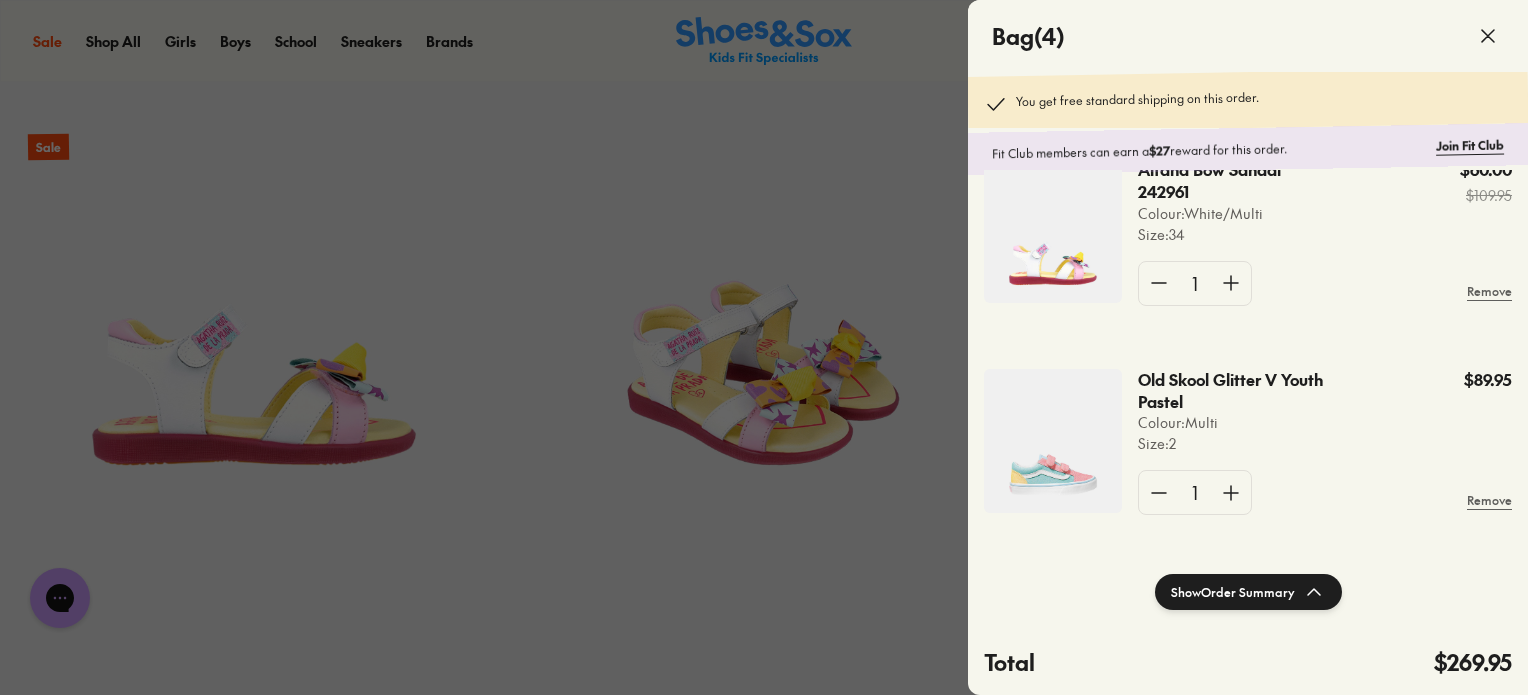 click 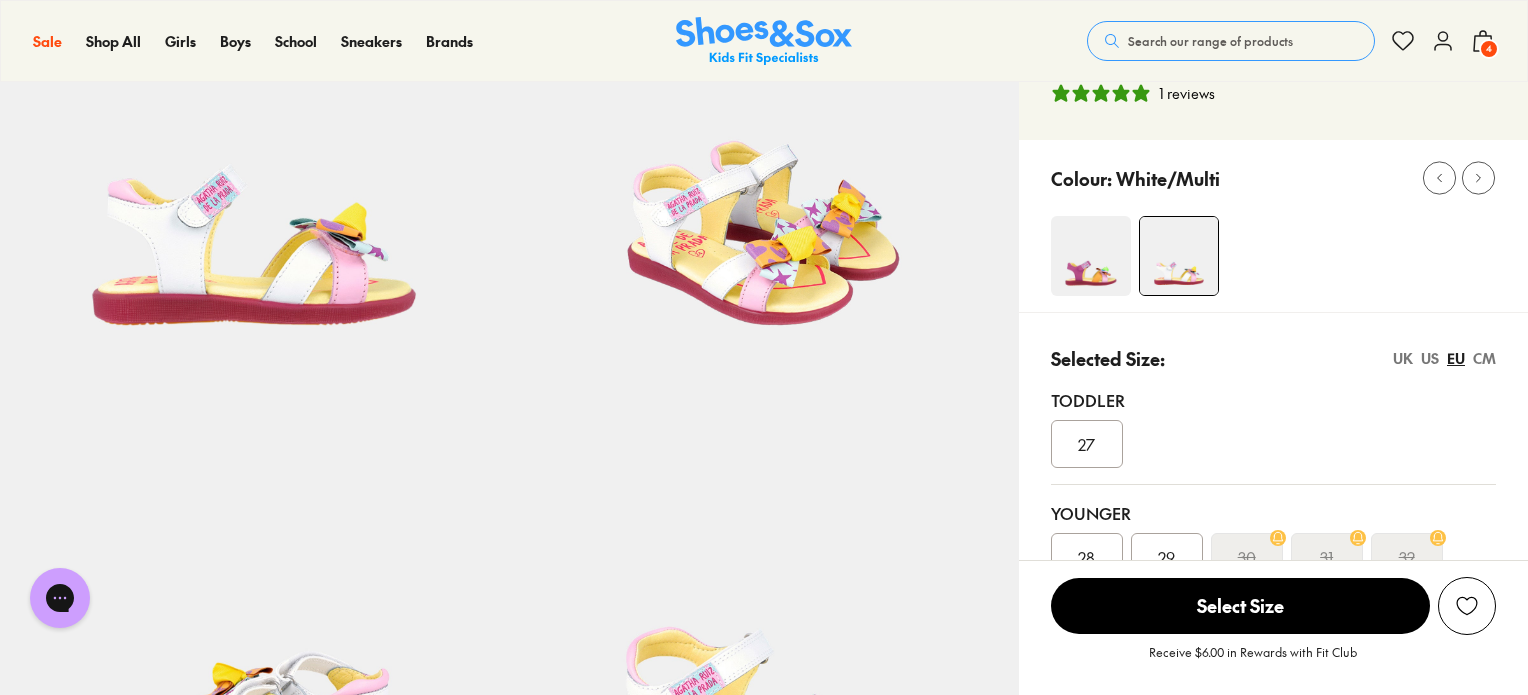 scroll, scrollTop: 232, scrollLeft: 0, axis: vertical 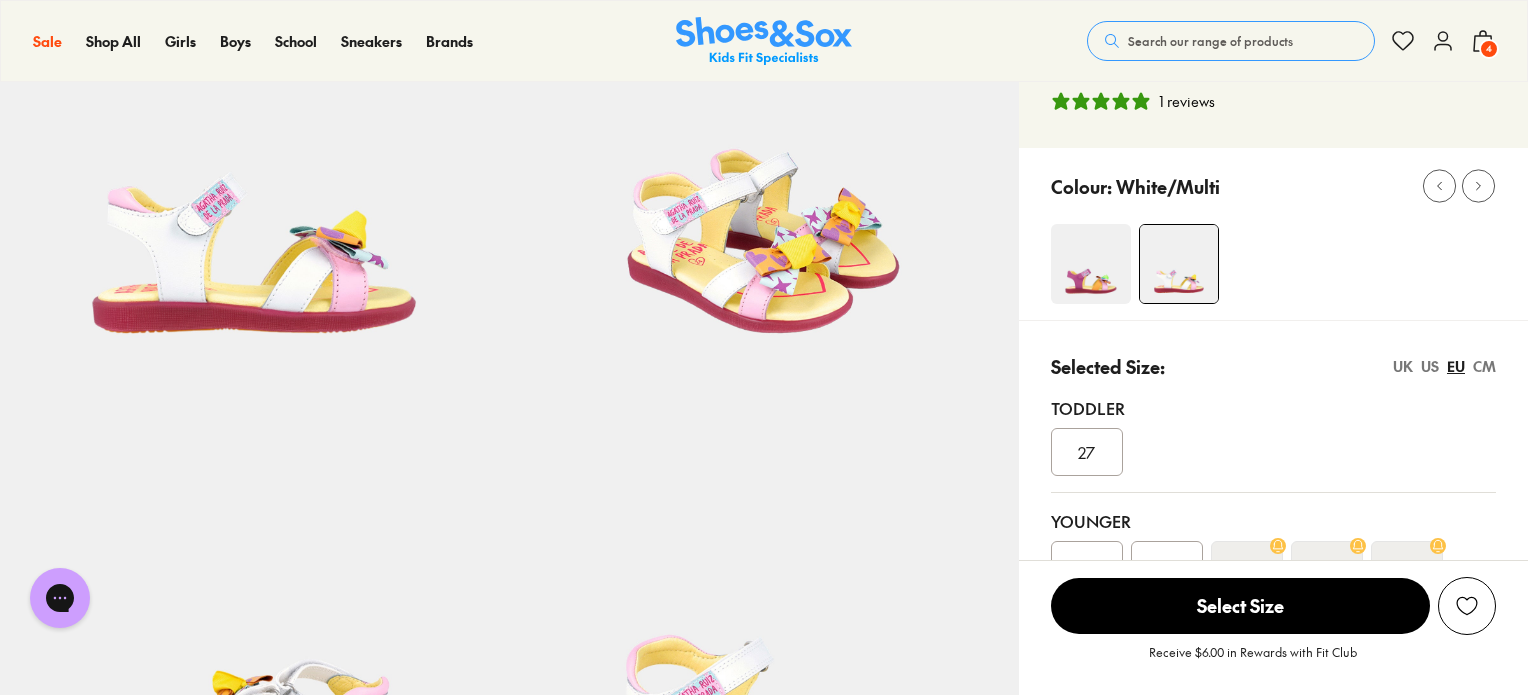 click at bounding box center [1091, 264] 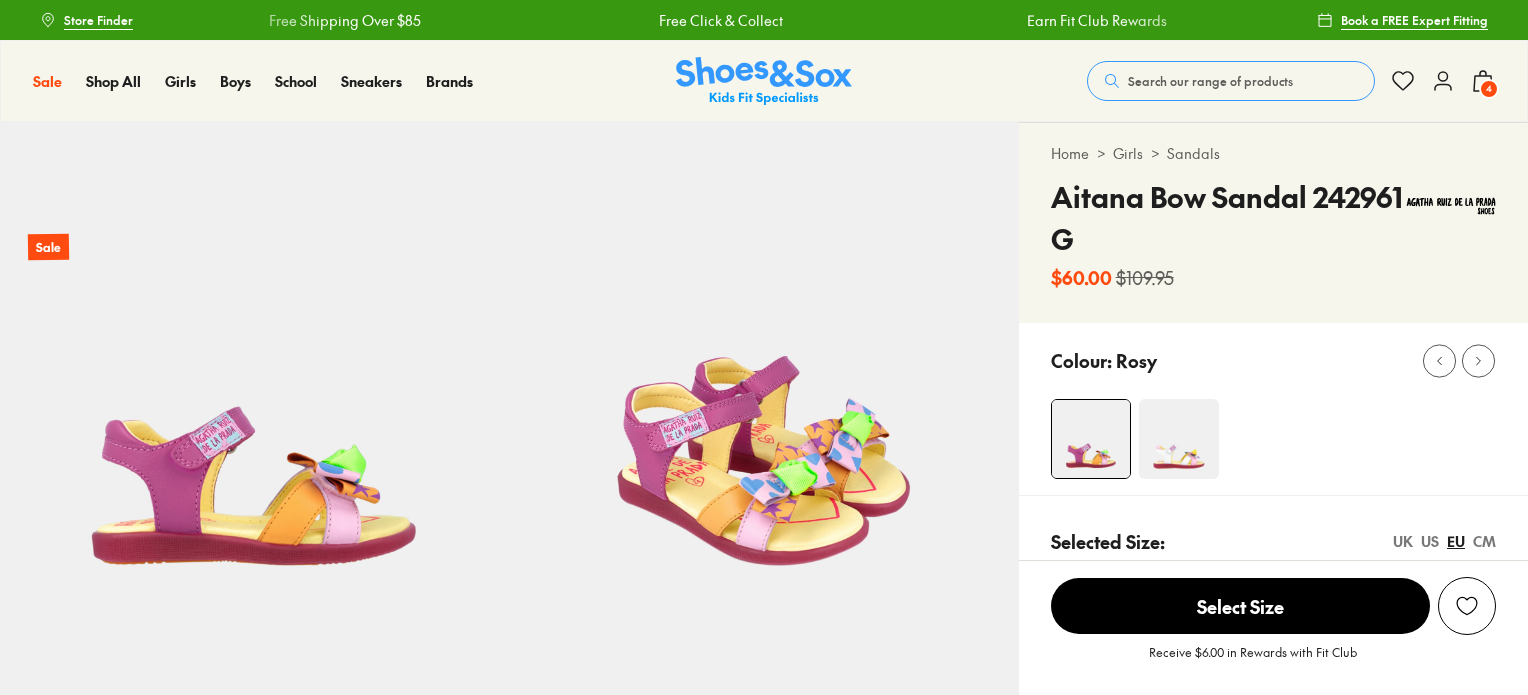 click on "$60.00" at bounding box center (1081, 277) 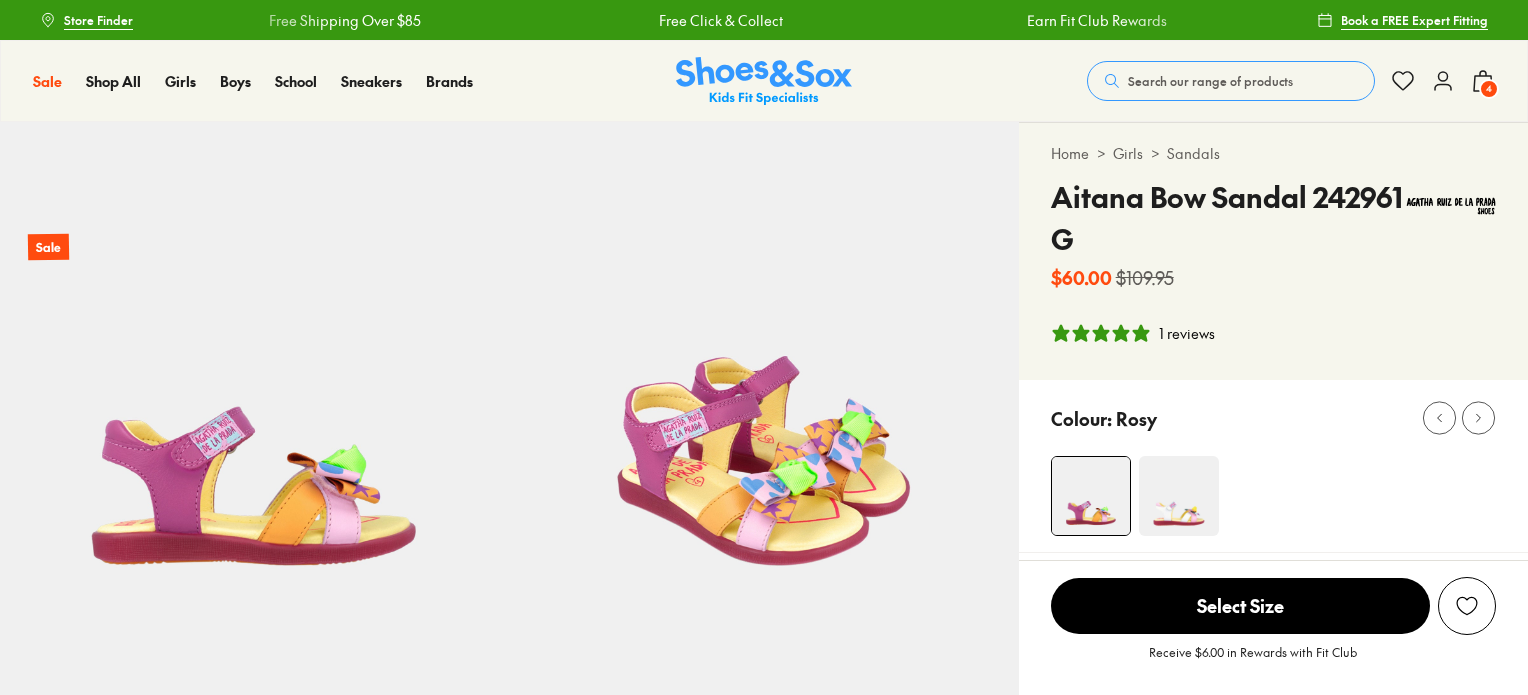 select on "*" 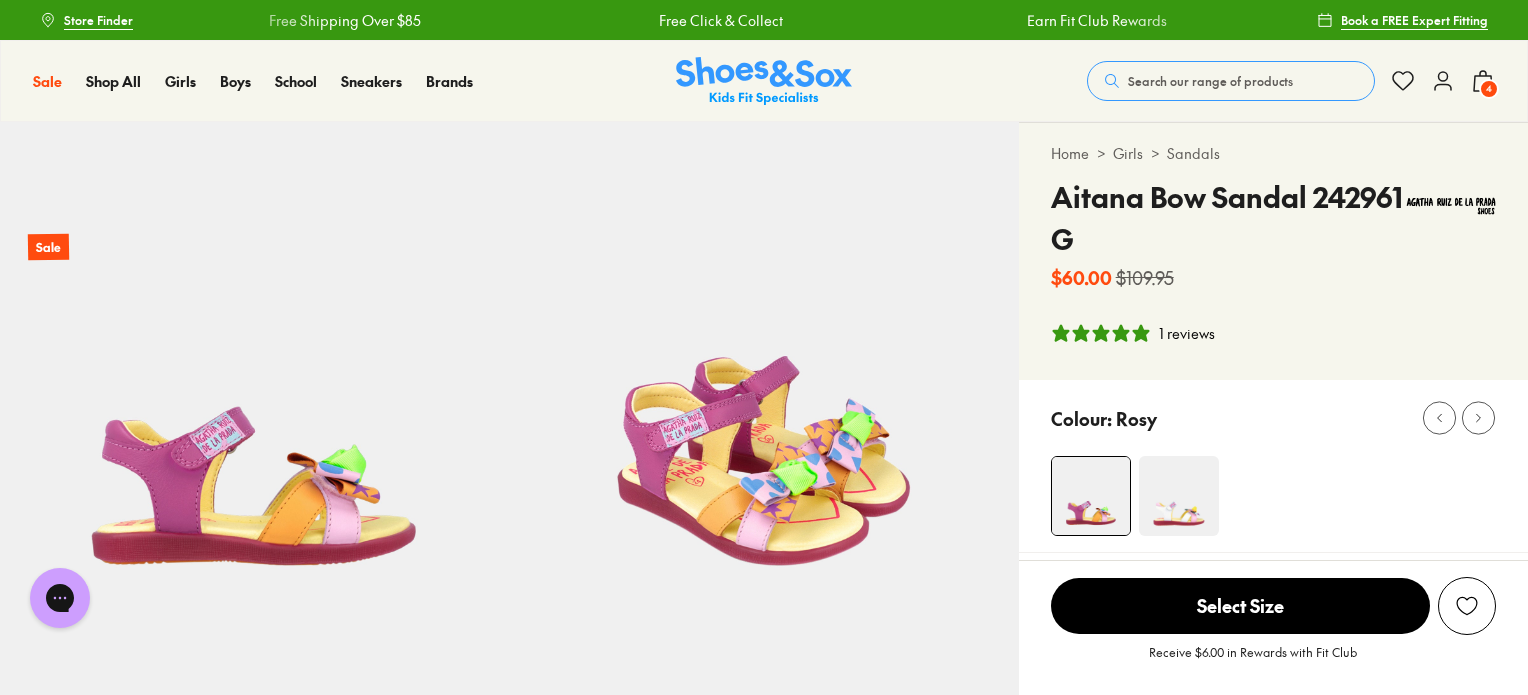 scroll, scrollTop: 0, scrollLeft: 0, axis: both 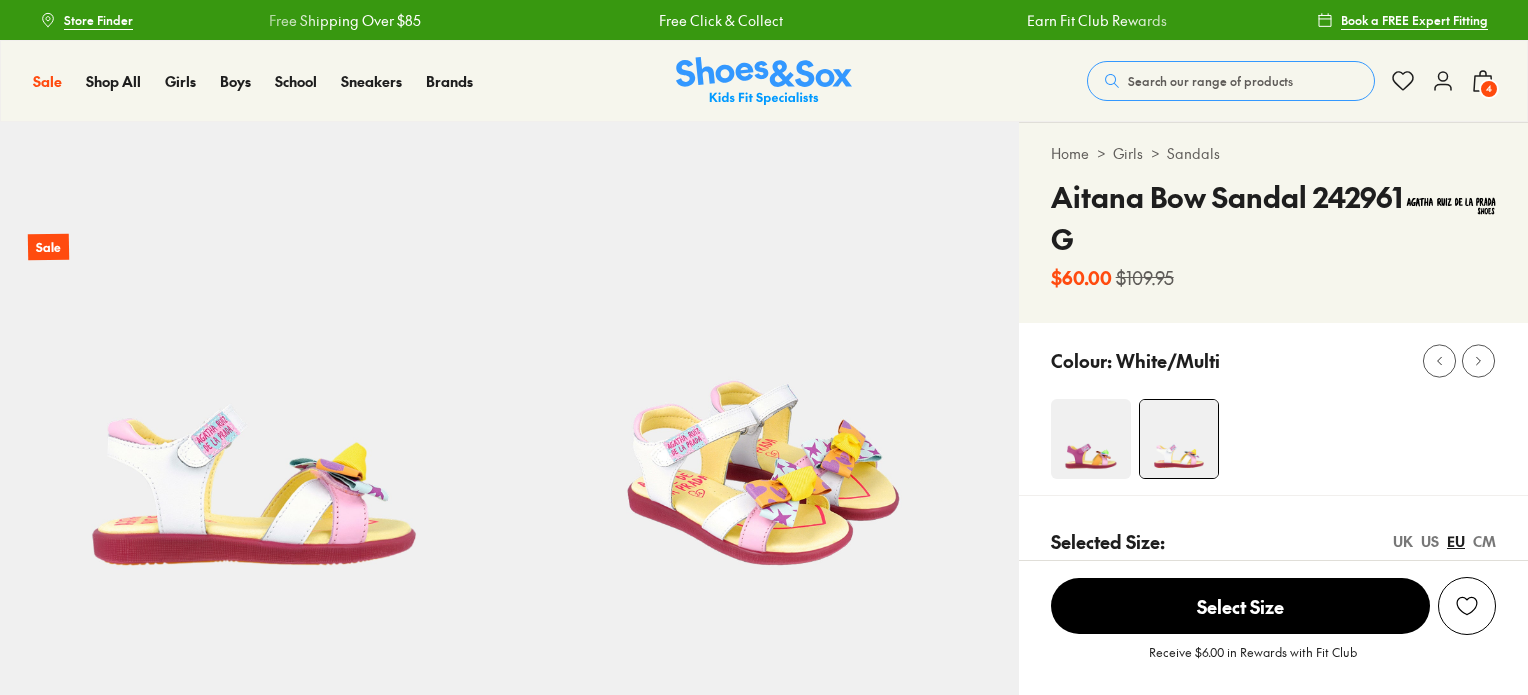 select on "*" 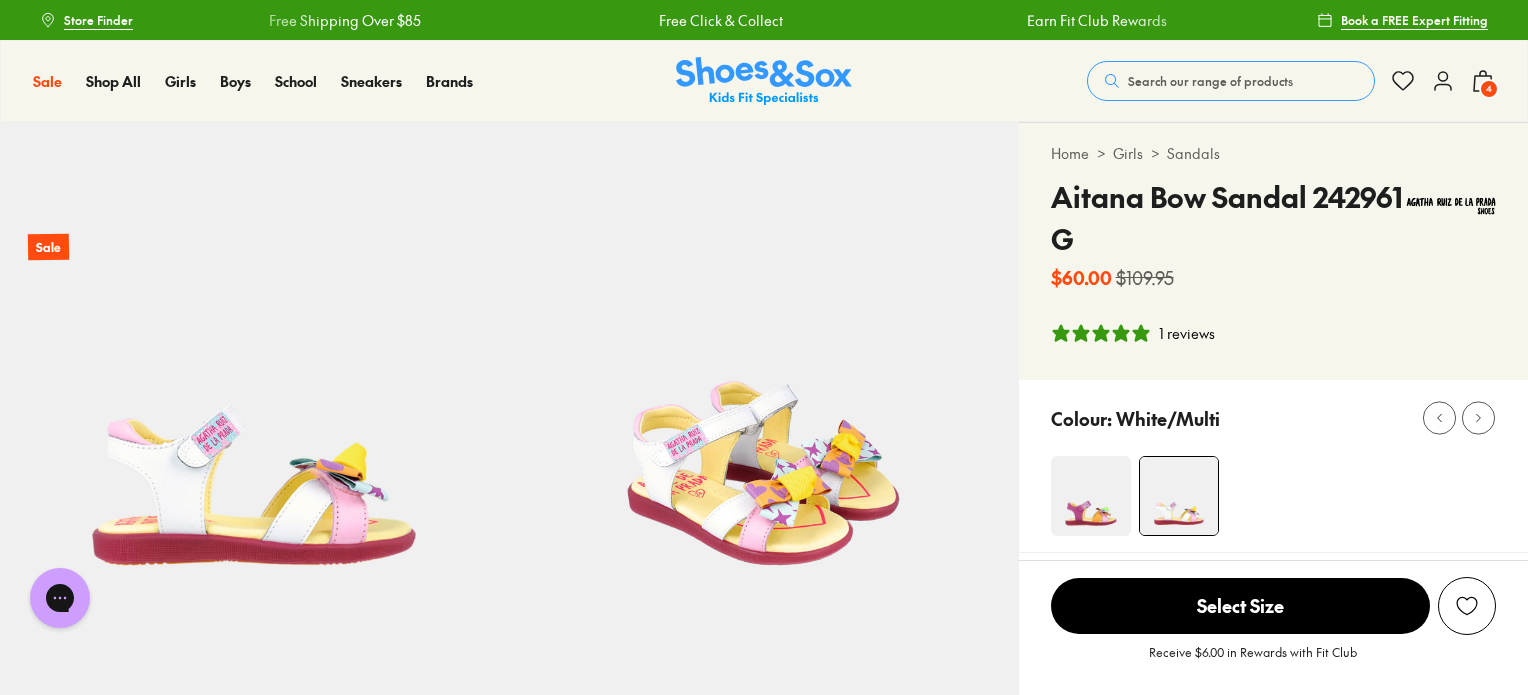 scroll, scrollTop: 0, scrollLeft: 0, axis: both 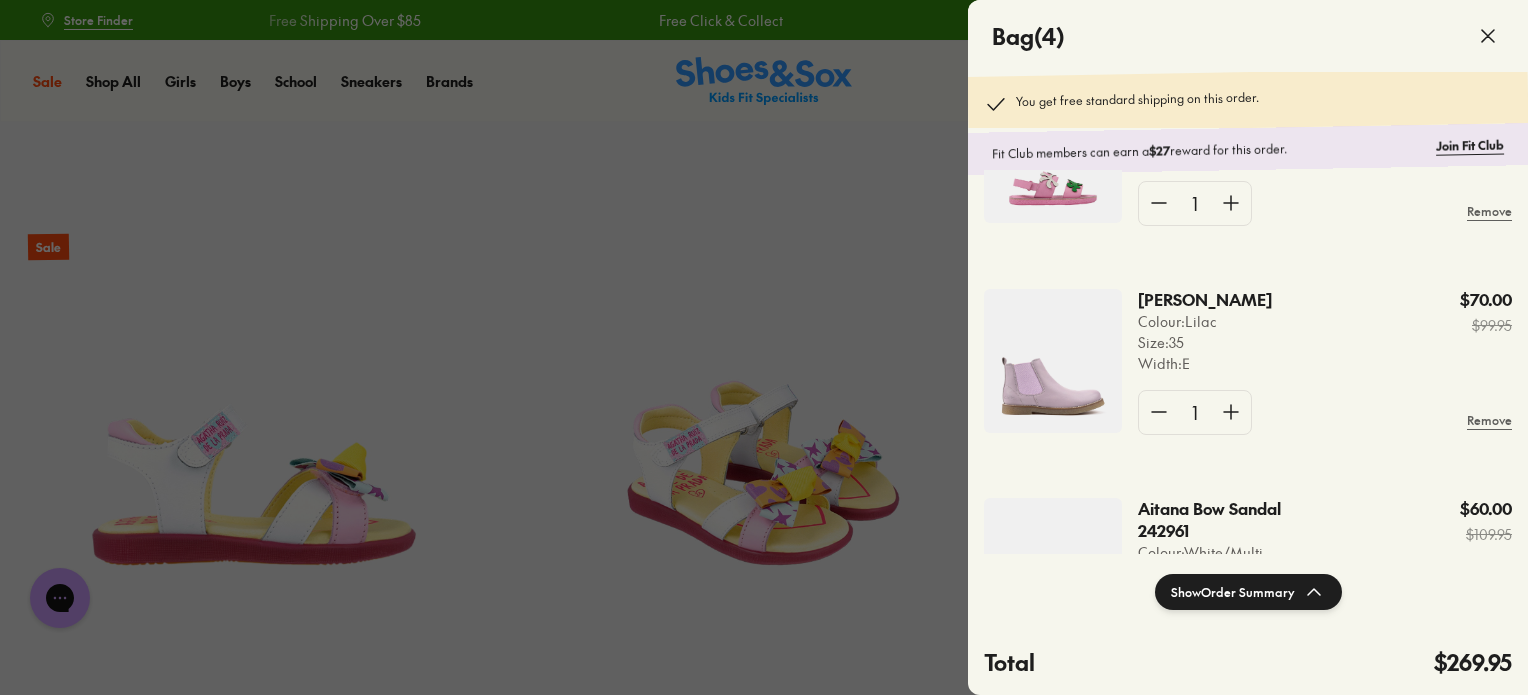 click 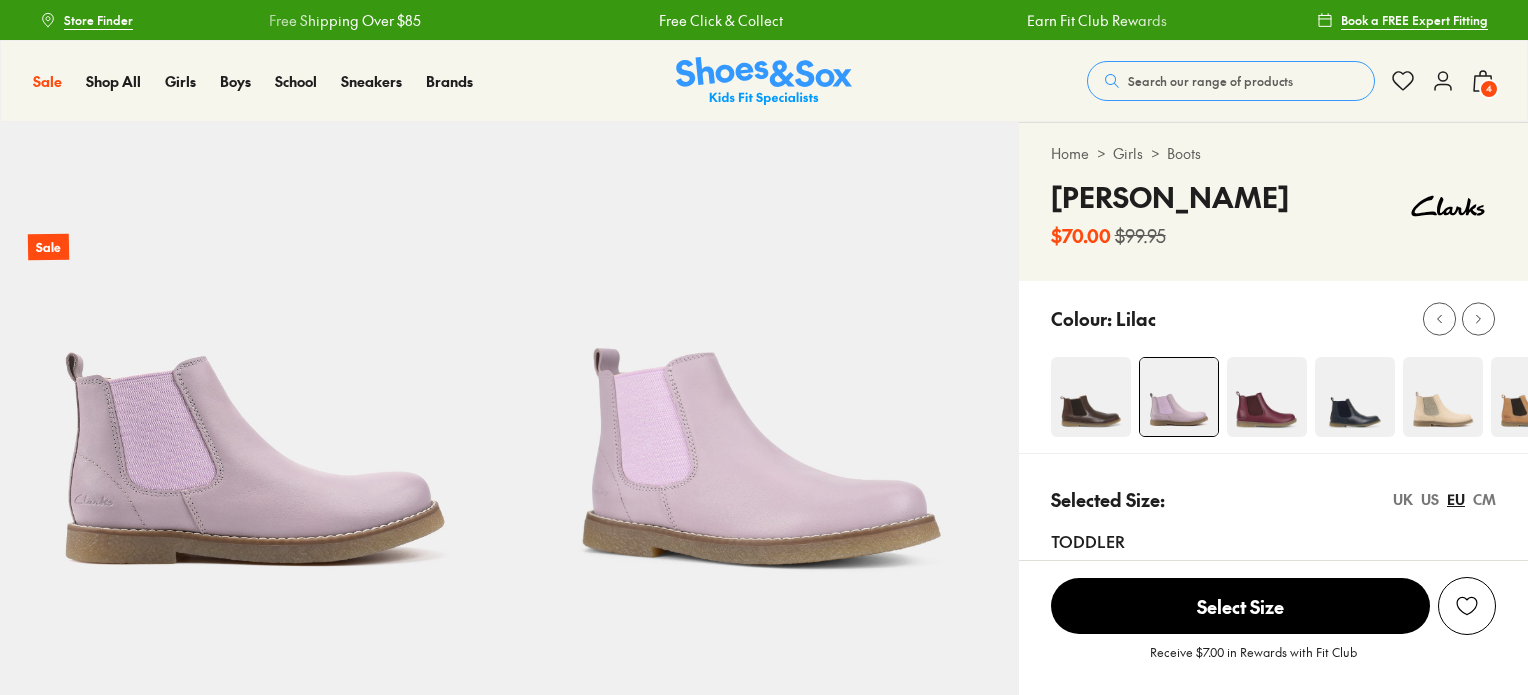 scroll, scrollTop: 0, scrollLeft: 0, axis: both 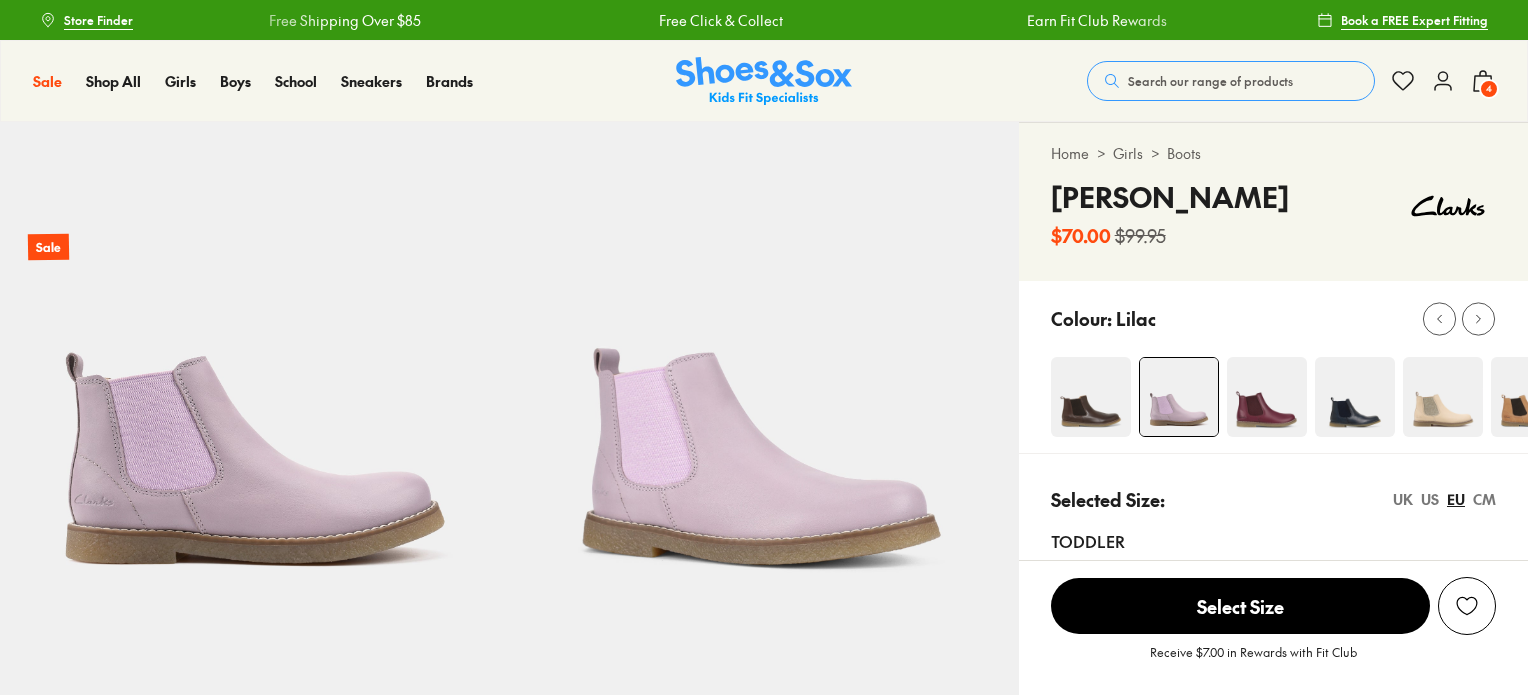select on "*" 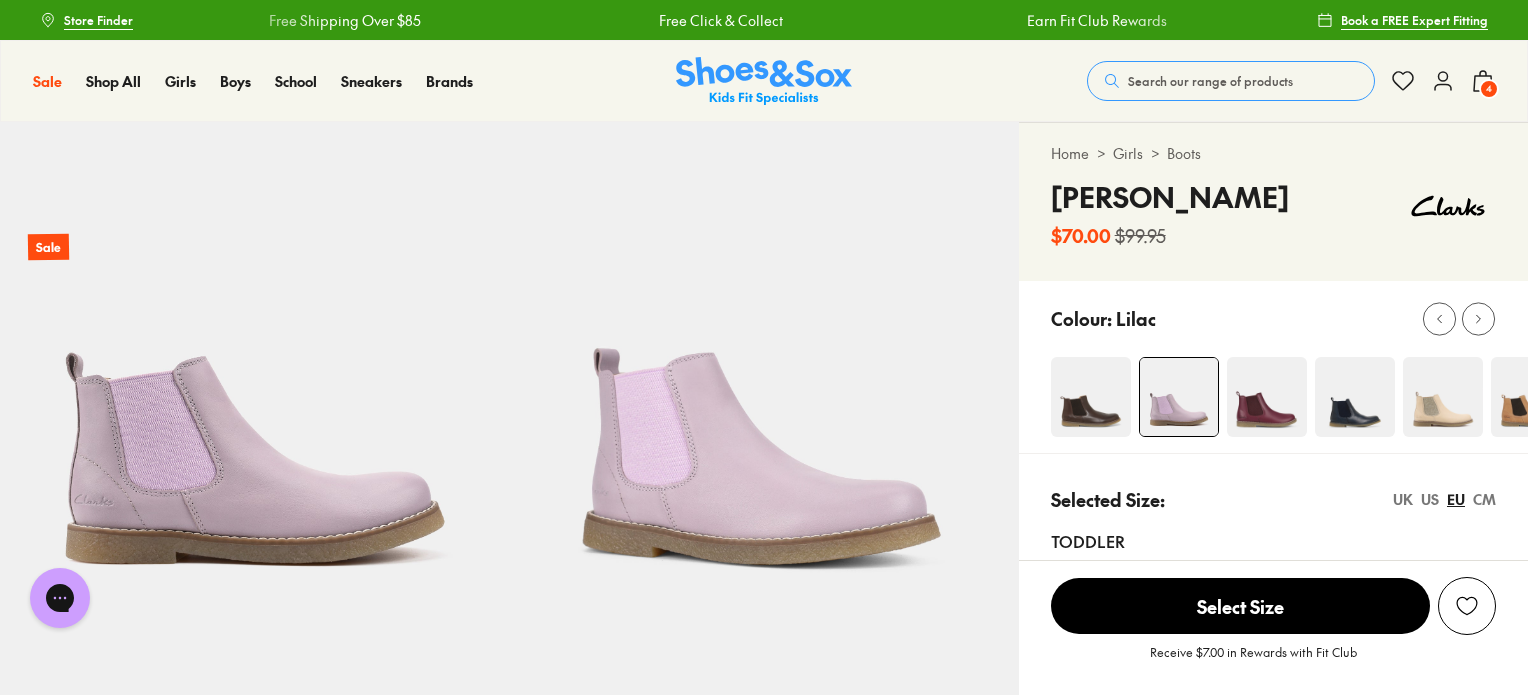 scroll, scrollTop: 0, scrollLeft: 0, axis: both 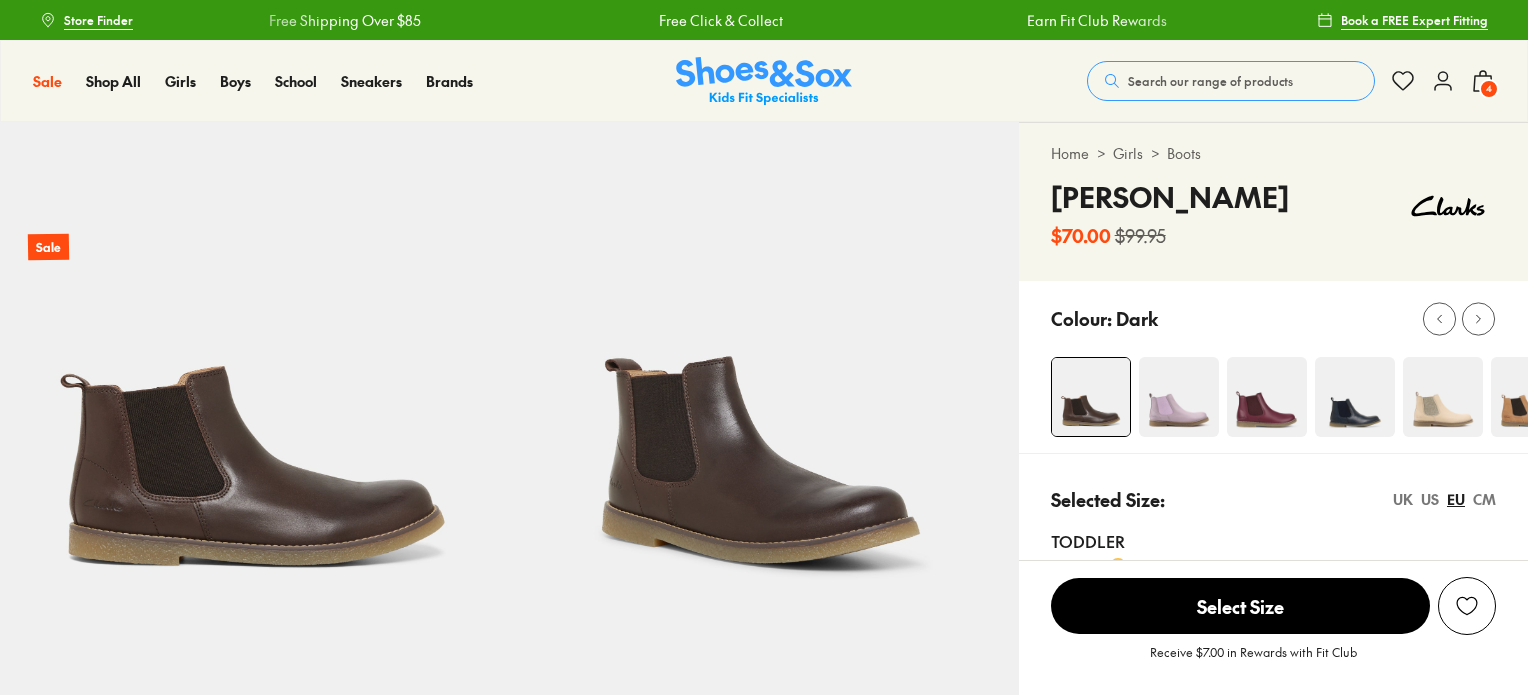 click at bounding box center (1267, 397) 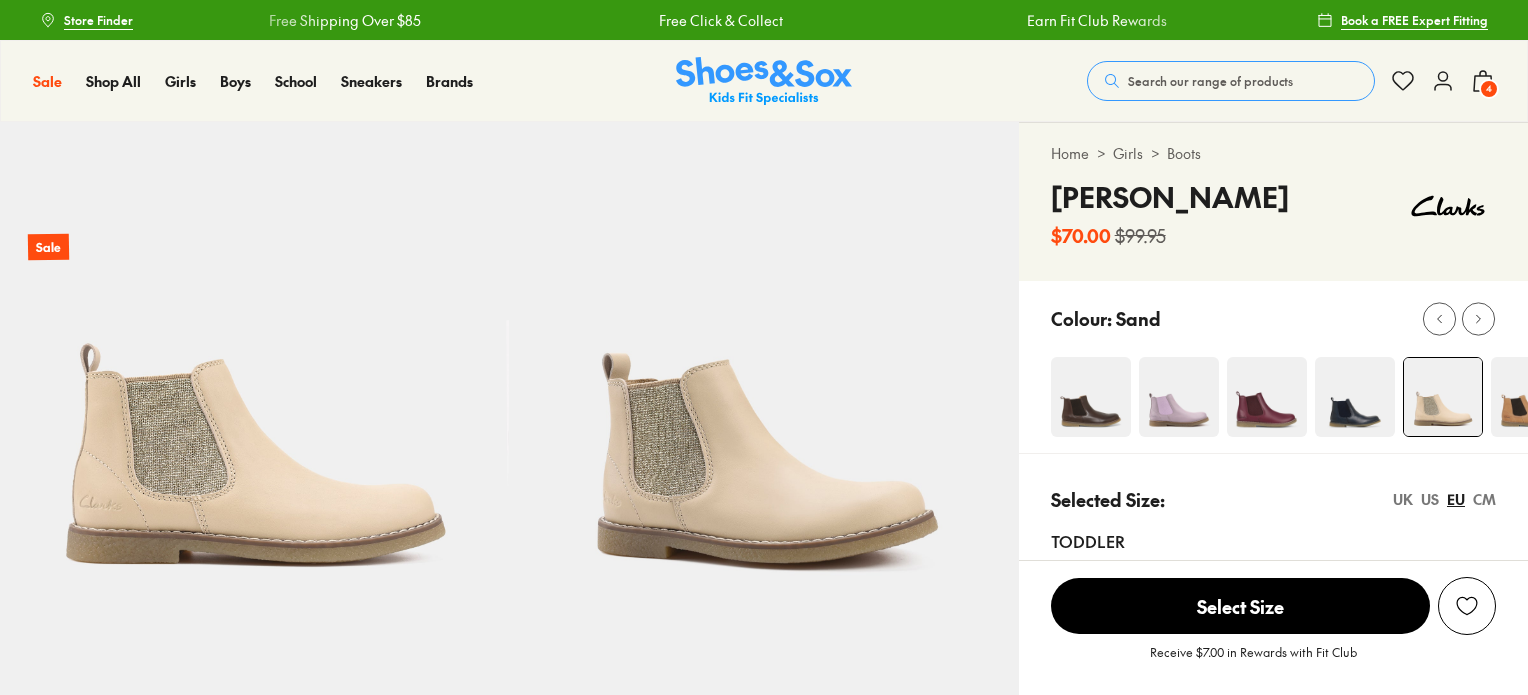 scroll, scrollTop: 35, scrollLeft: 0, axis: vertical 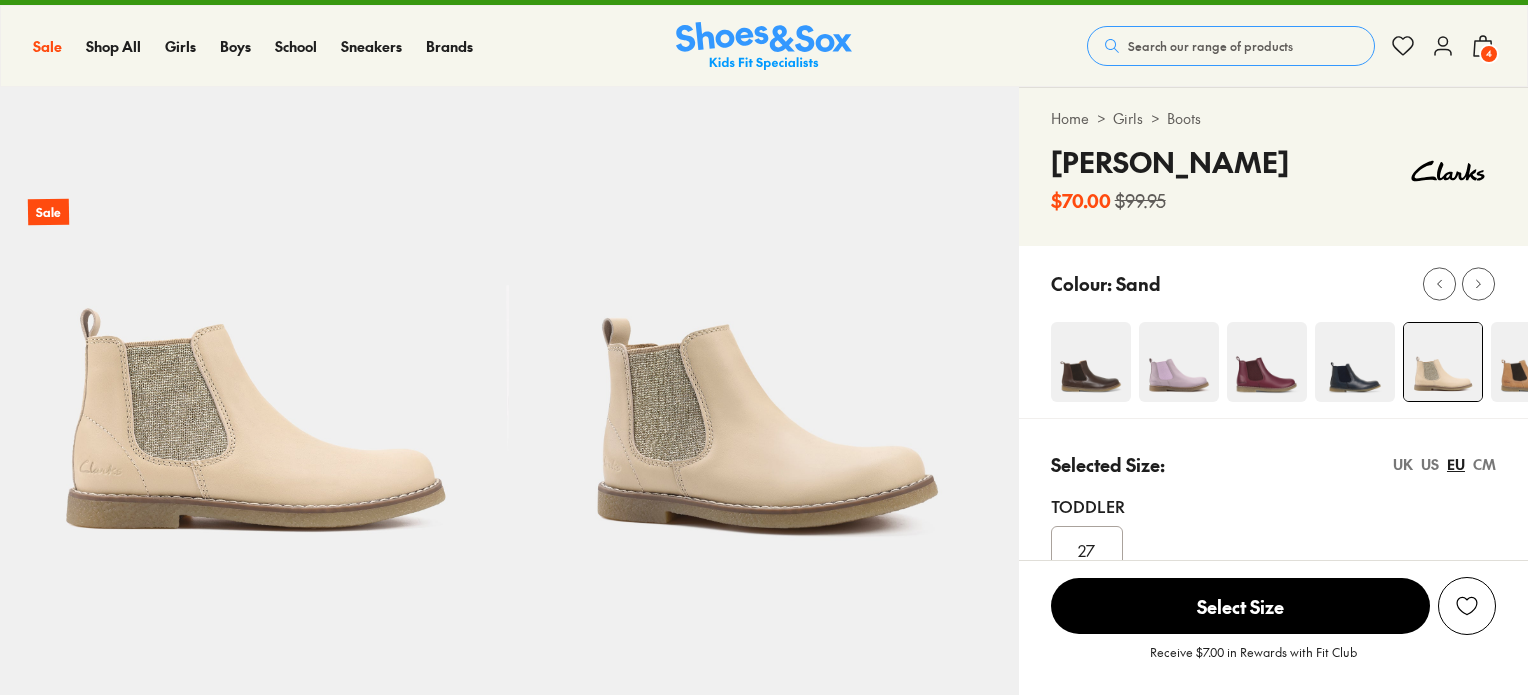 select on "*" 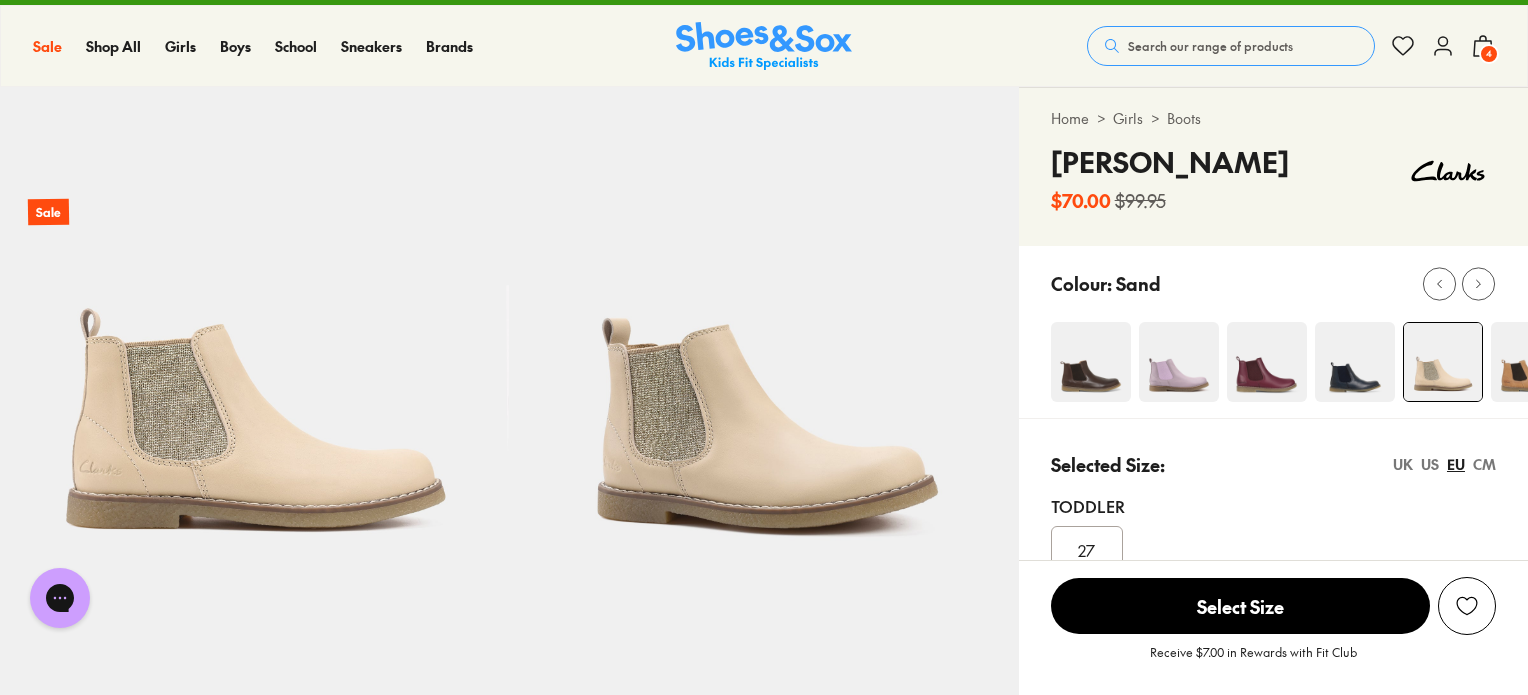 scroll, scrollTop: 0, scrollLeft: 0, axis: both 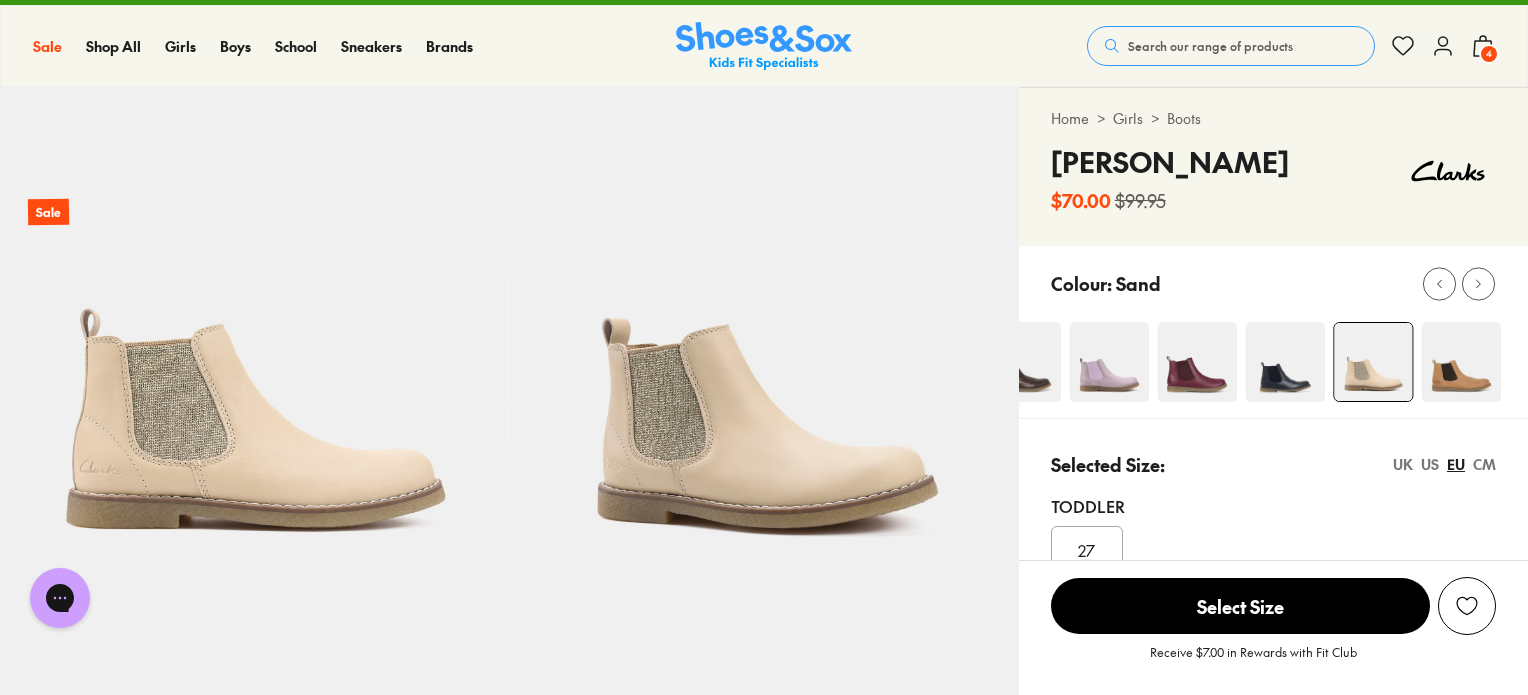 click at bounding box center [1109, 362] 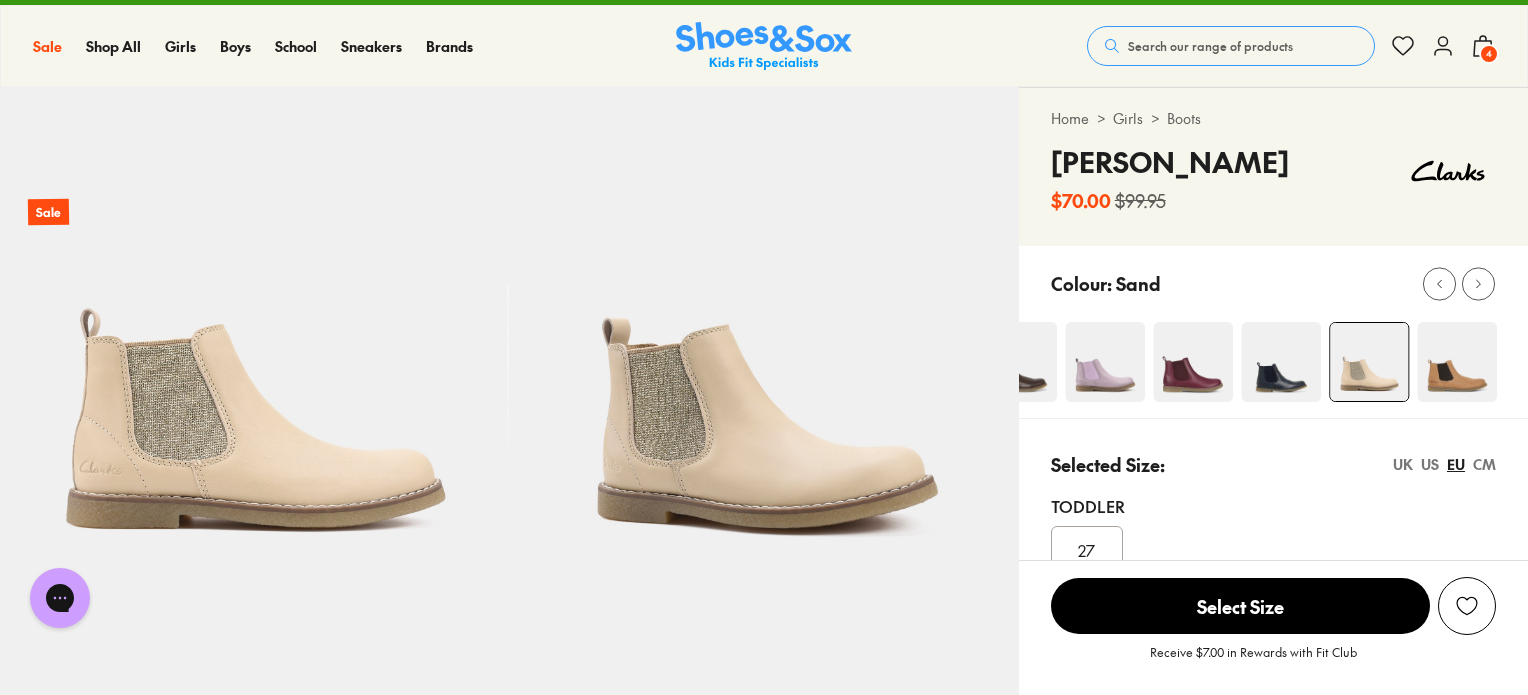 click at bounding box center (1105, 362) 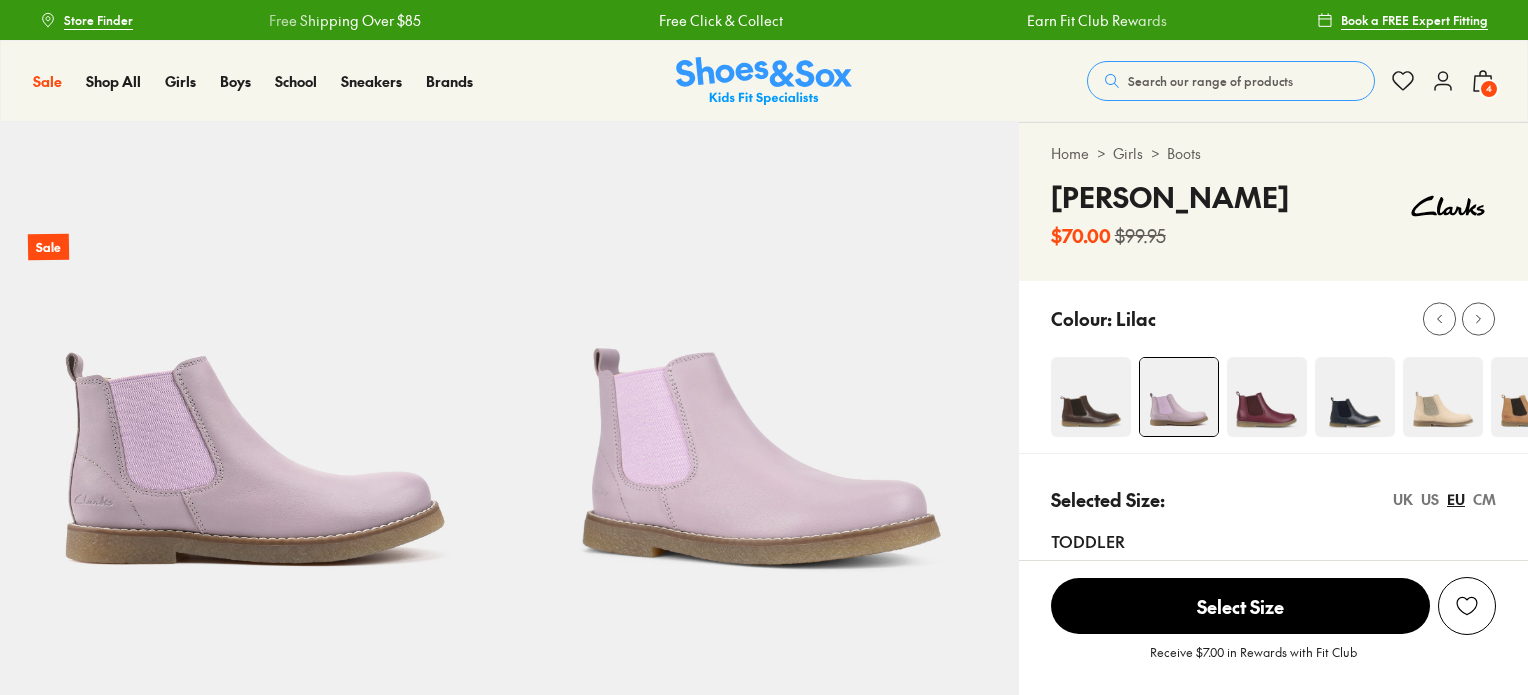 scroll, scrollTop: 0, scrollLeft: 0, axis: both 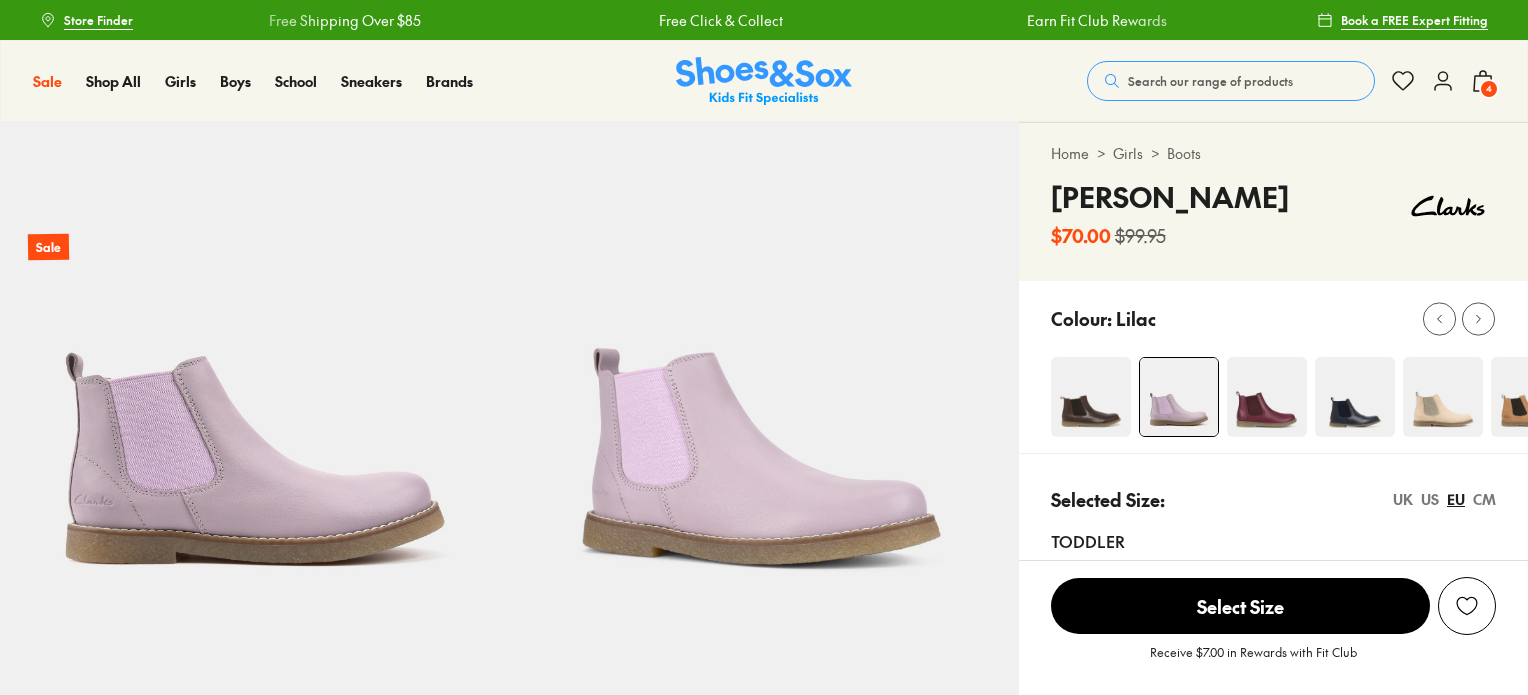 select on "*" 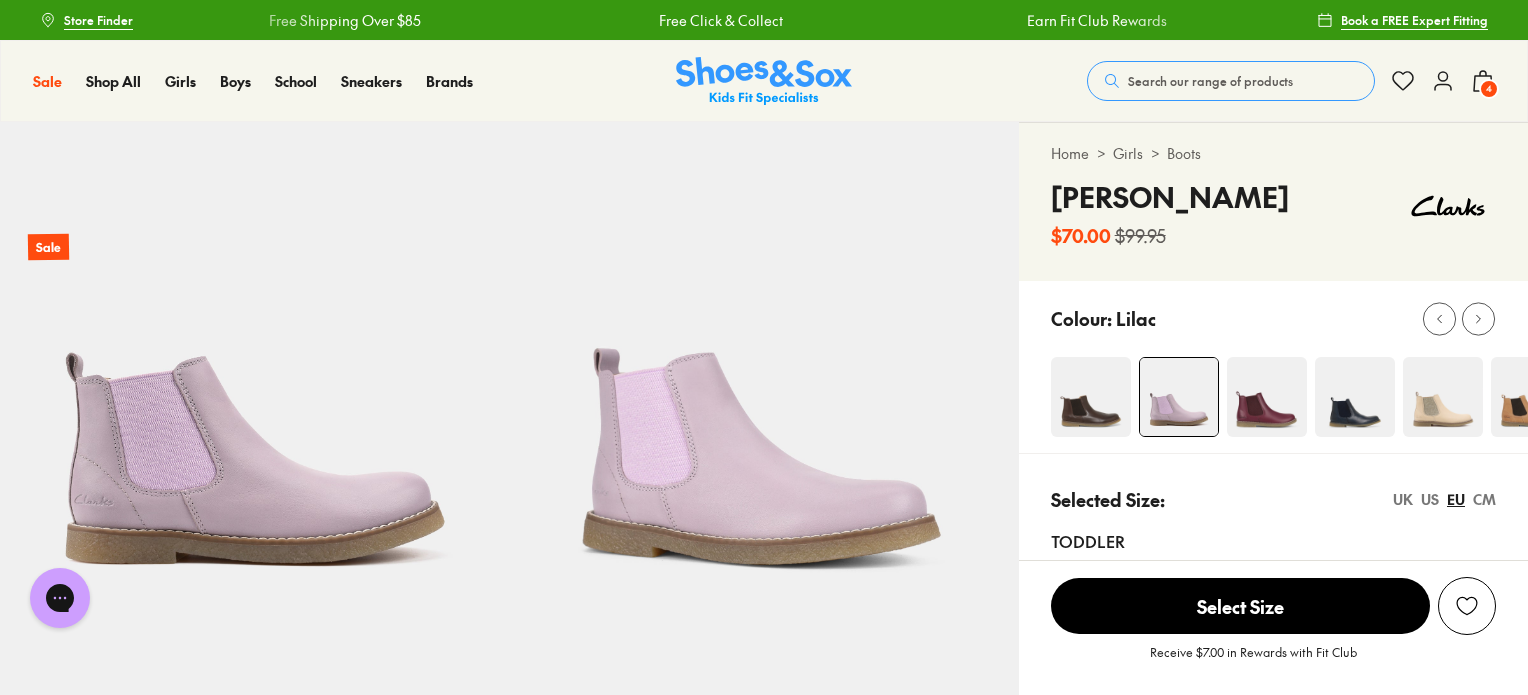 scroll, scrollTop: 0, scrollLeft: 0, axis: both 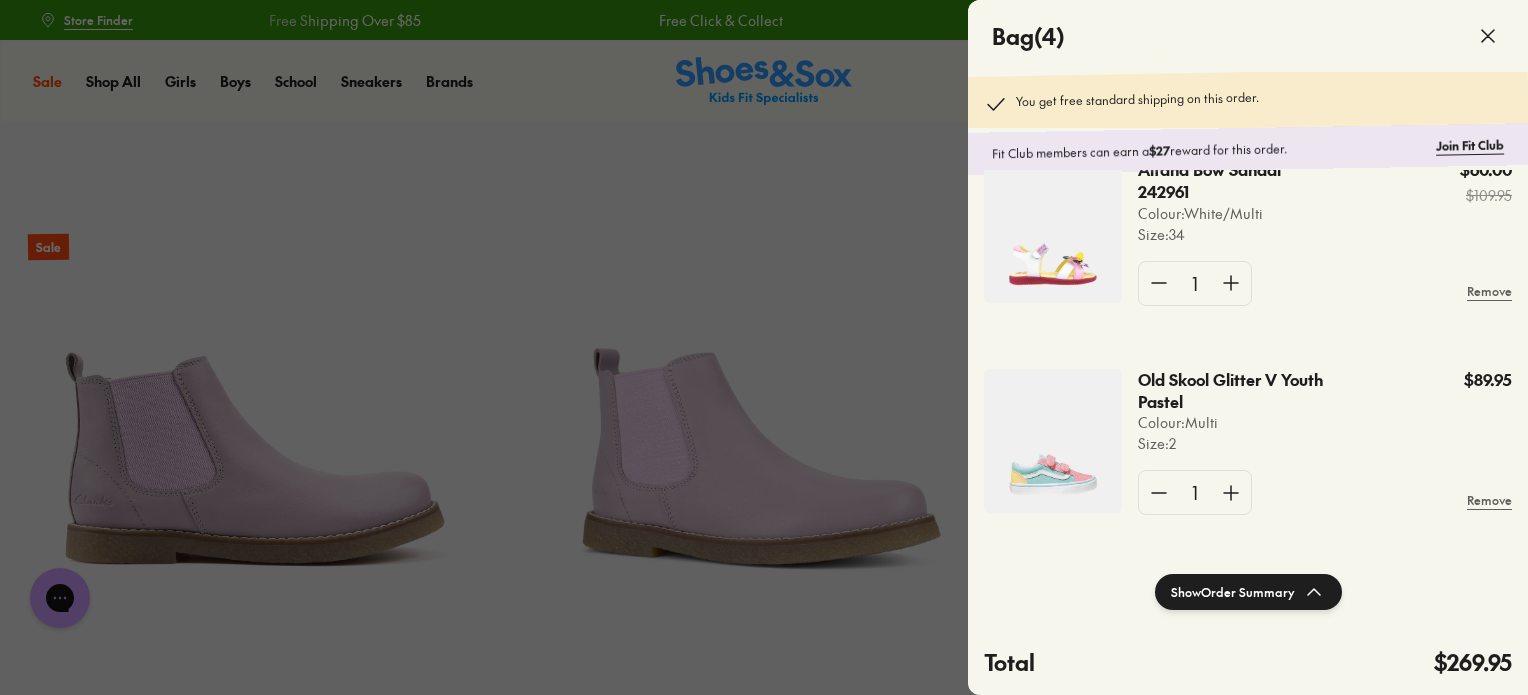 click 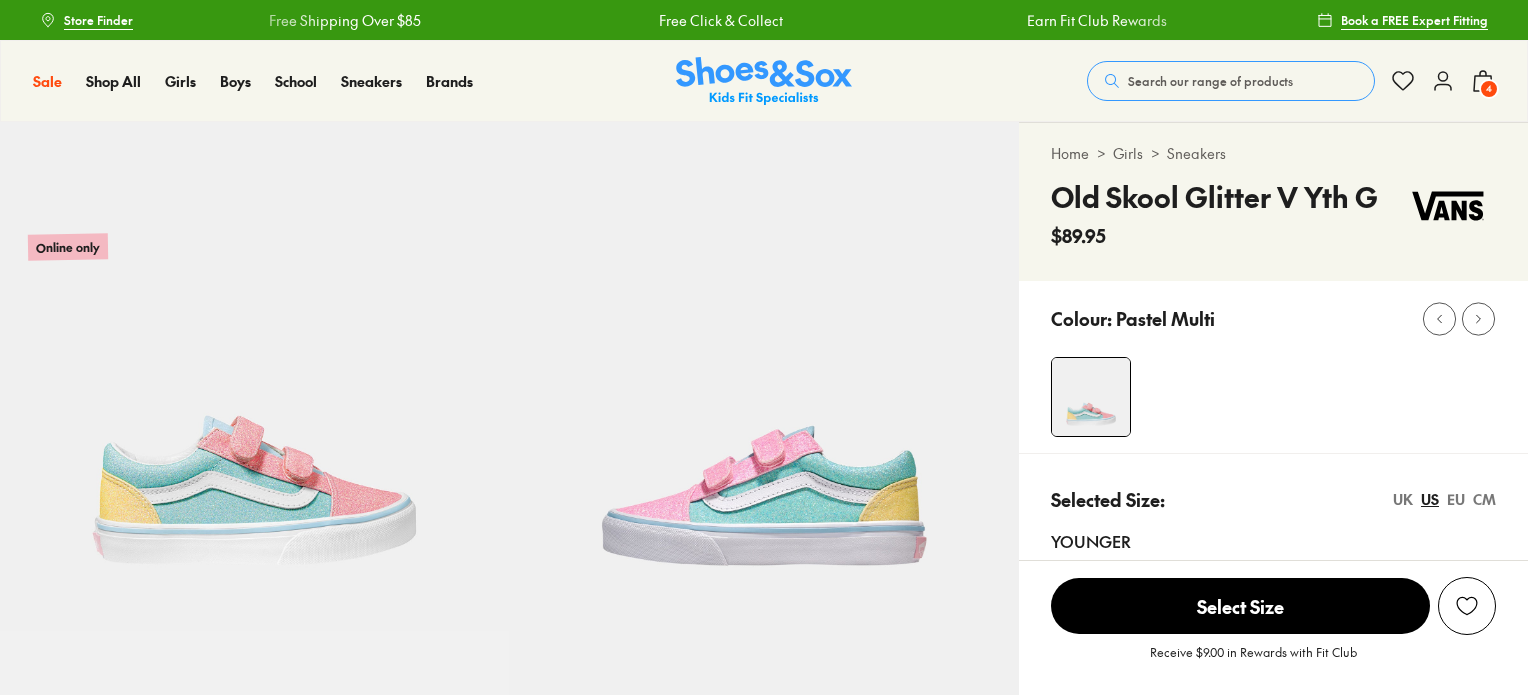 scroll, scrollTop: 0, scrollLeft: 0, axis: both 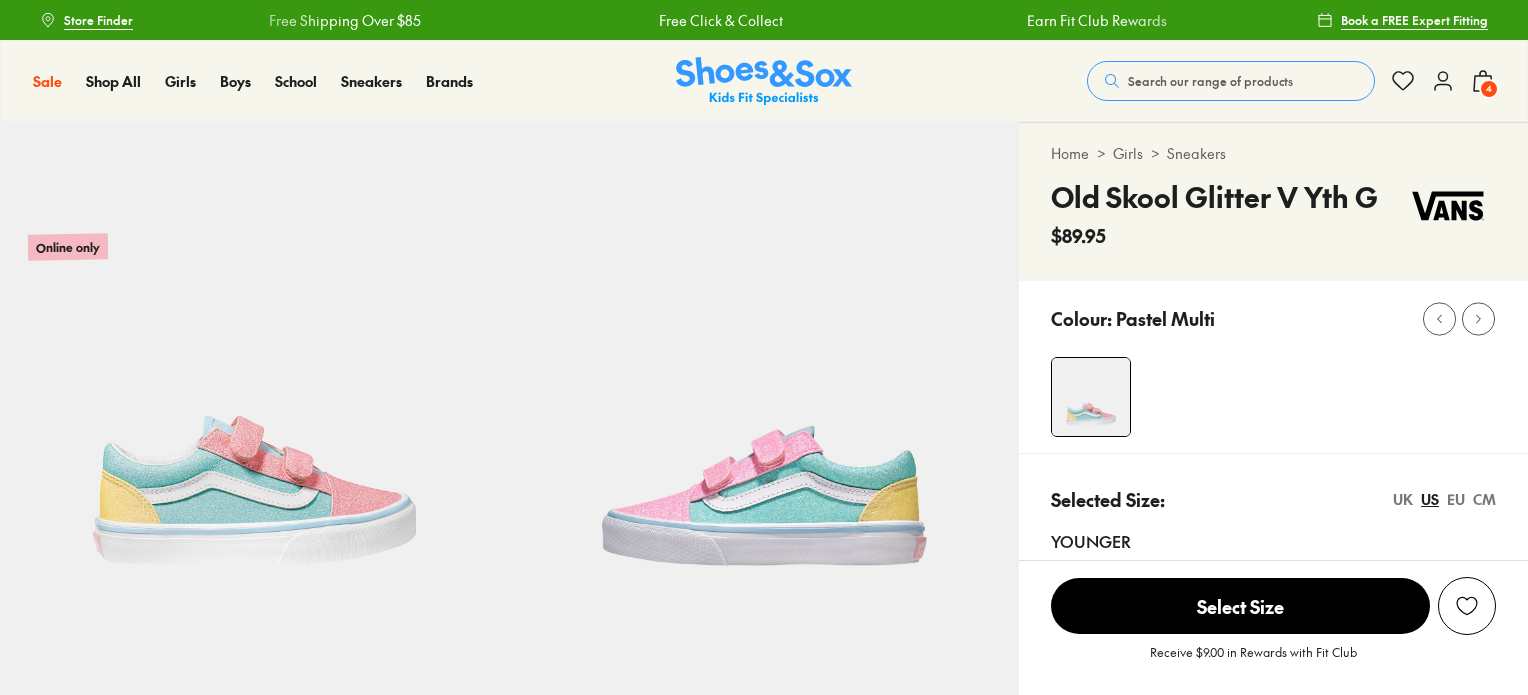 select on "*" 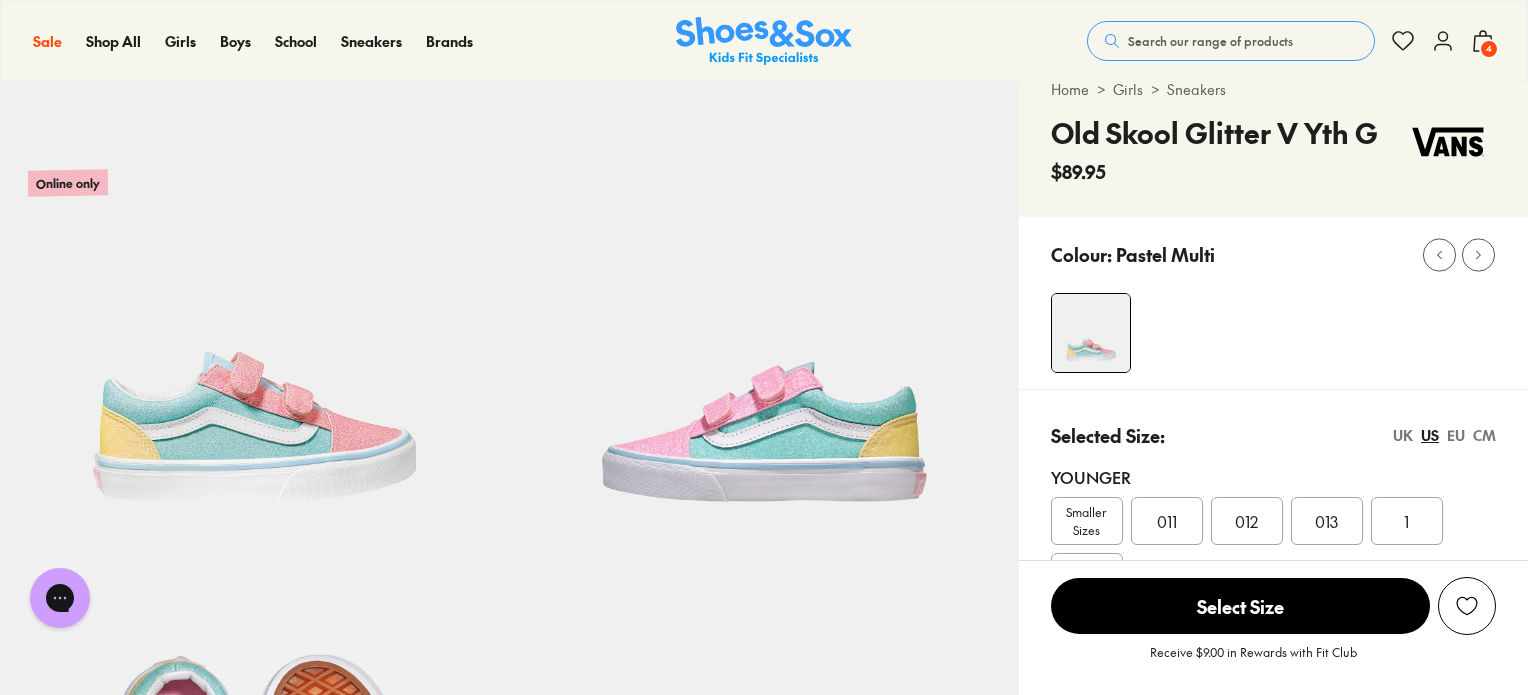 scroll, scrollTop: 58, scrollLeft: 0, axis: vertical 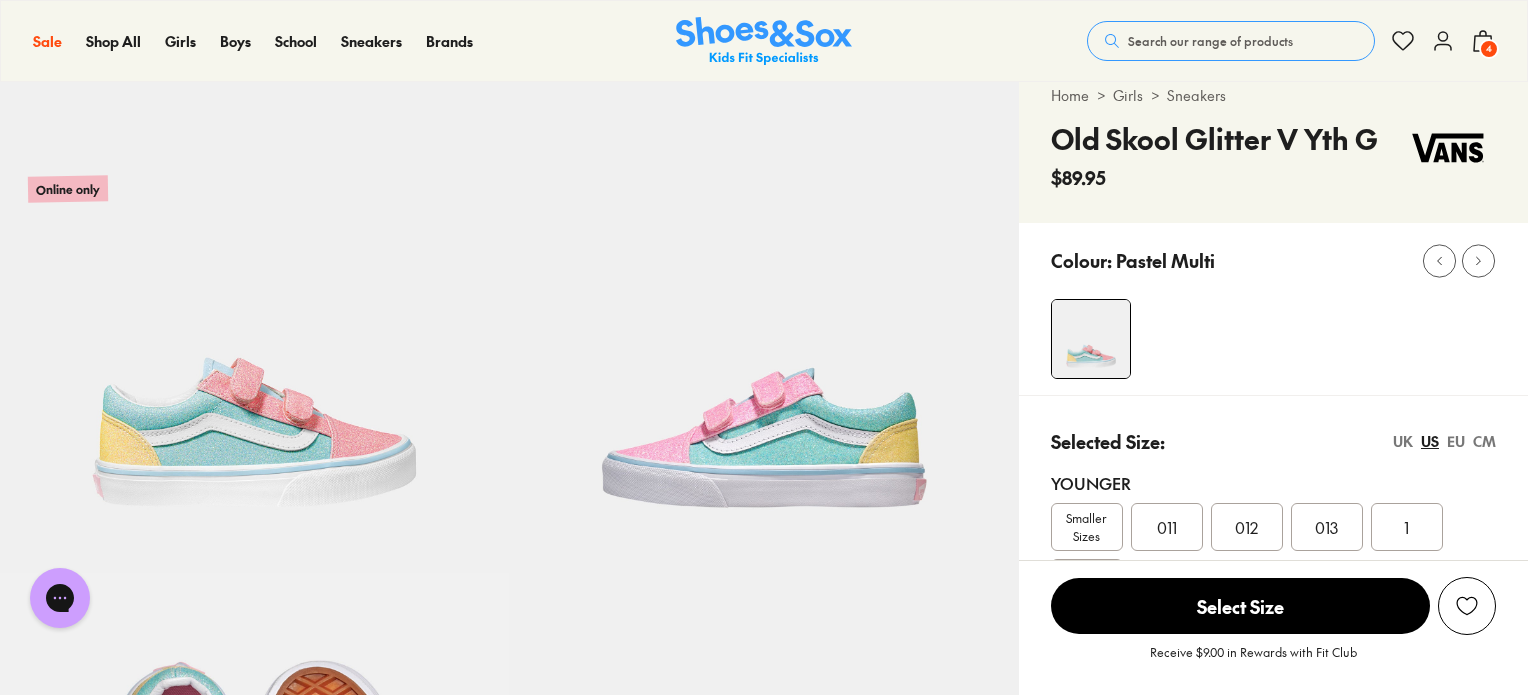 click at bounding box center (1091, 339) 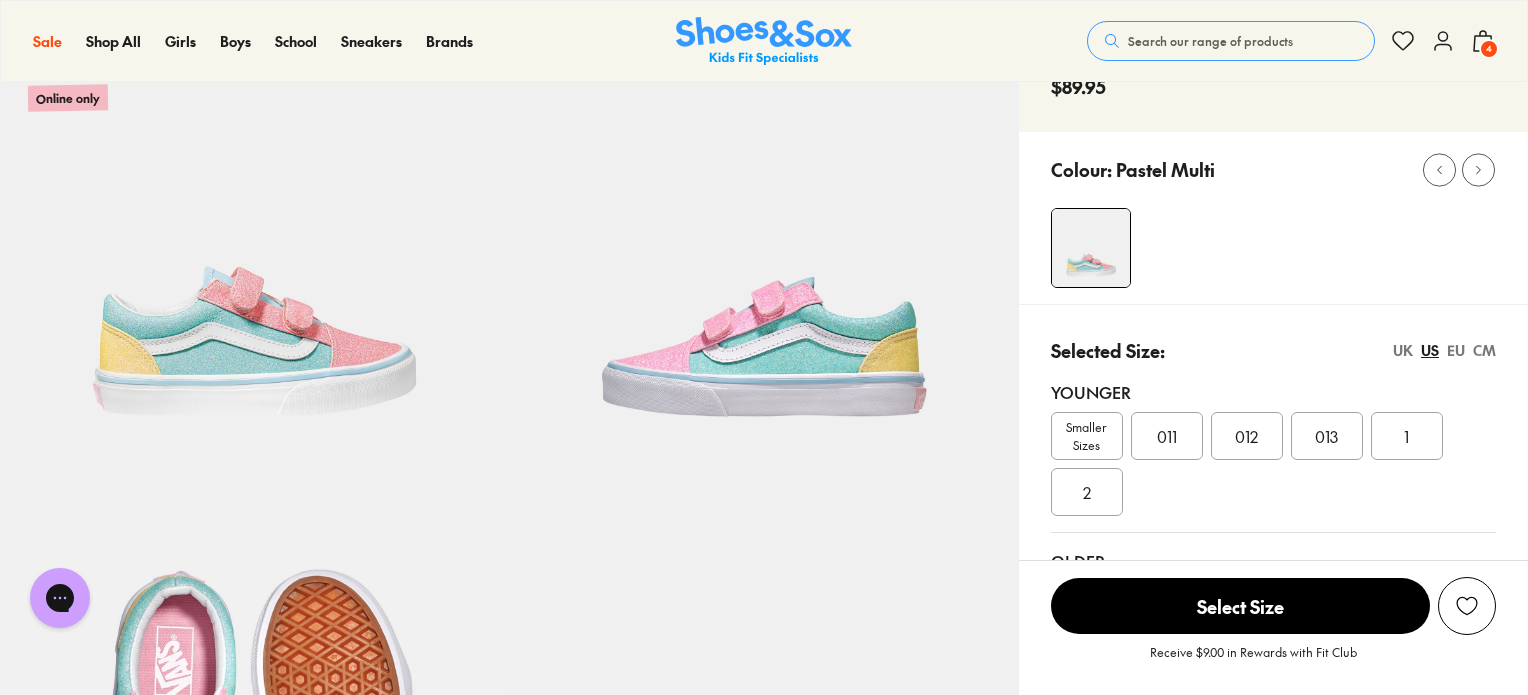 scroll, scrollTop: 0, scrollLeft: 0, axis: both 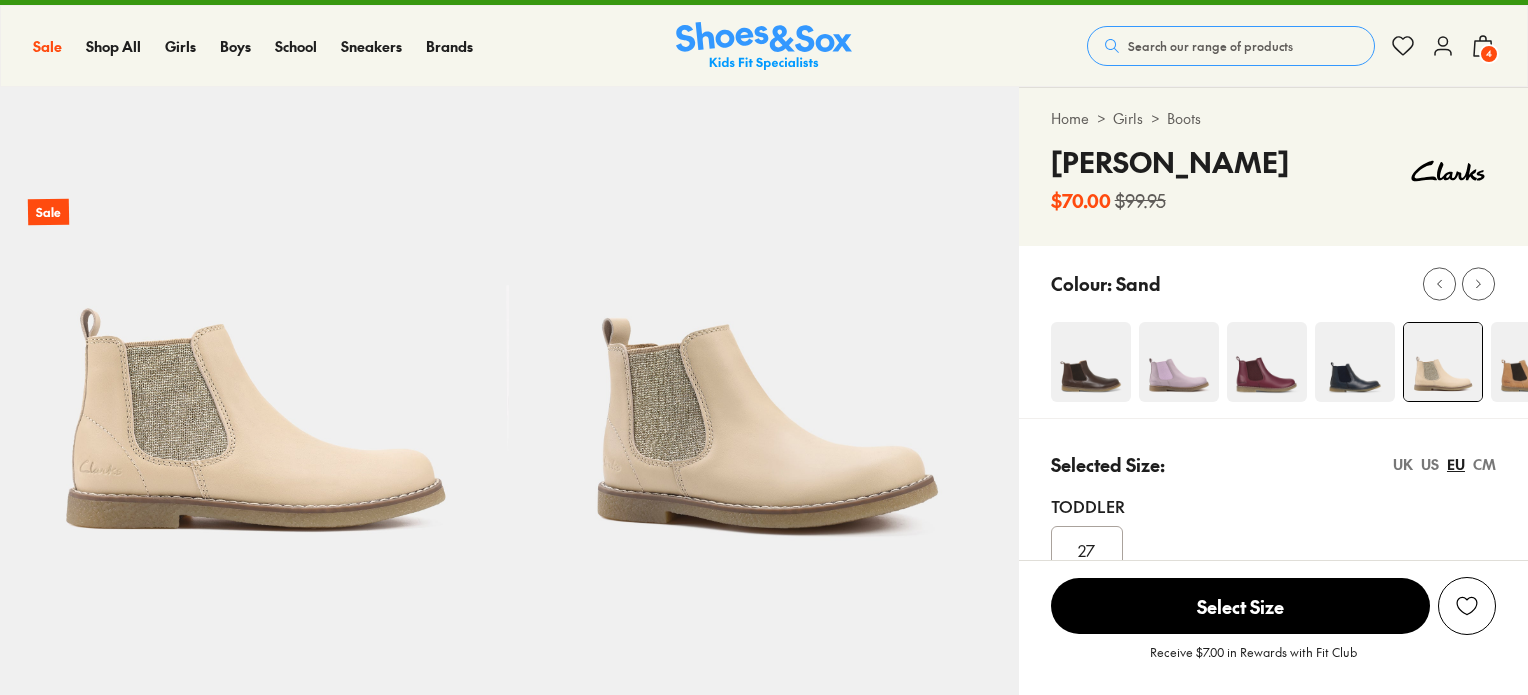 select on "*" 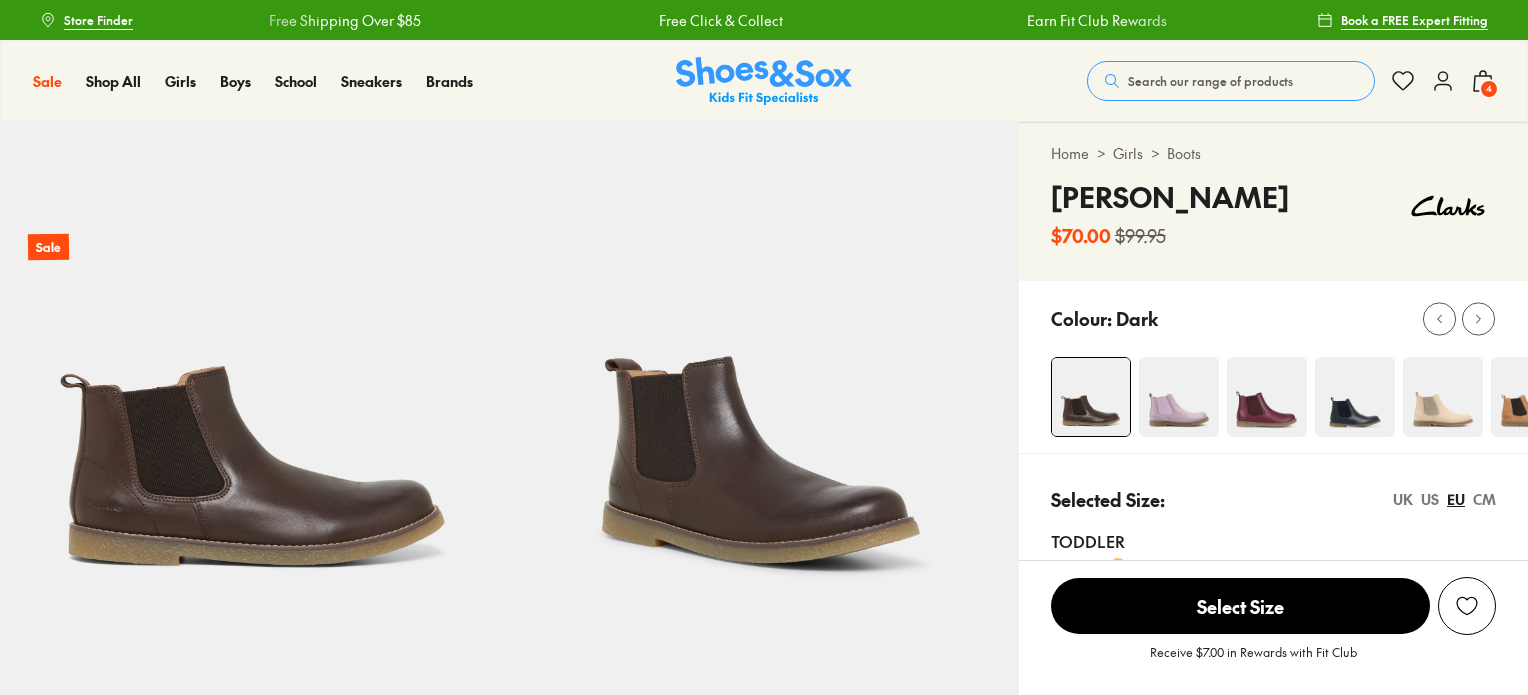 scroll, scrollTop: 0, scrollLeft: 0, axis: both 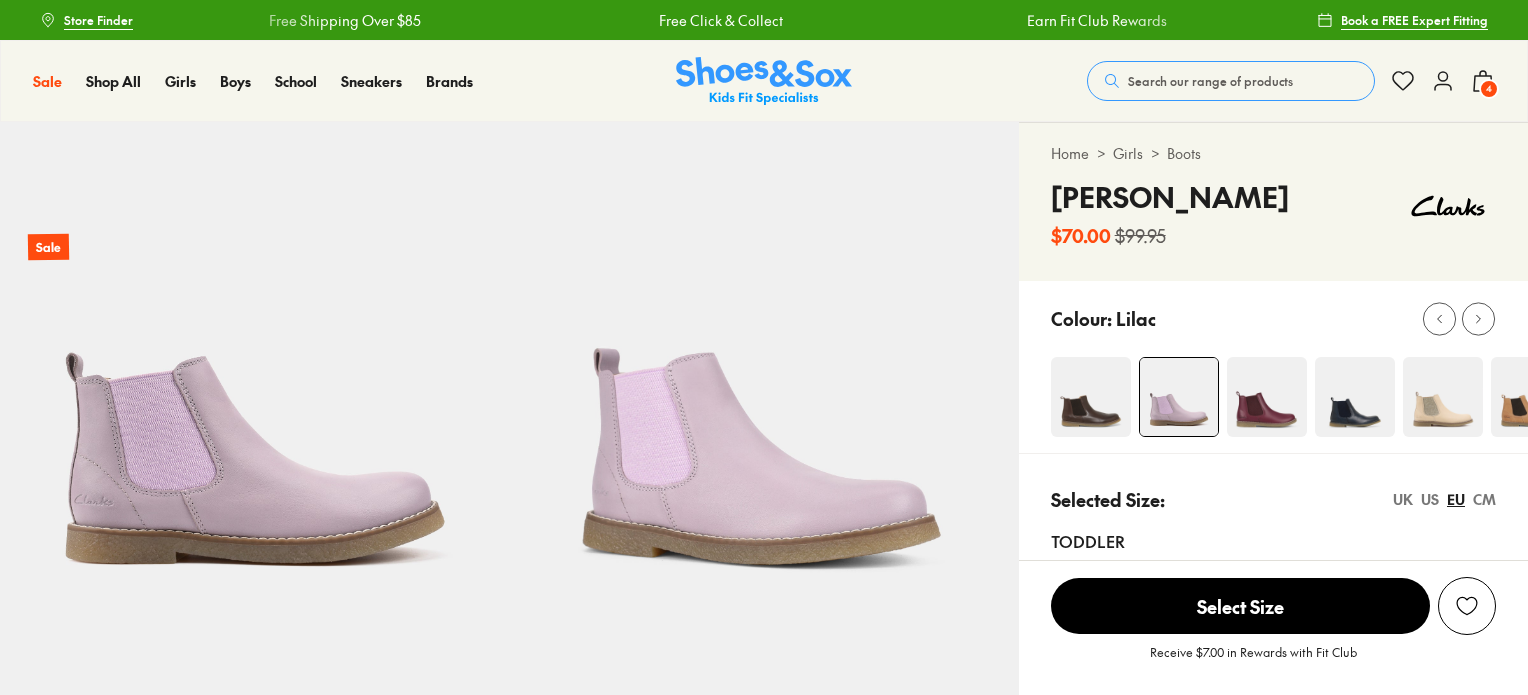 select on "*" 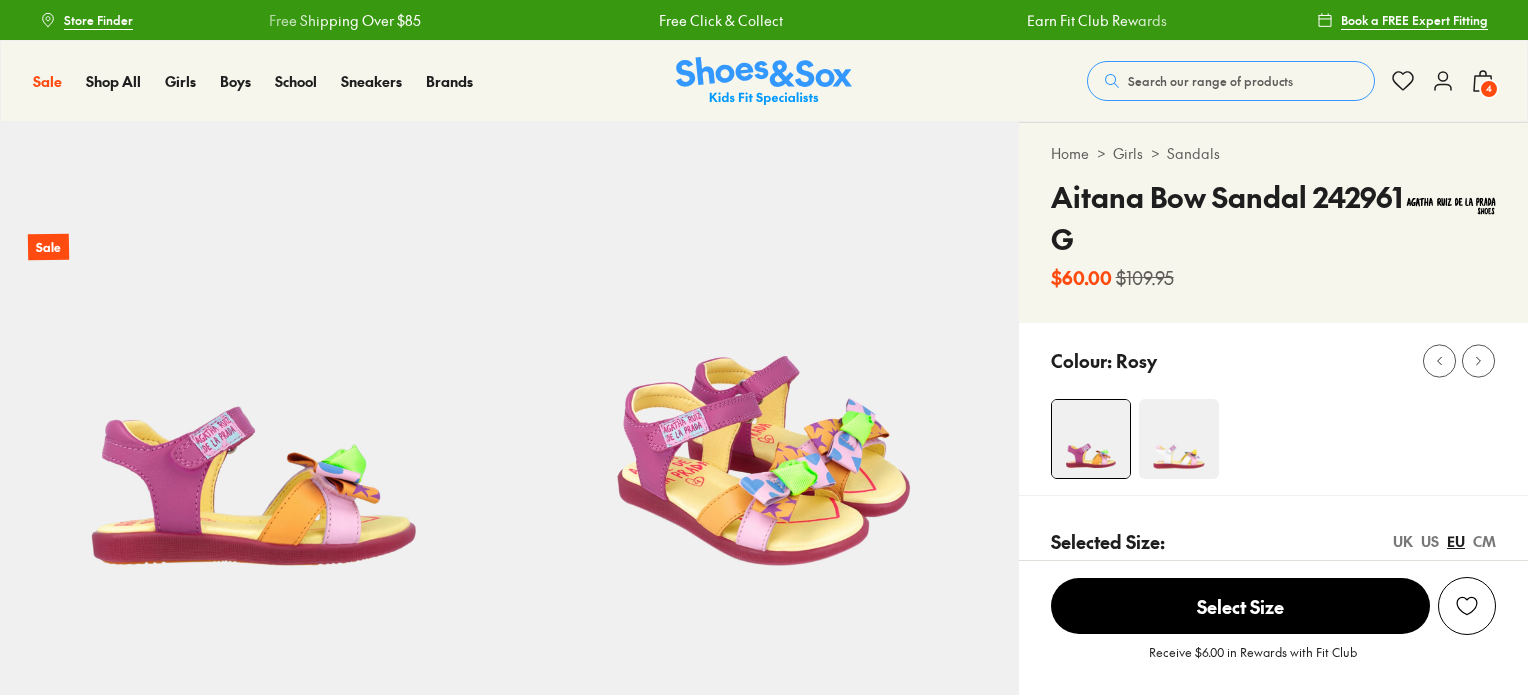 scroll, scrollTop: 0, scrollLeft: 0, axis: both 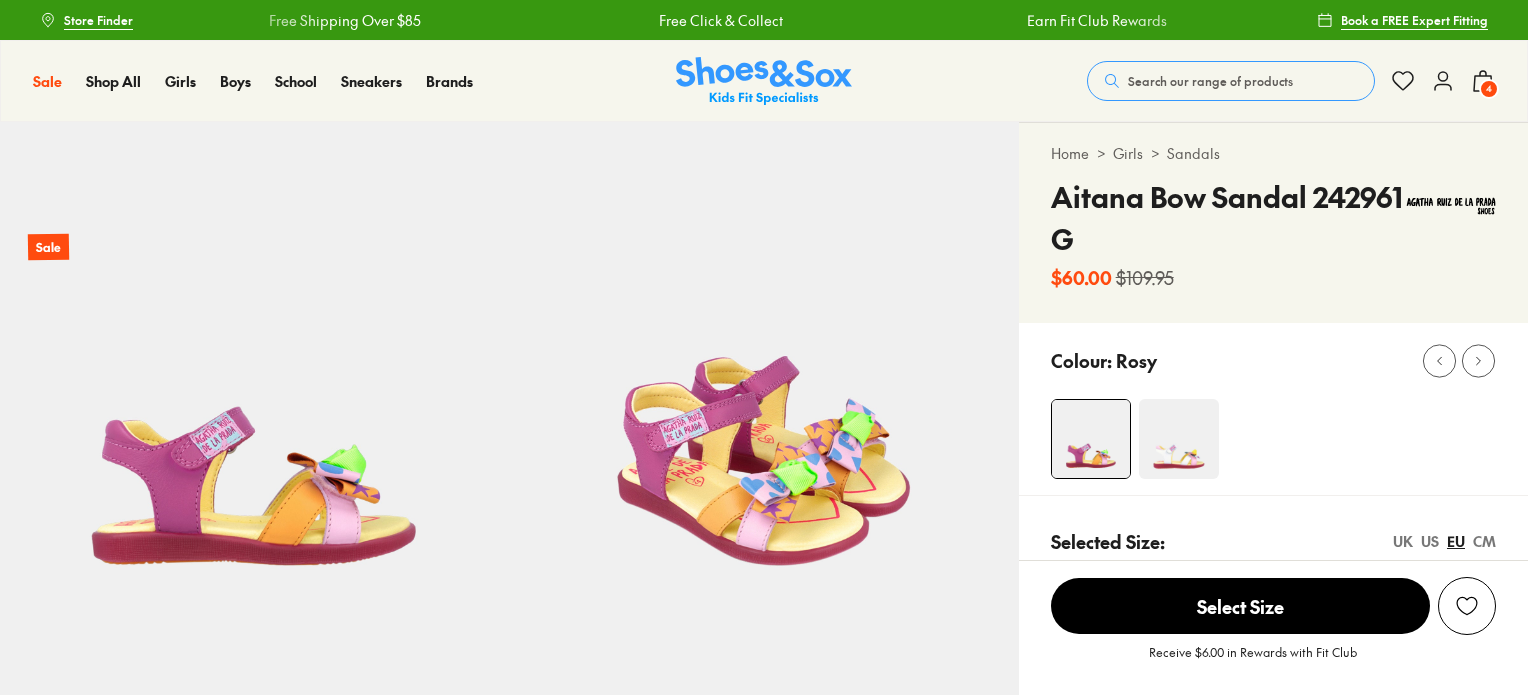 select on "*" 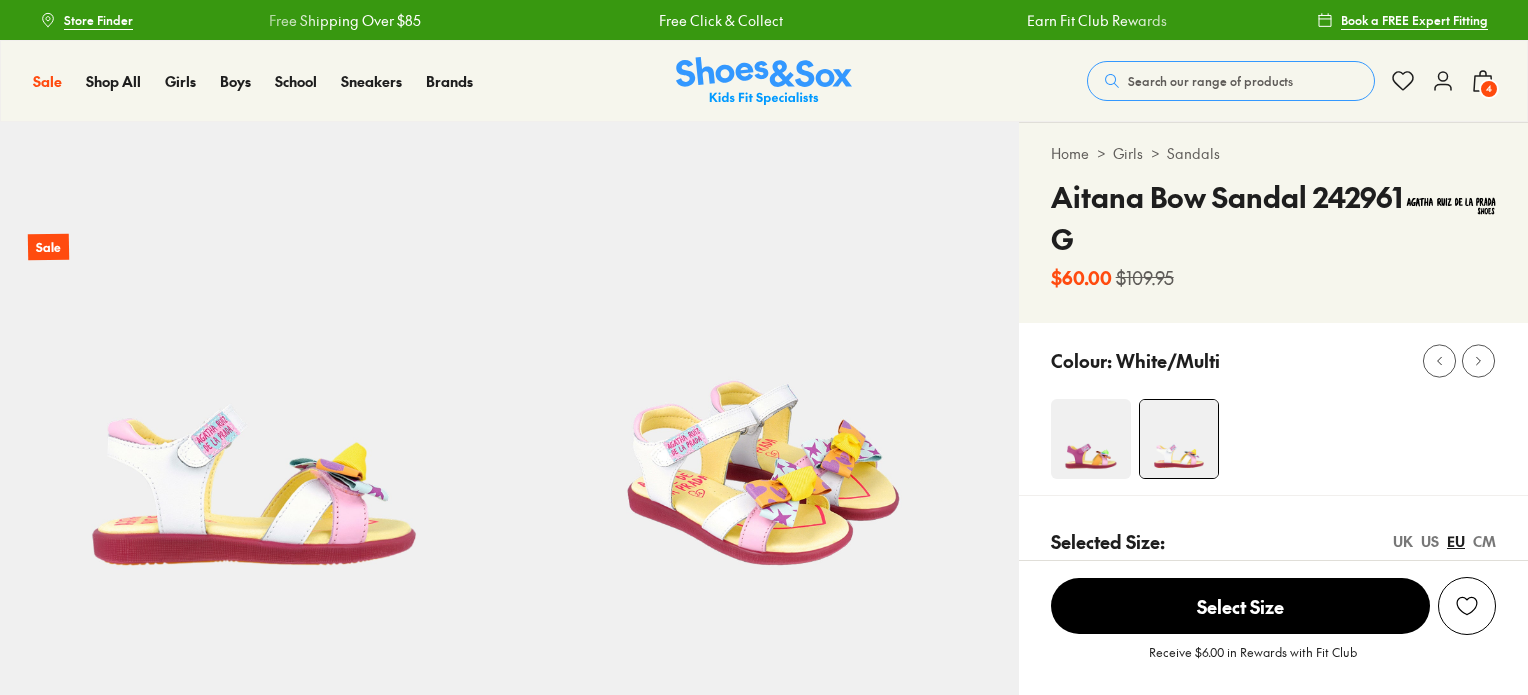 scroll, scrollTop: 232, scrollLeft: 0, axis: vertical 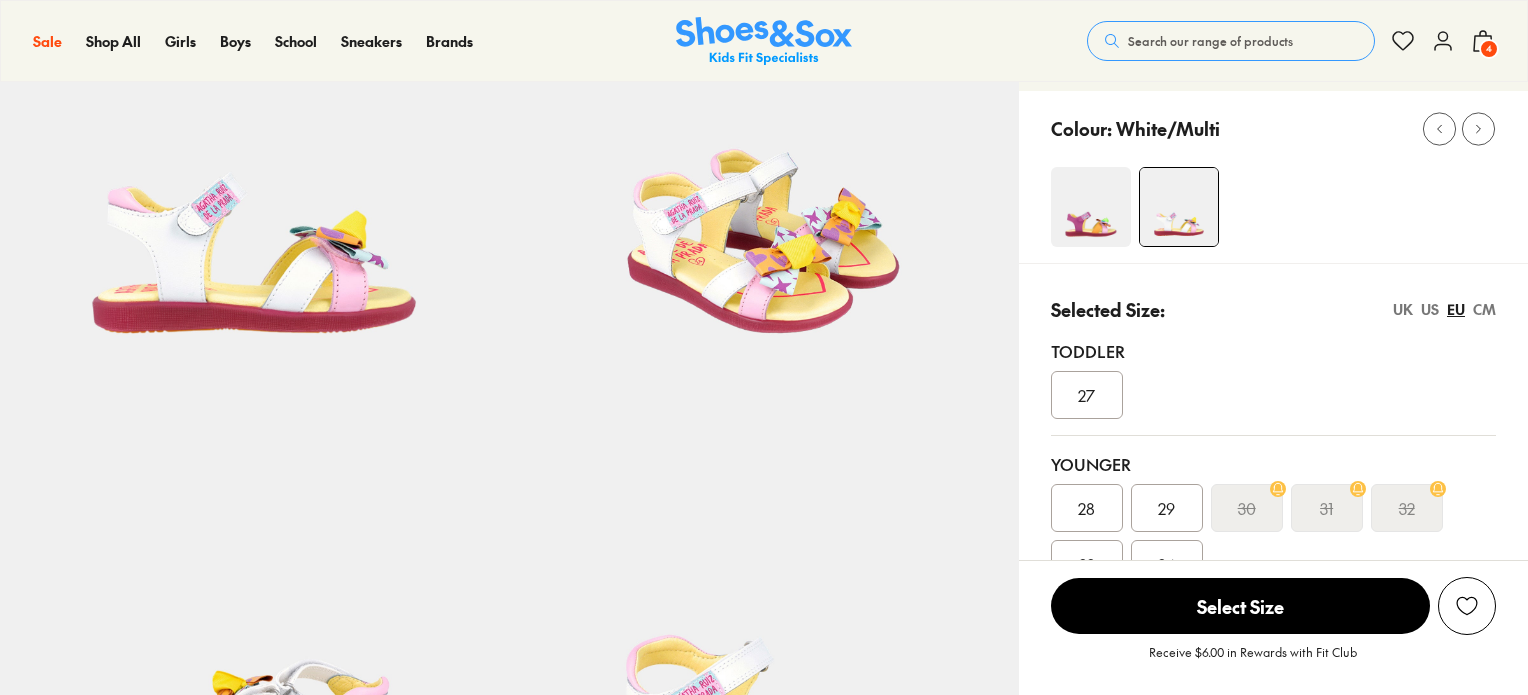 select on "*" 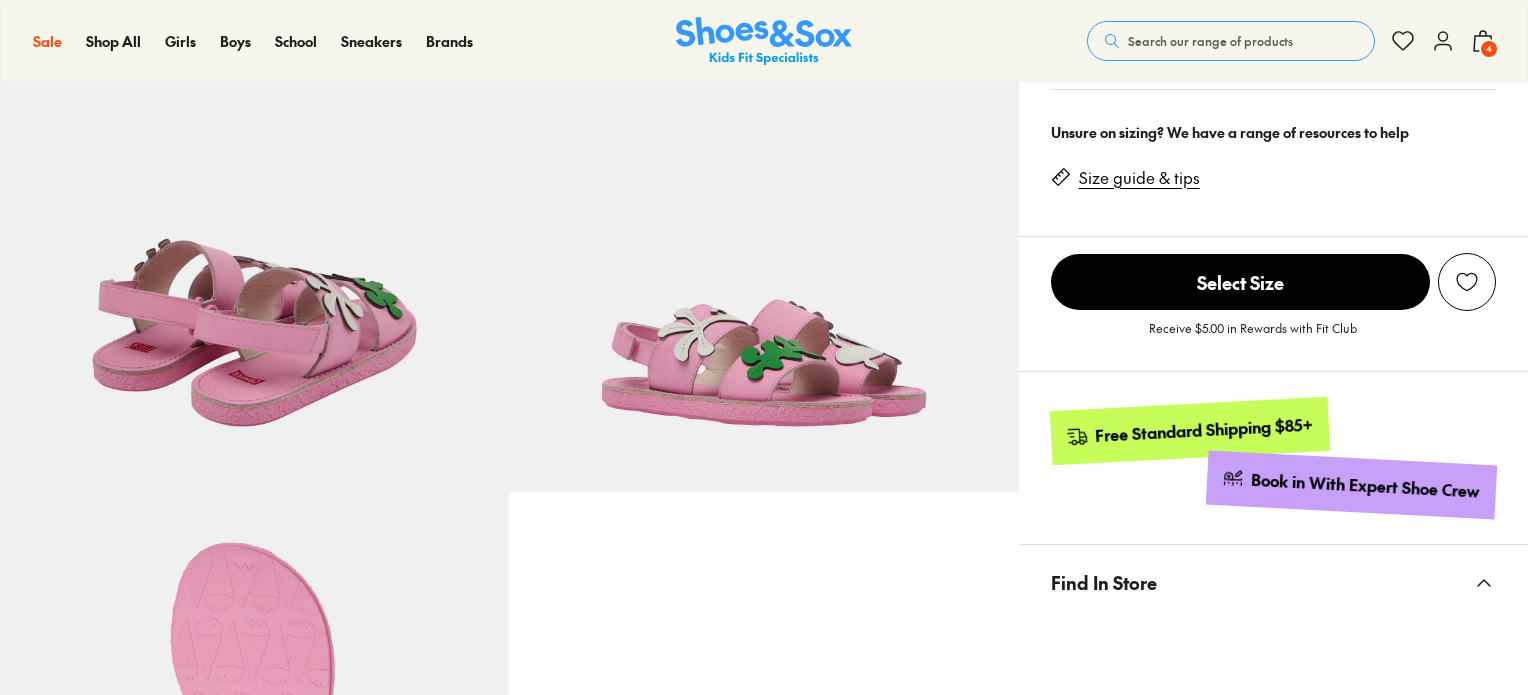 scroll, scrollTop: 700, scrollLeft: 0, axis: vertical 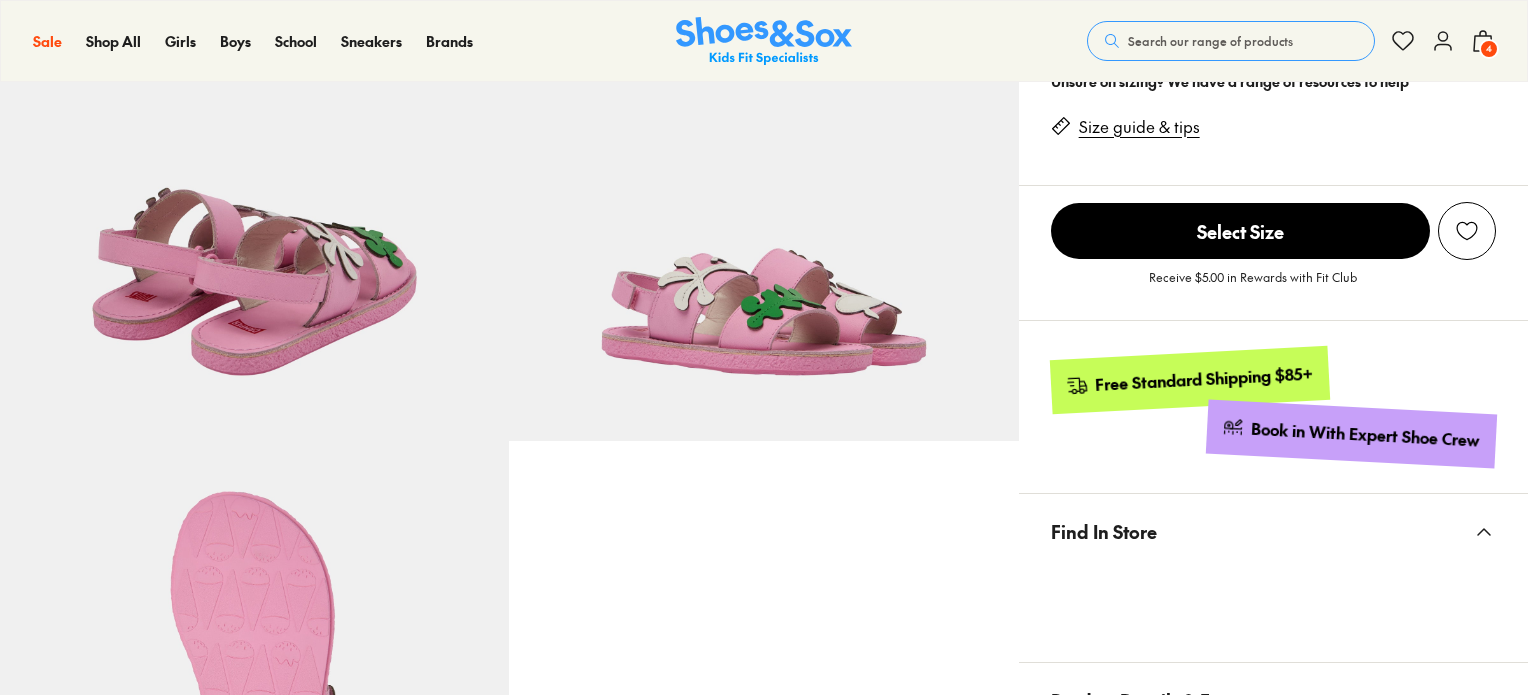 select on "*" 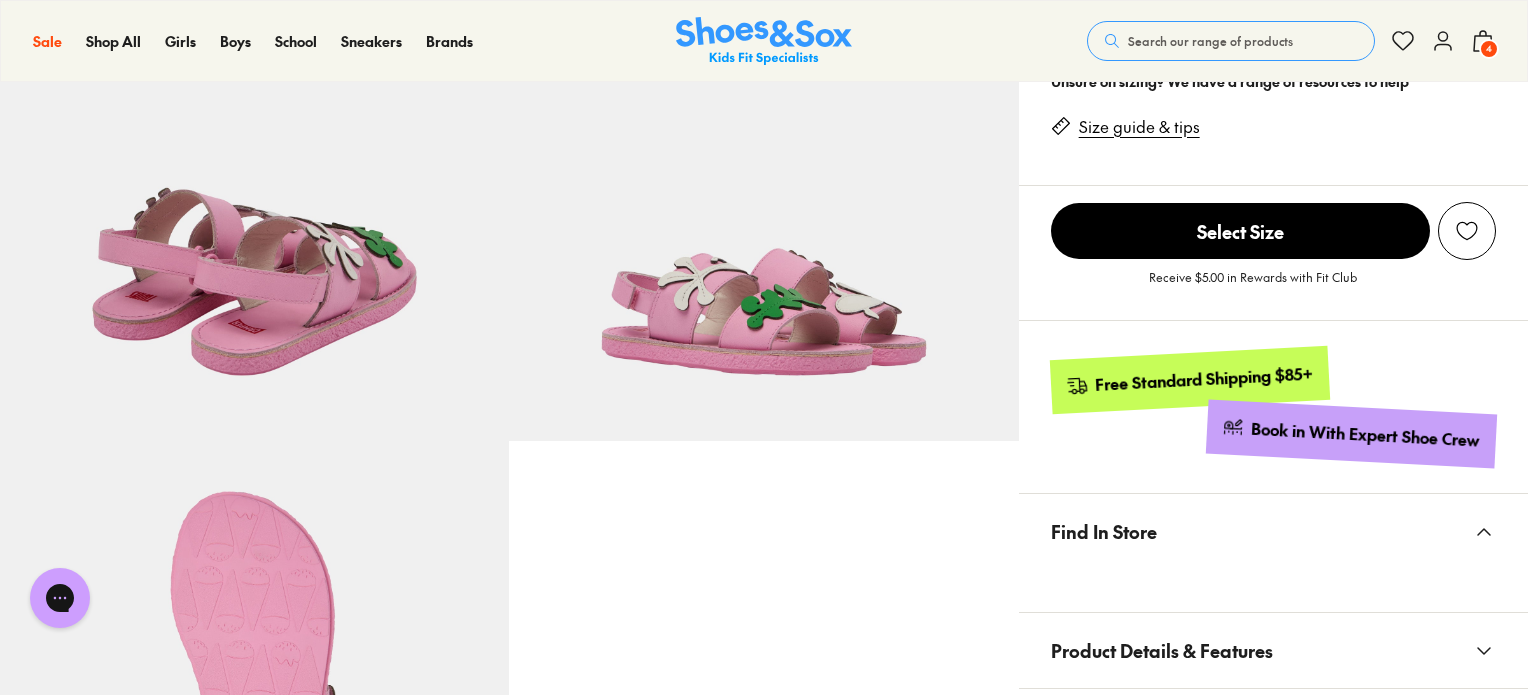 scroll, scrollTop: 0, scrollLeft: 0, axis: both 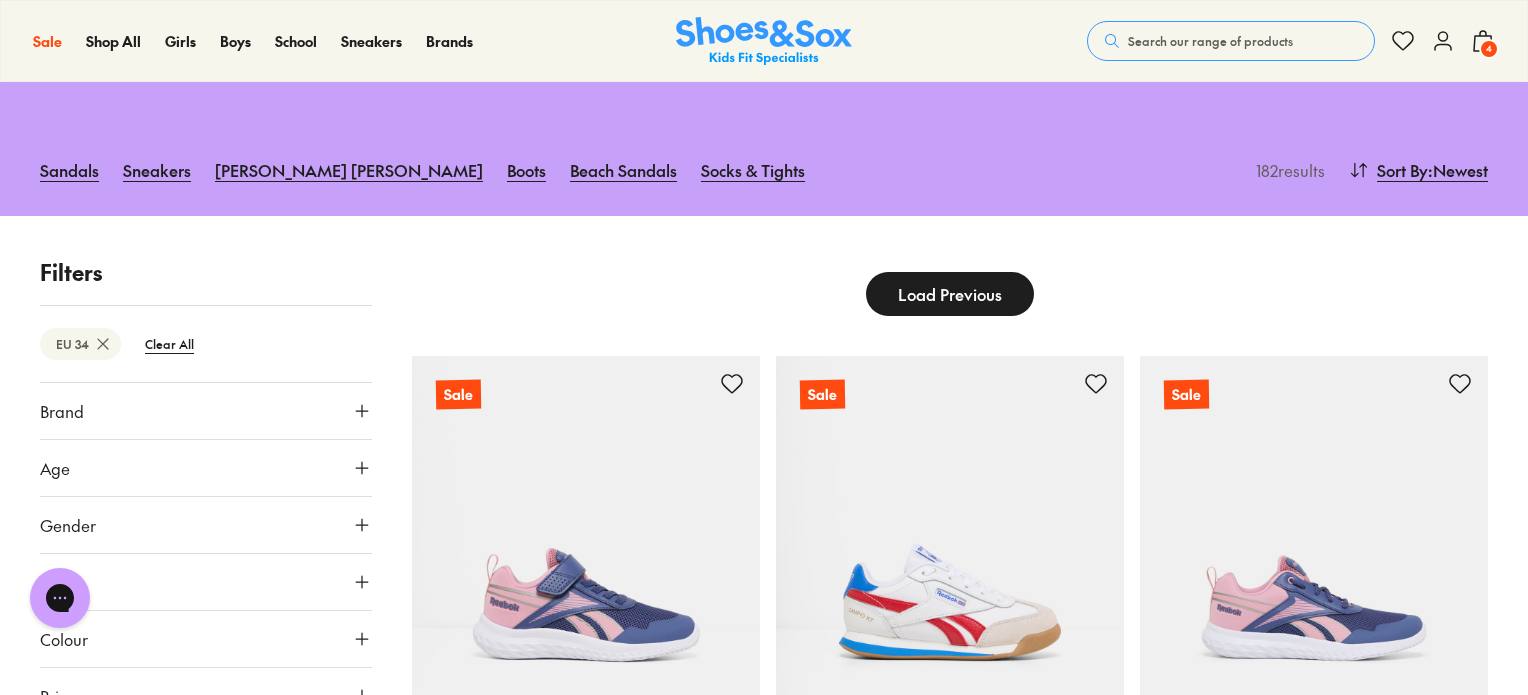click on "Load Previous" at bounding box center (950, 294) 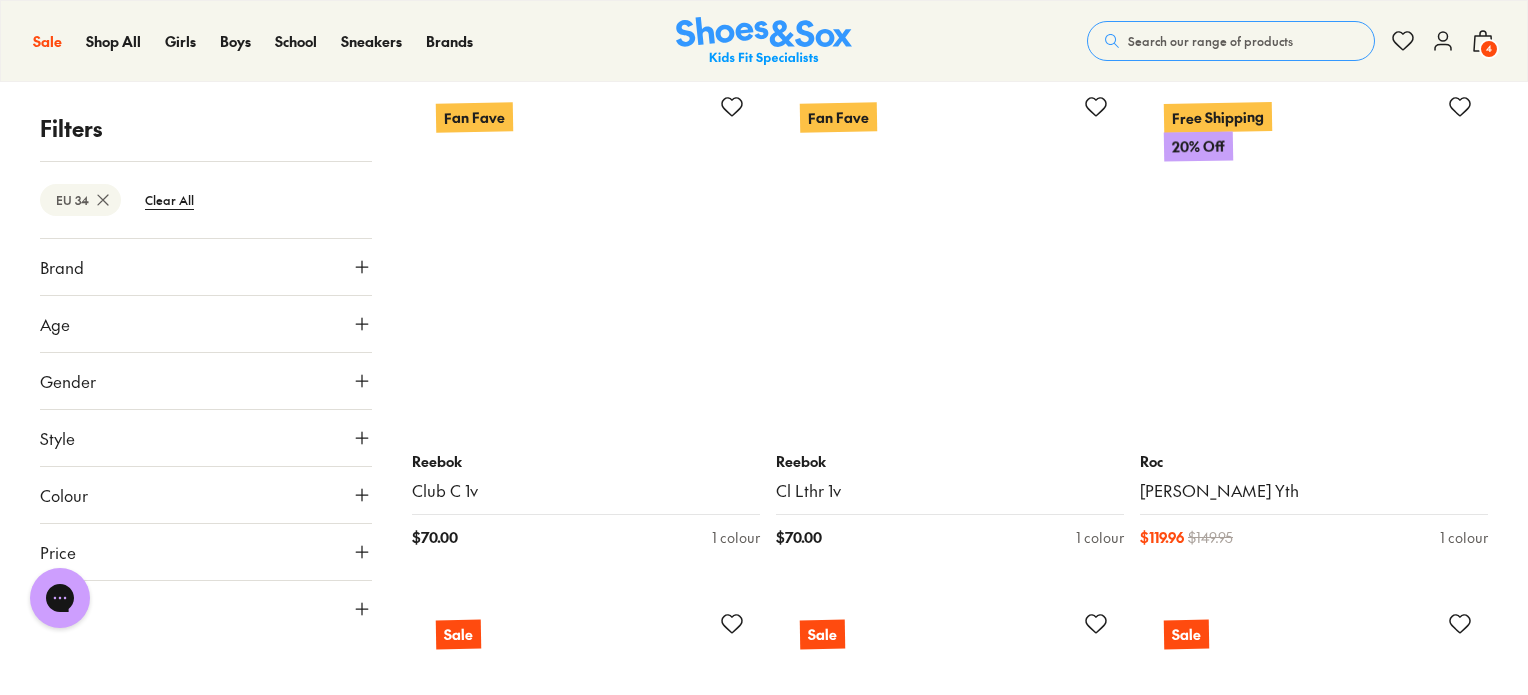 scroll, scrollTop: 746, scrollLeft: 0, axis: vertical 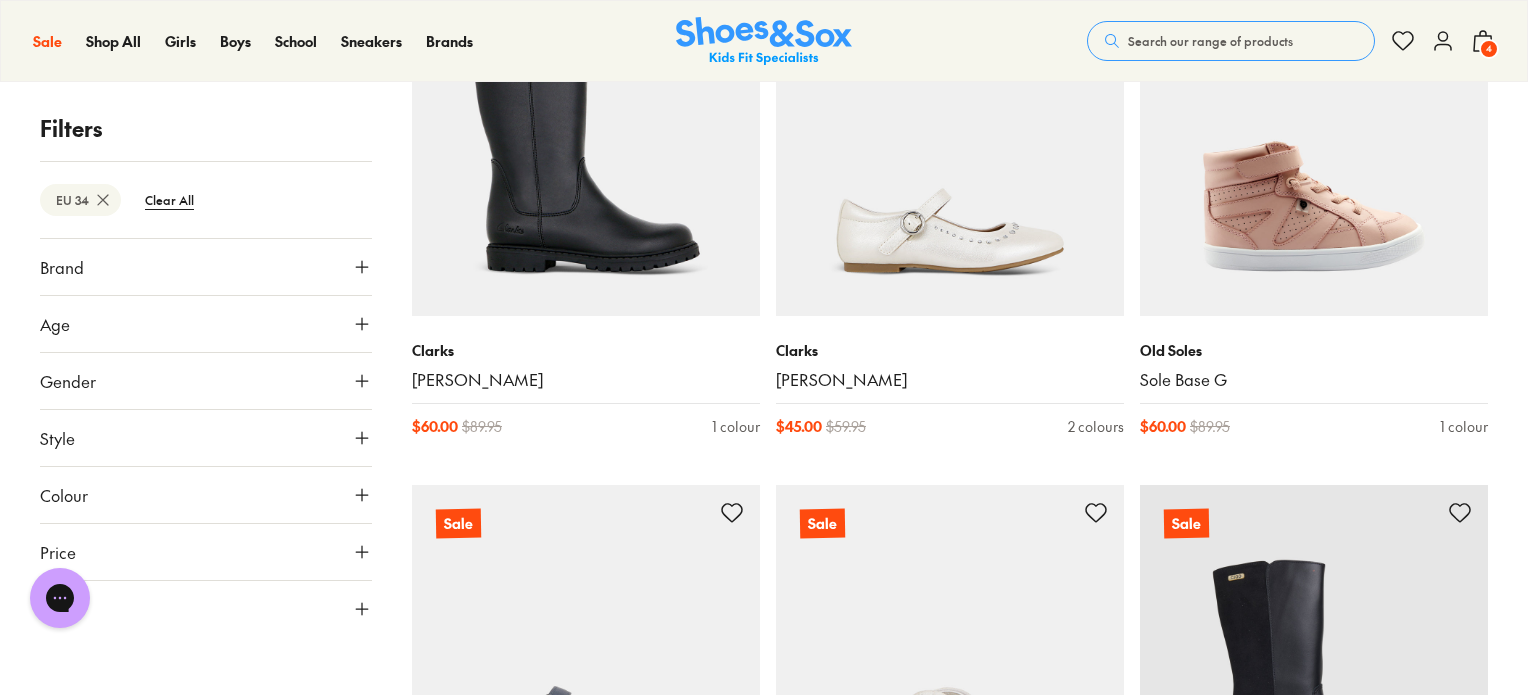 click at bounding box center (950, 659) 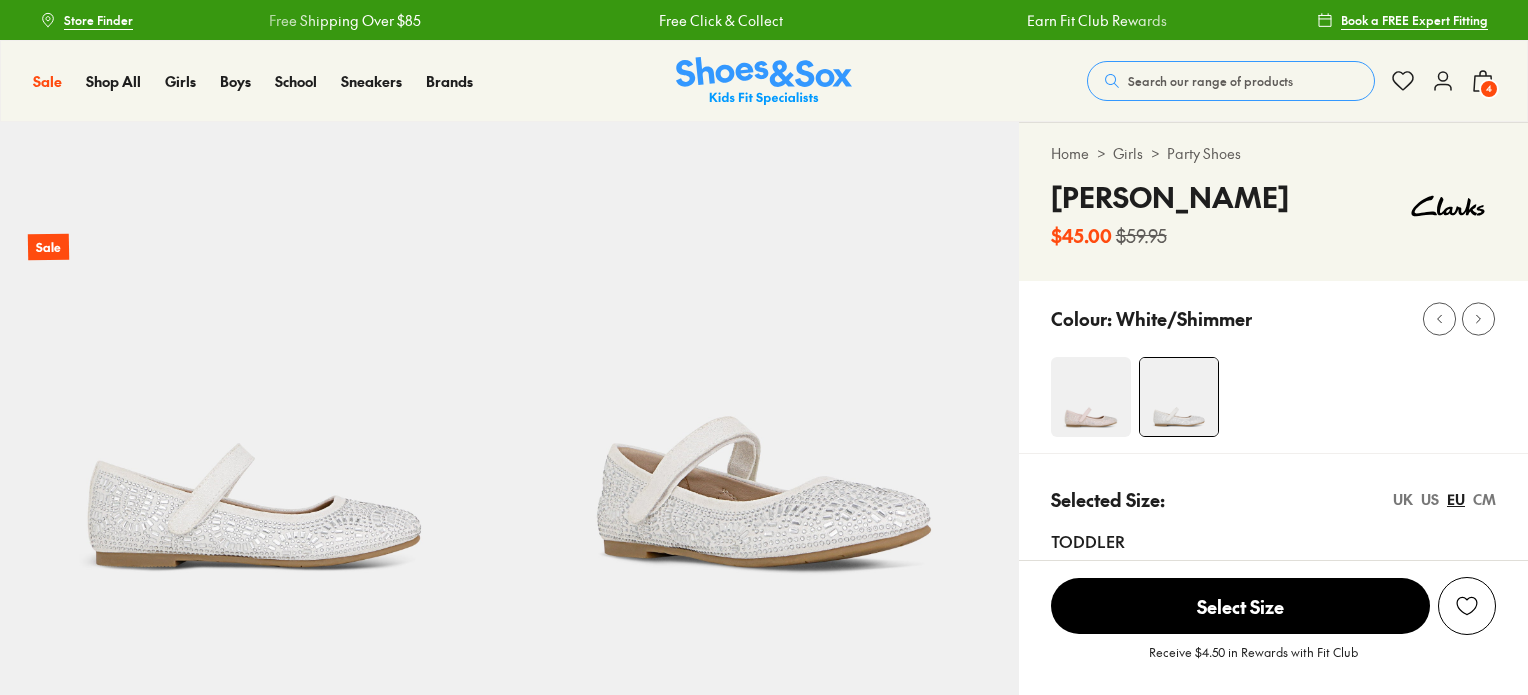 scroll, scrollTop: 0, scrollLeft: 0, axis: both 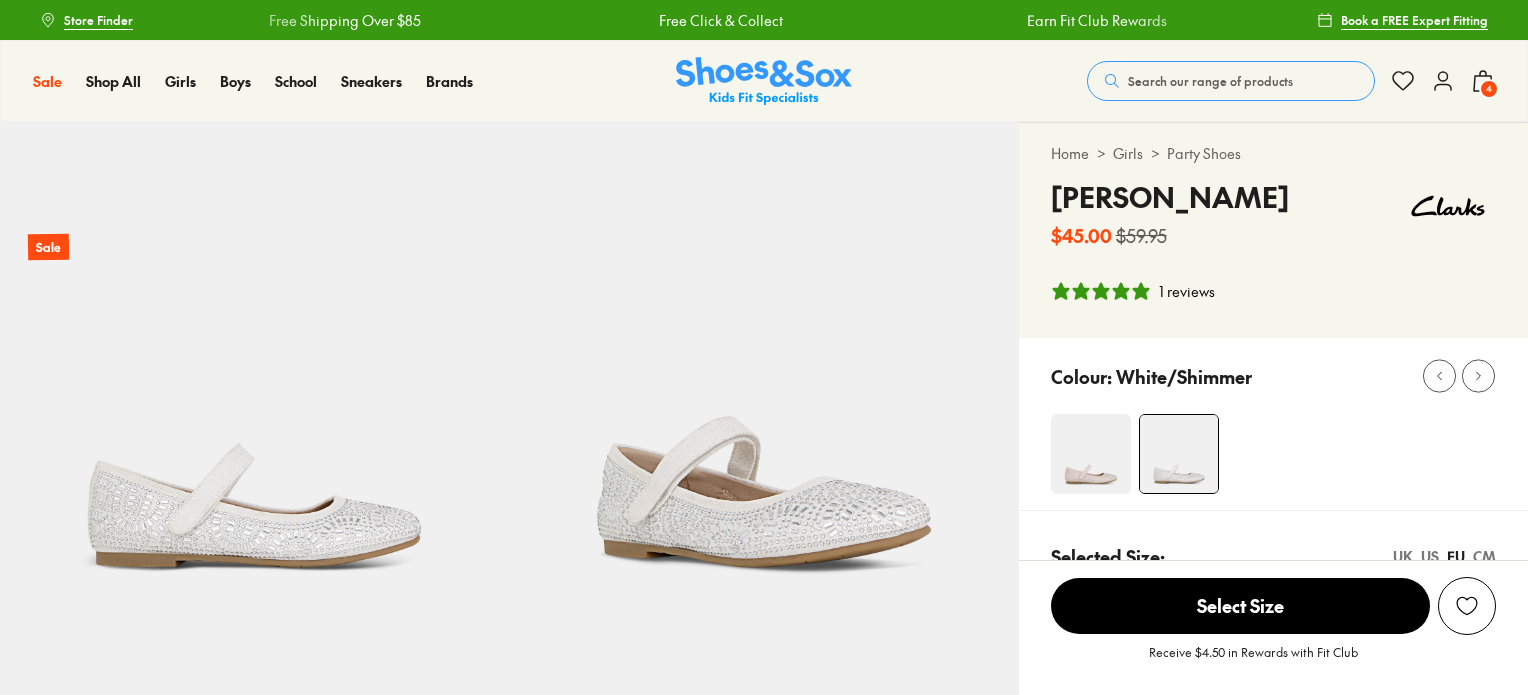 select on "*" 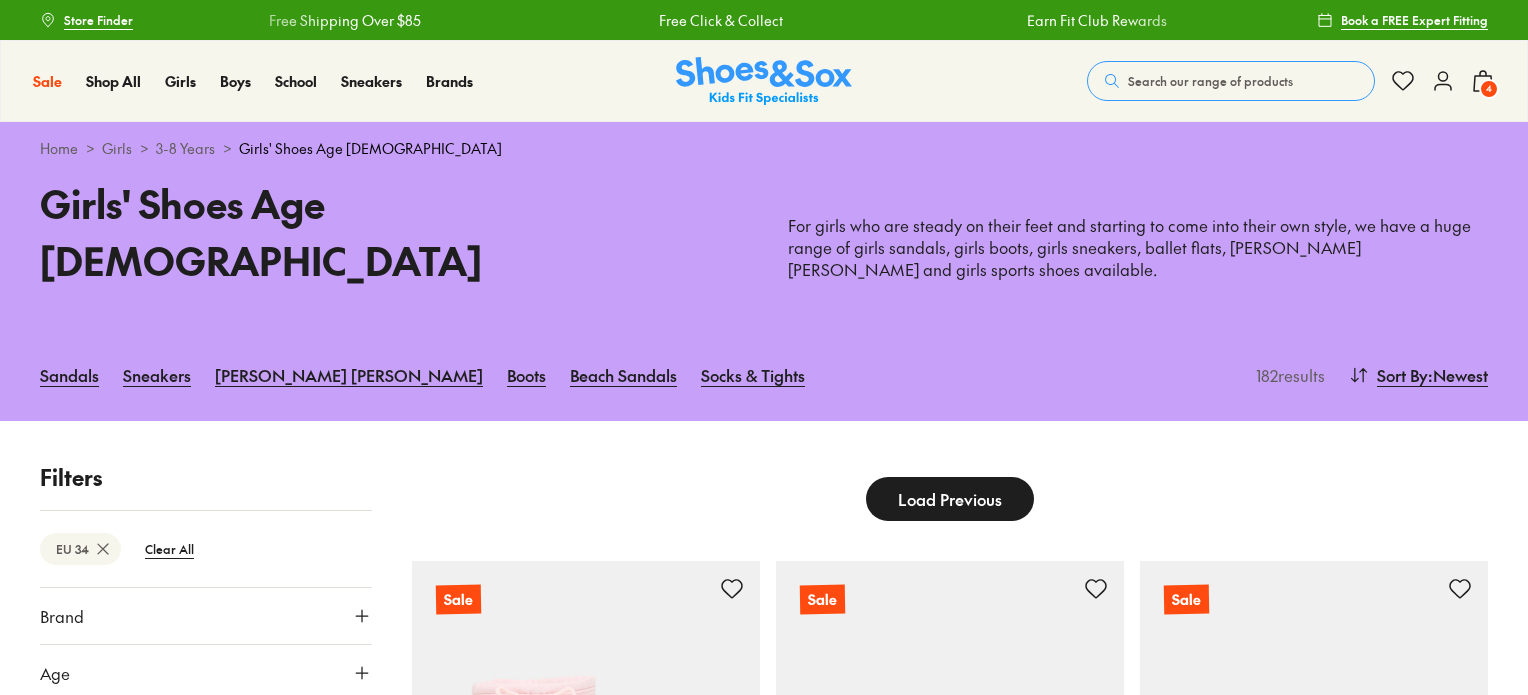 scroll, scrollTop: 4409, scrollLeft: 0, axis: vertical 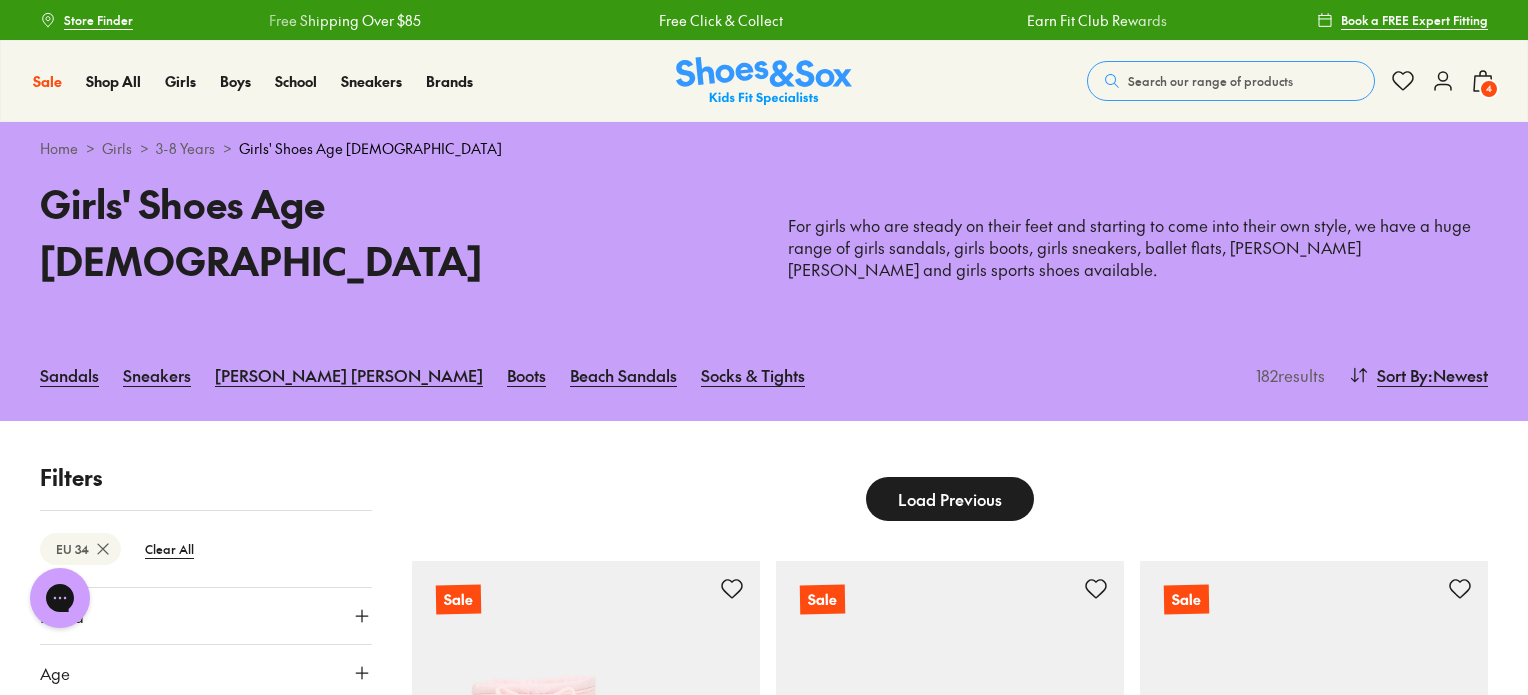 click on "Load Previous" at bounding box center [950, 499] 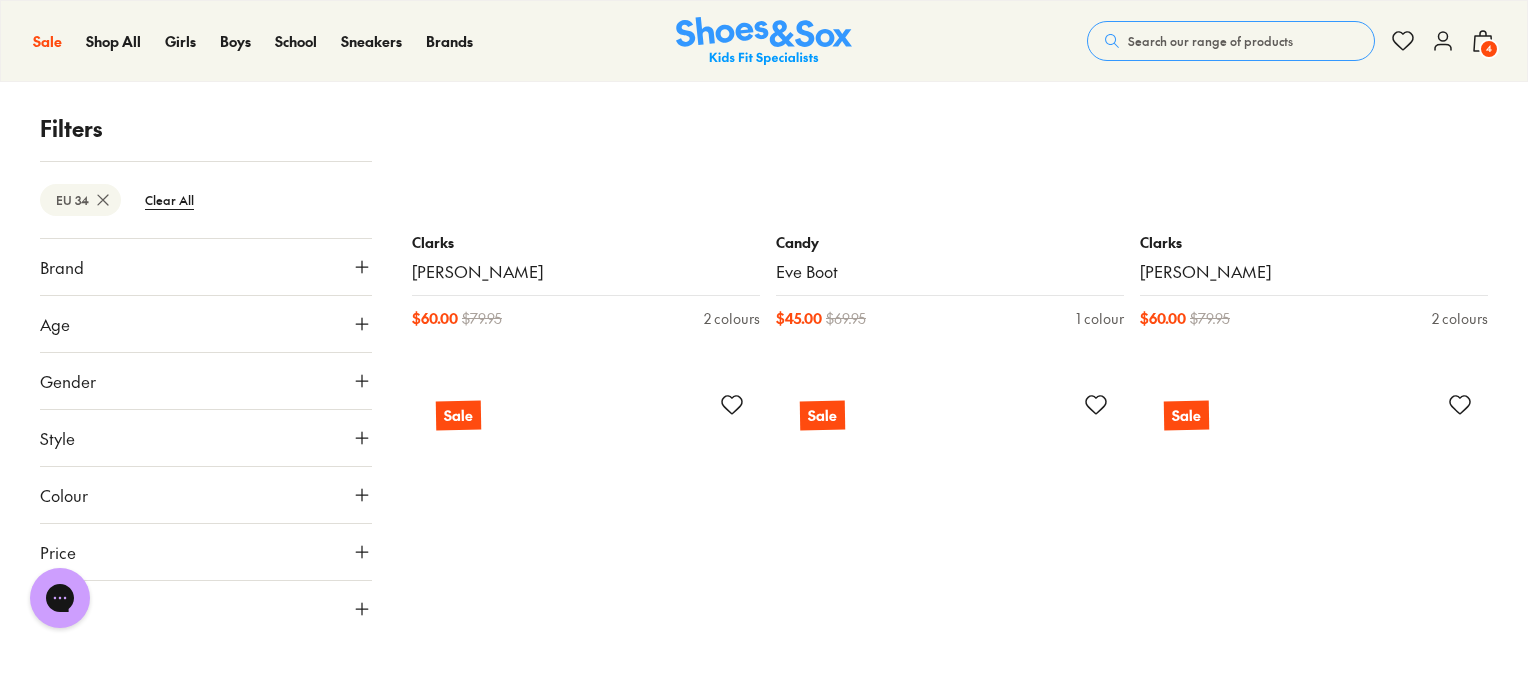 scroll, scrollTop: 0, scrollLeft: 0, axis: both 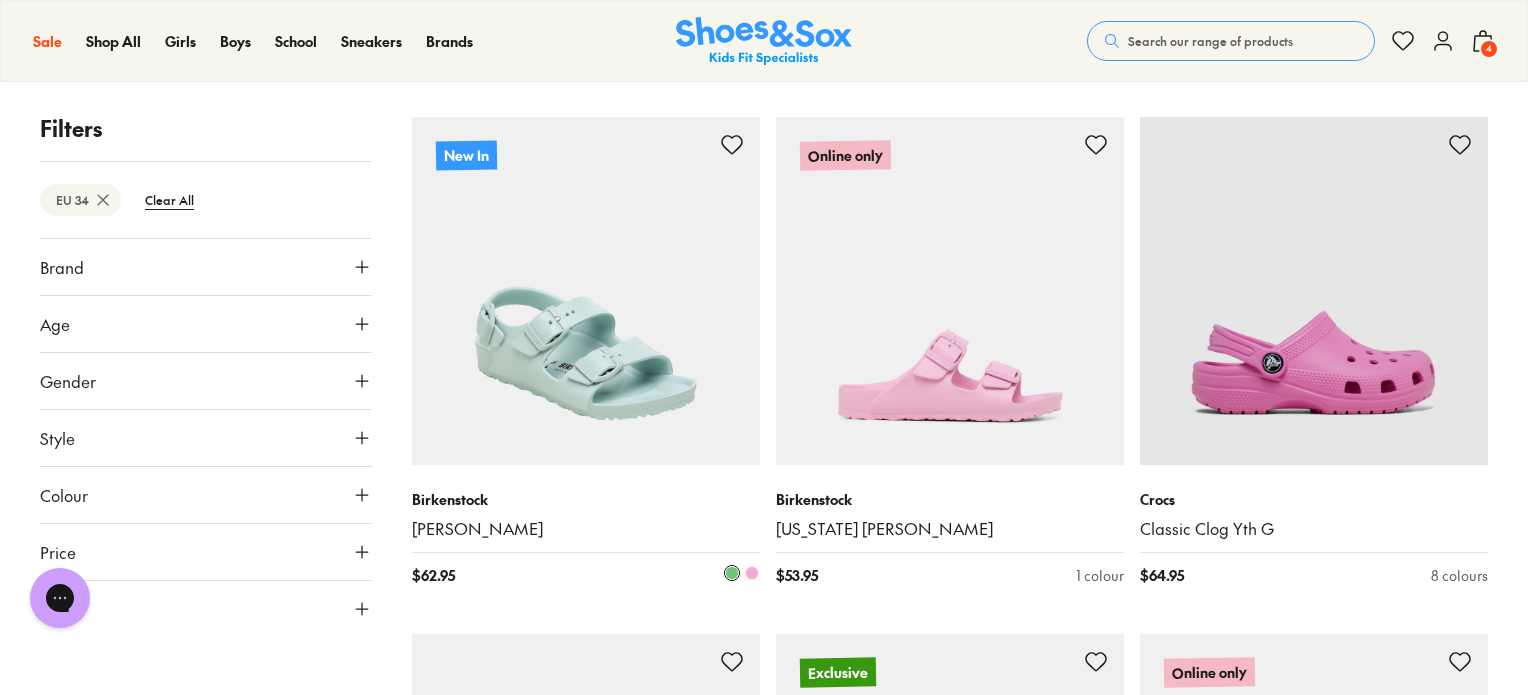 click at bounding box center [586, 291] 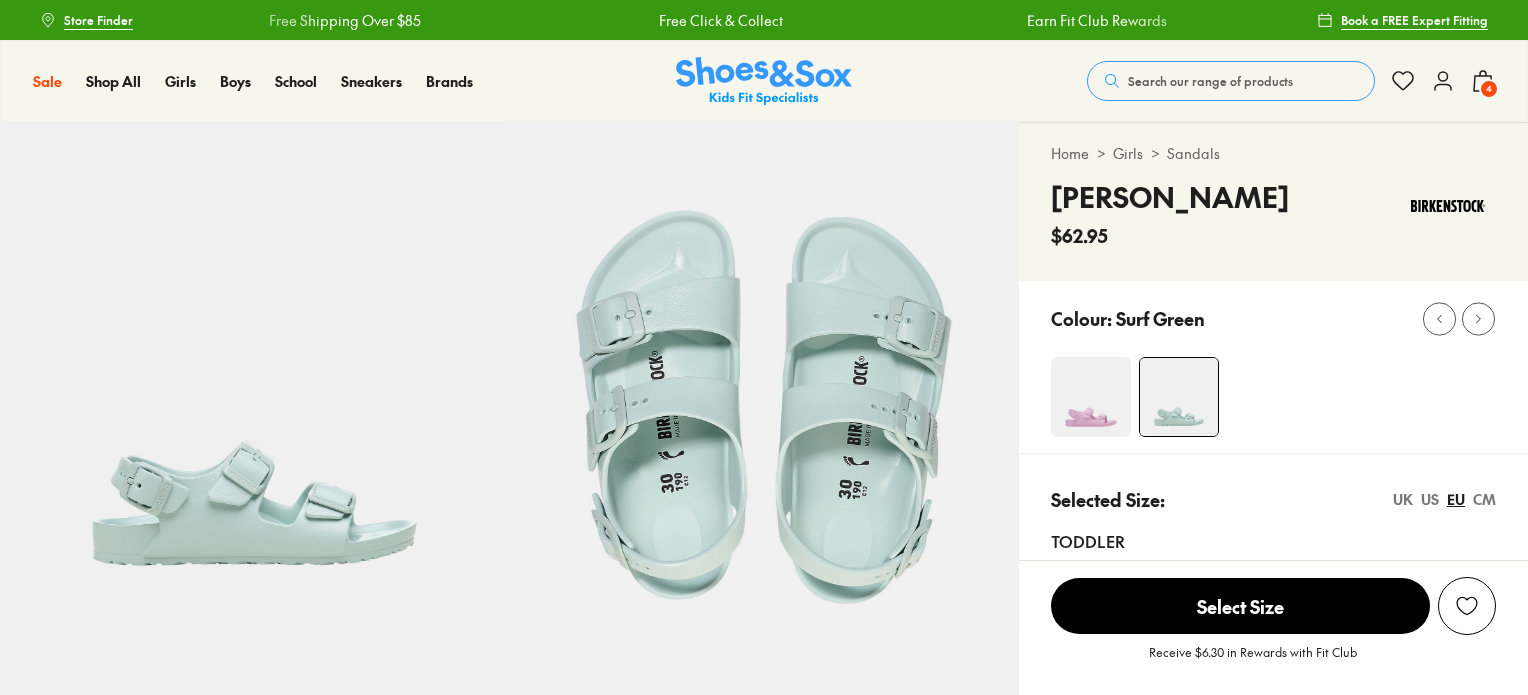 scroll, scrollTop: 0, scrollLeft: 0, axis: both 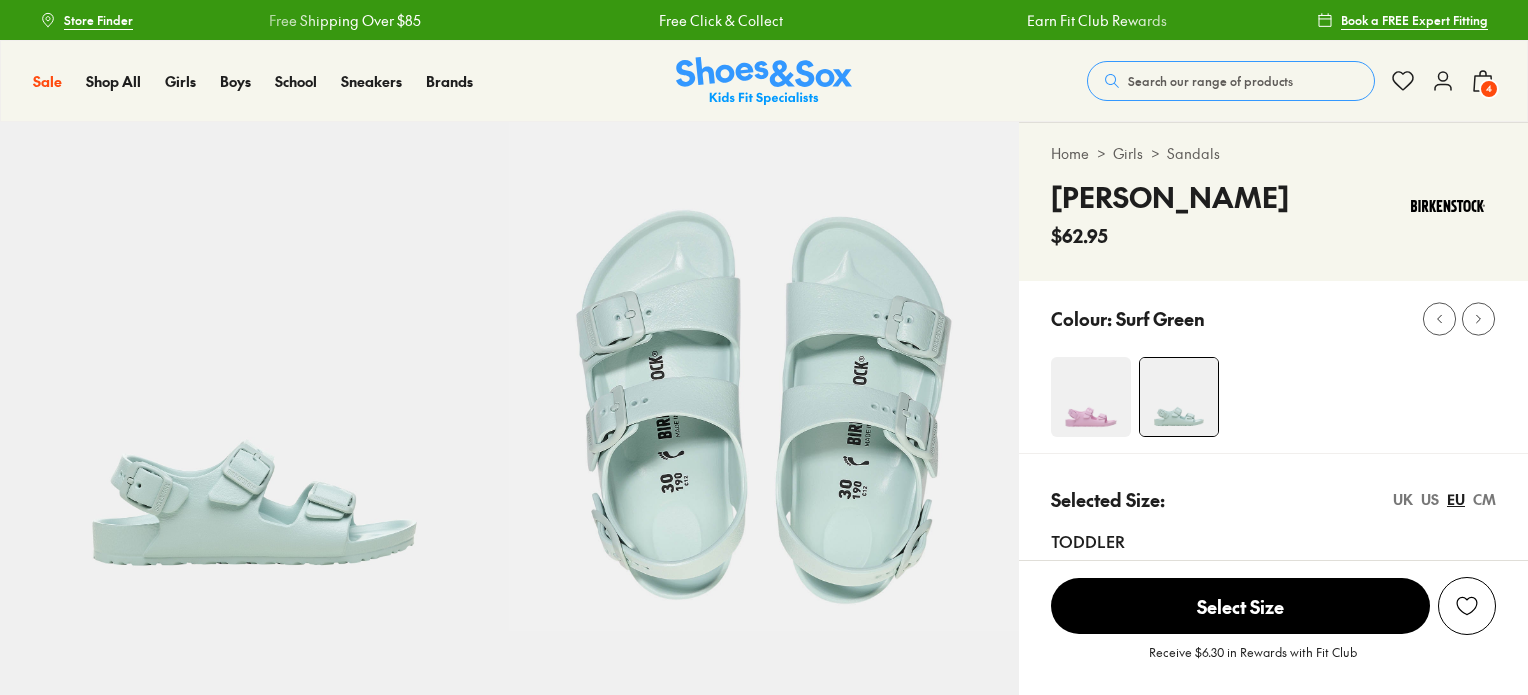 select on "*" 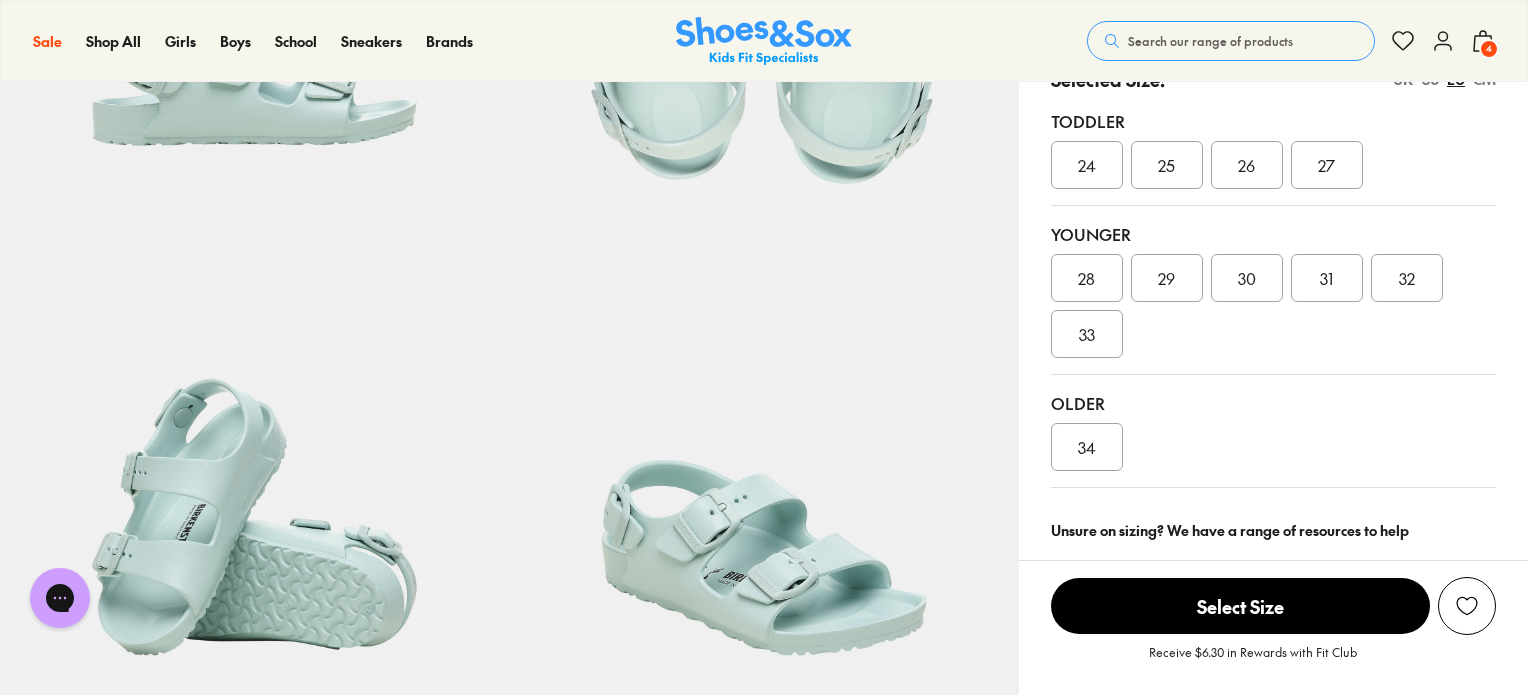 scroll, scrollTop: 422, scrollLeft: 0, axis: vertical 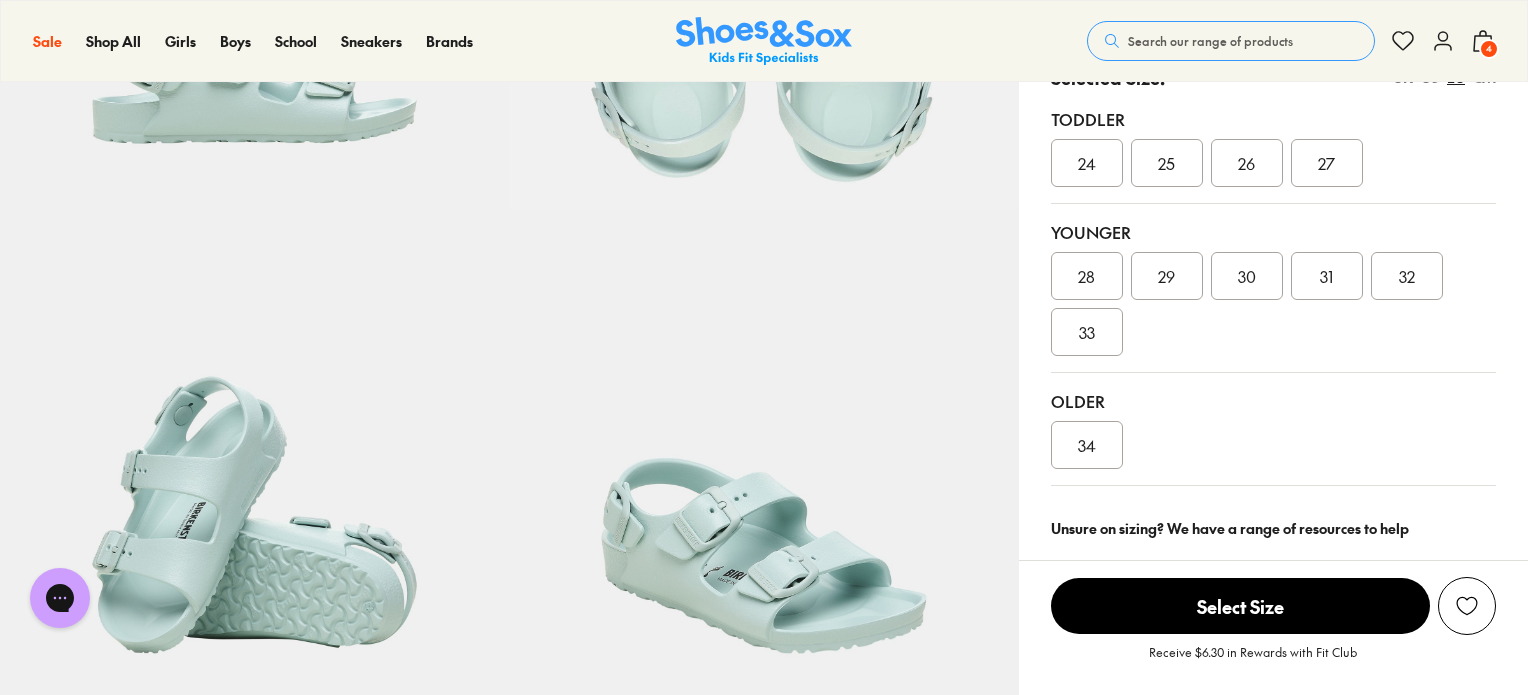 click on "34" at bounding box center [1087, 445] 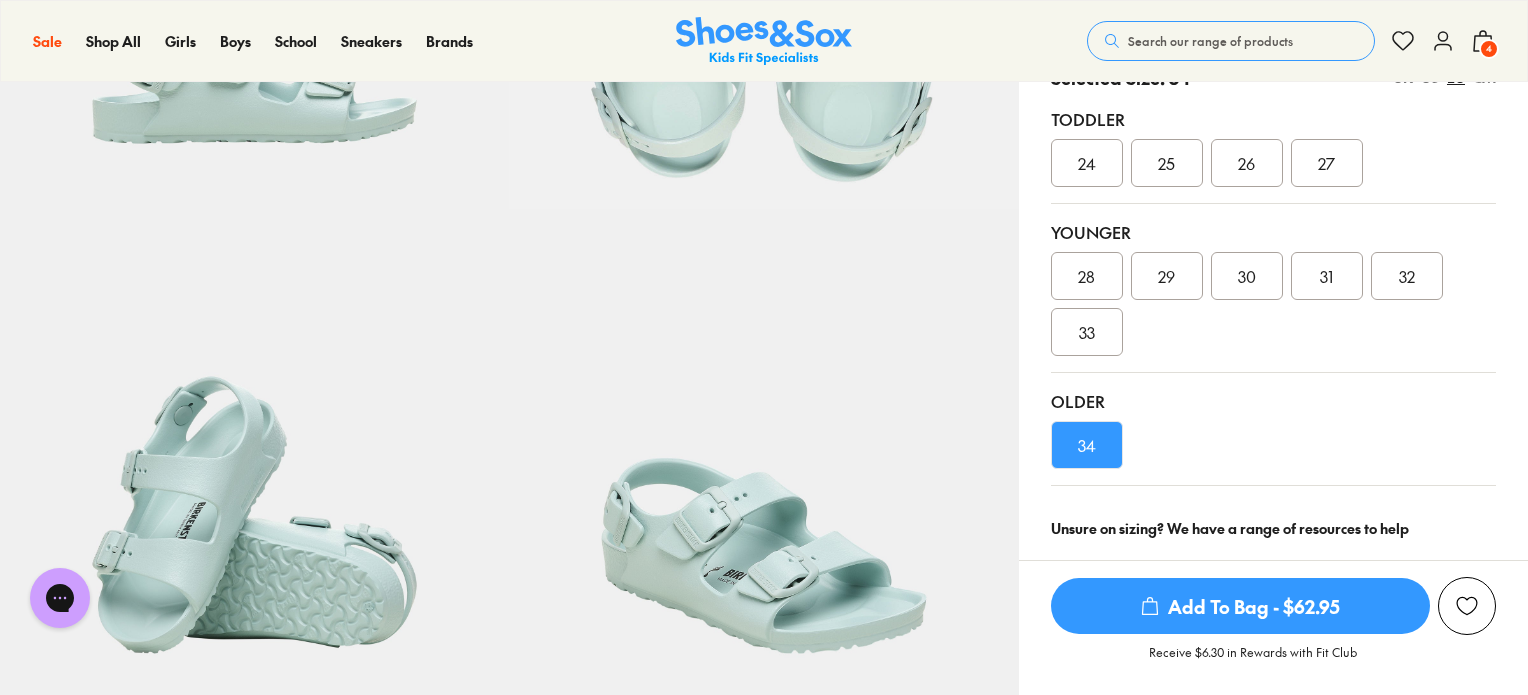 click on "Add To Bag - $62.95" at bounding box center (1240, 606) 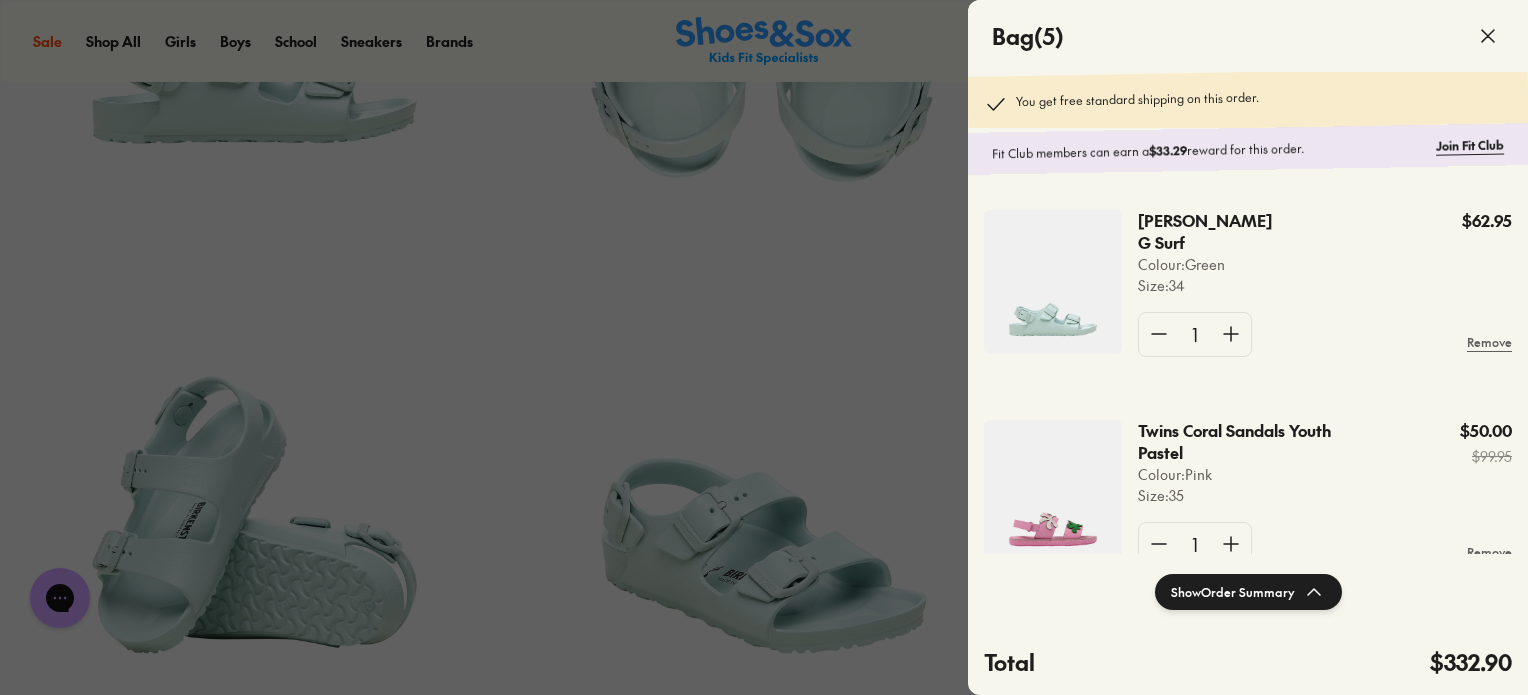 click 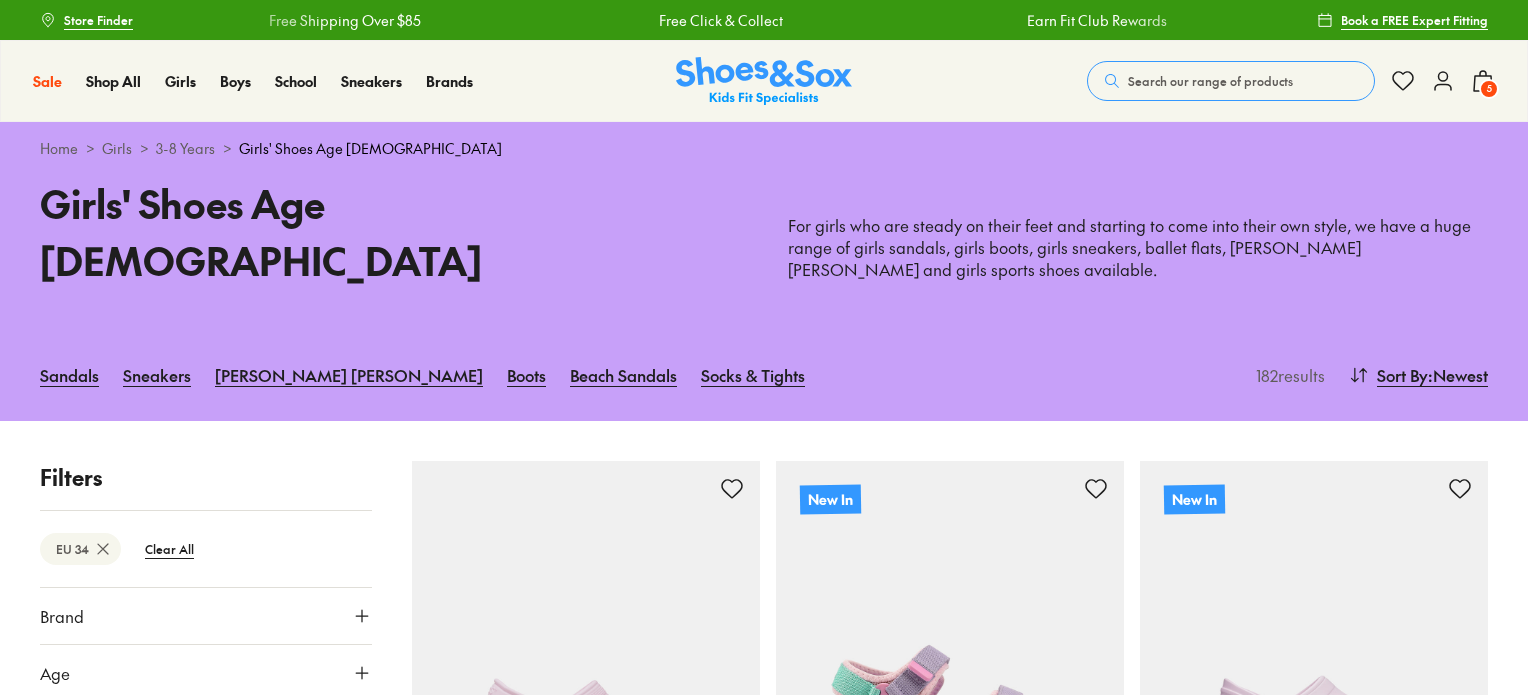 scroll, scrollTop: 1724, scrollLeft: 0, axis: vertical 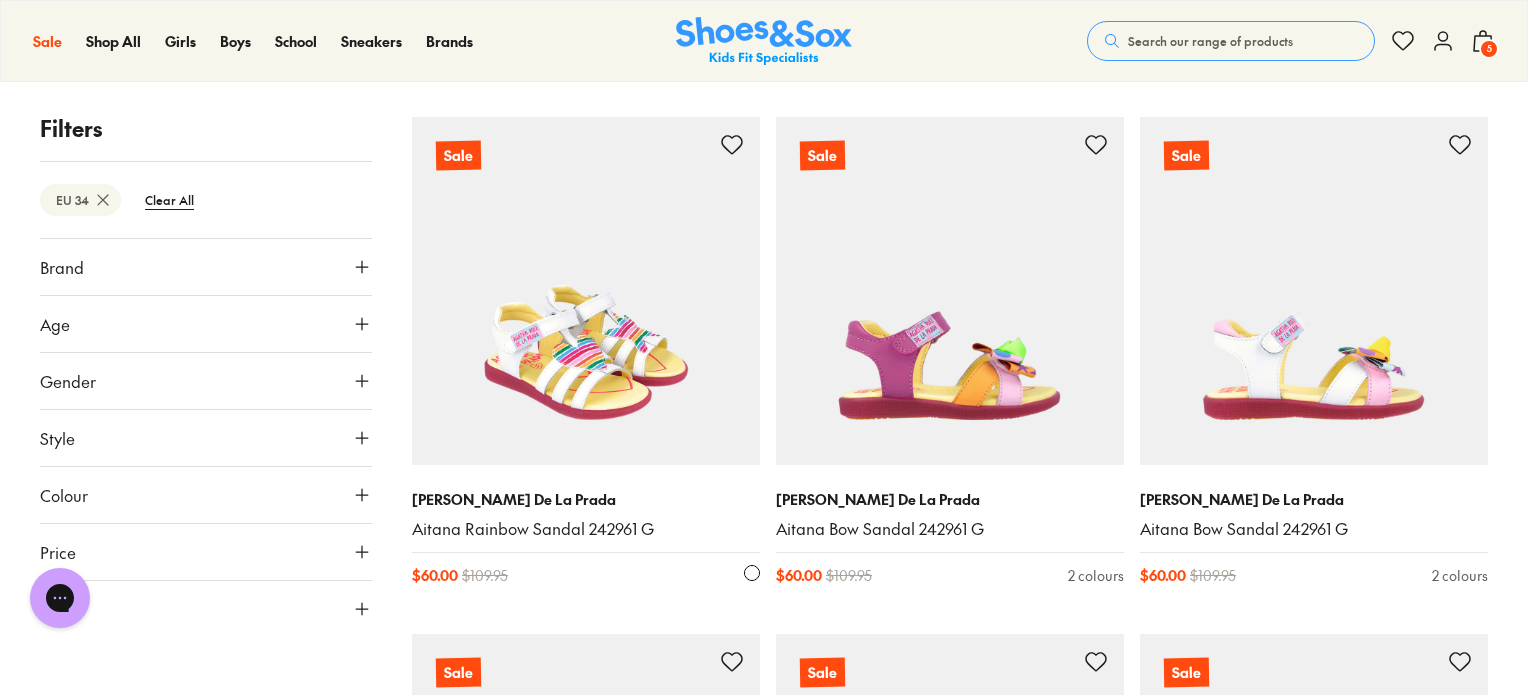 click at bounding box center (586, 291) 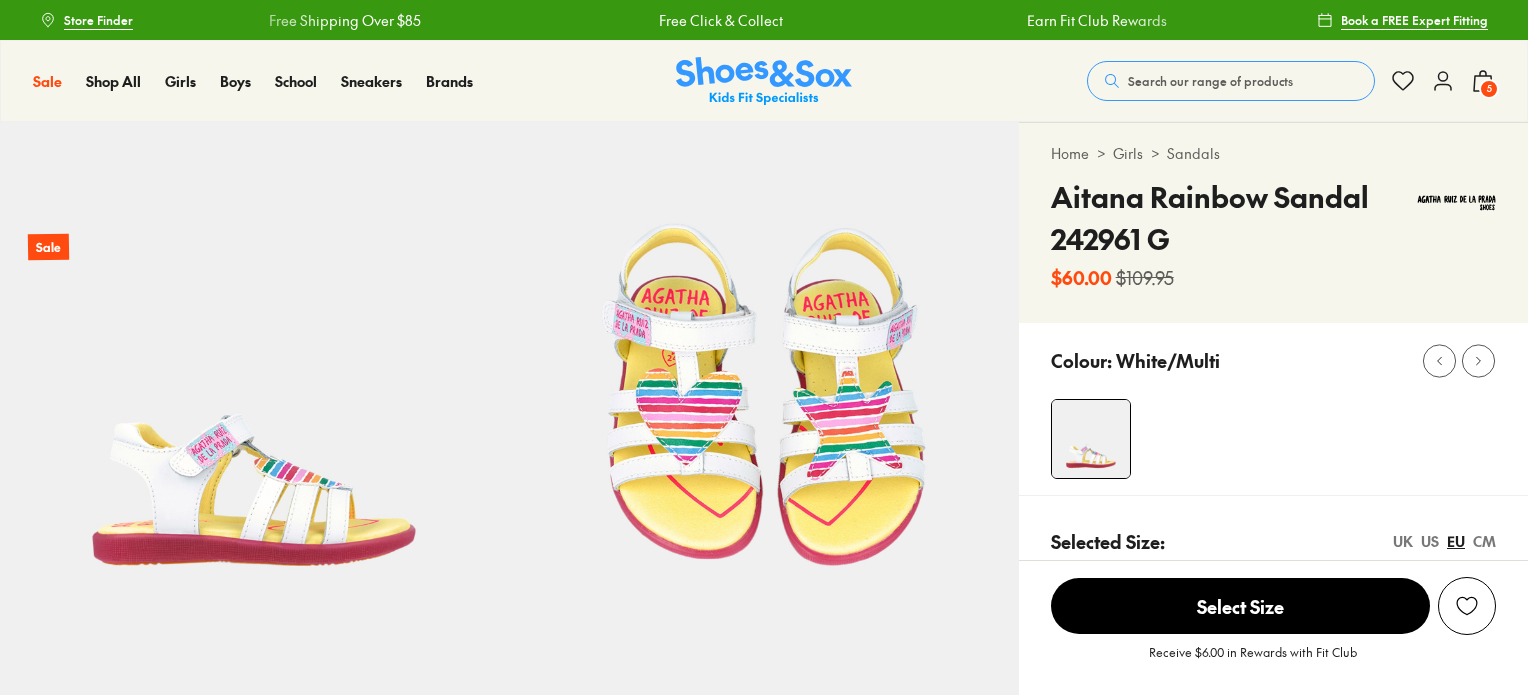 scroll, scrollTop: 0, scrollLeft: 0, axis: both 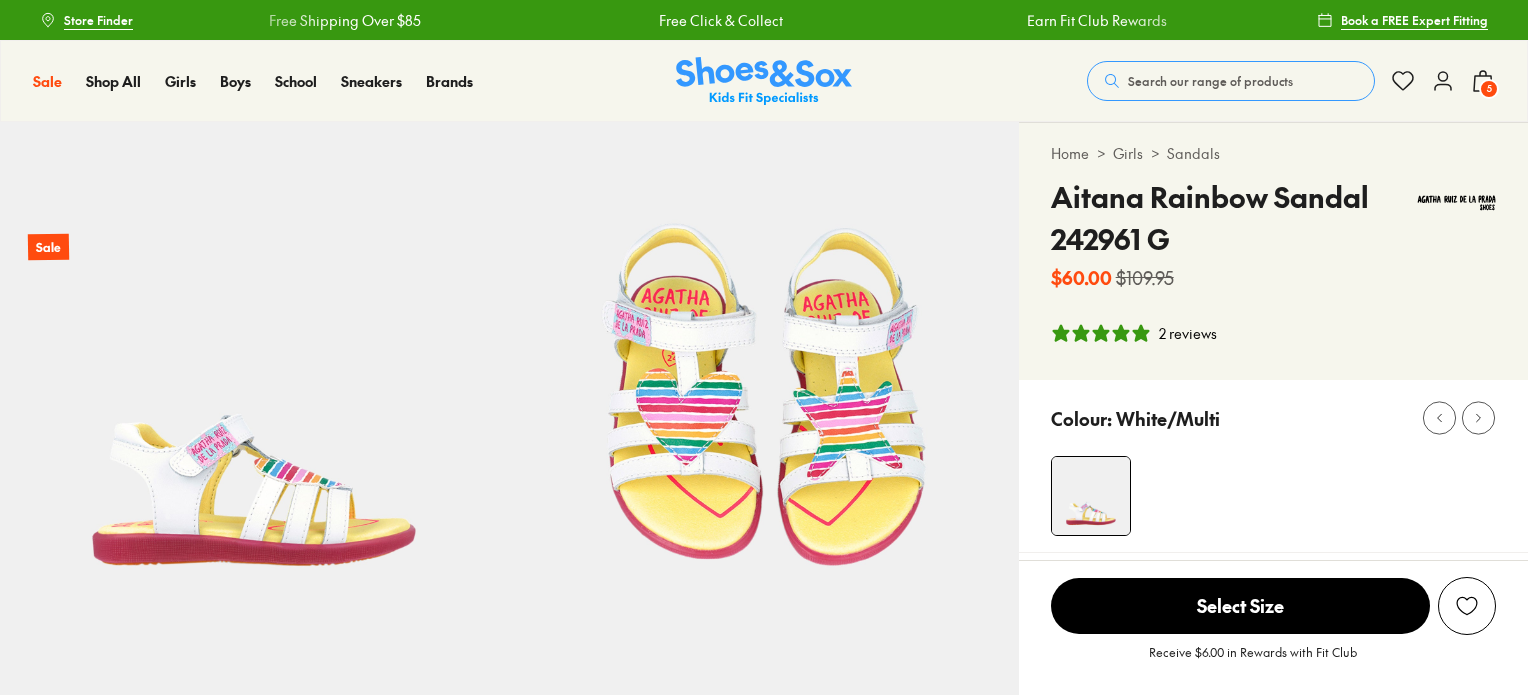 select on "*" 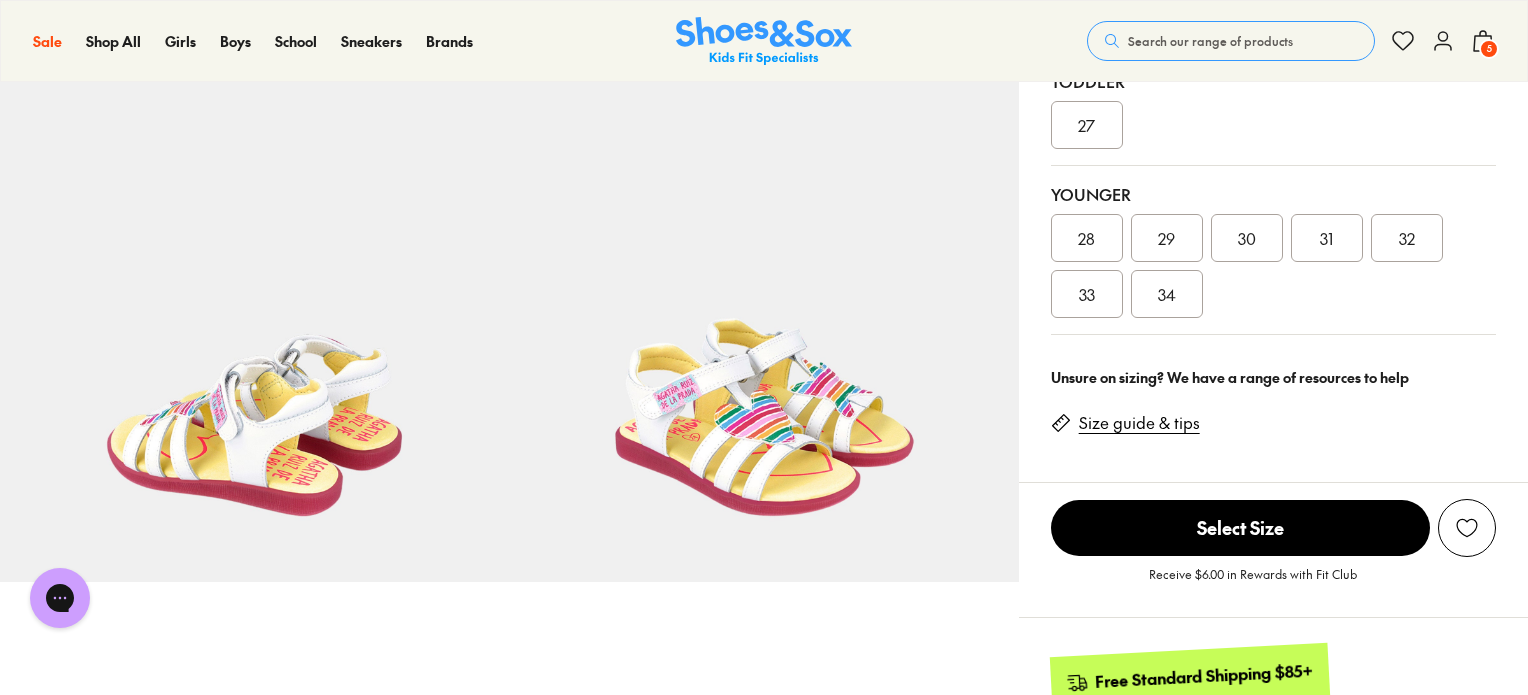 scroll, scrollTop: 568, scrollLeft: 0, axis: vertical 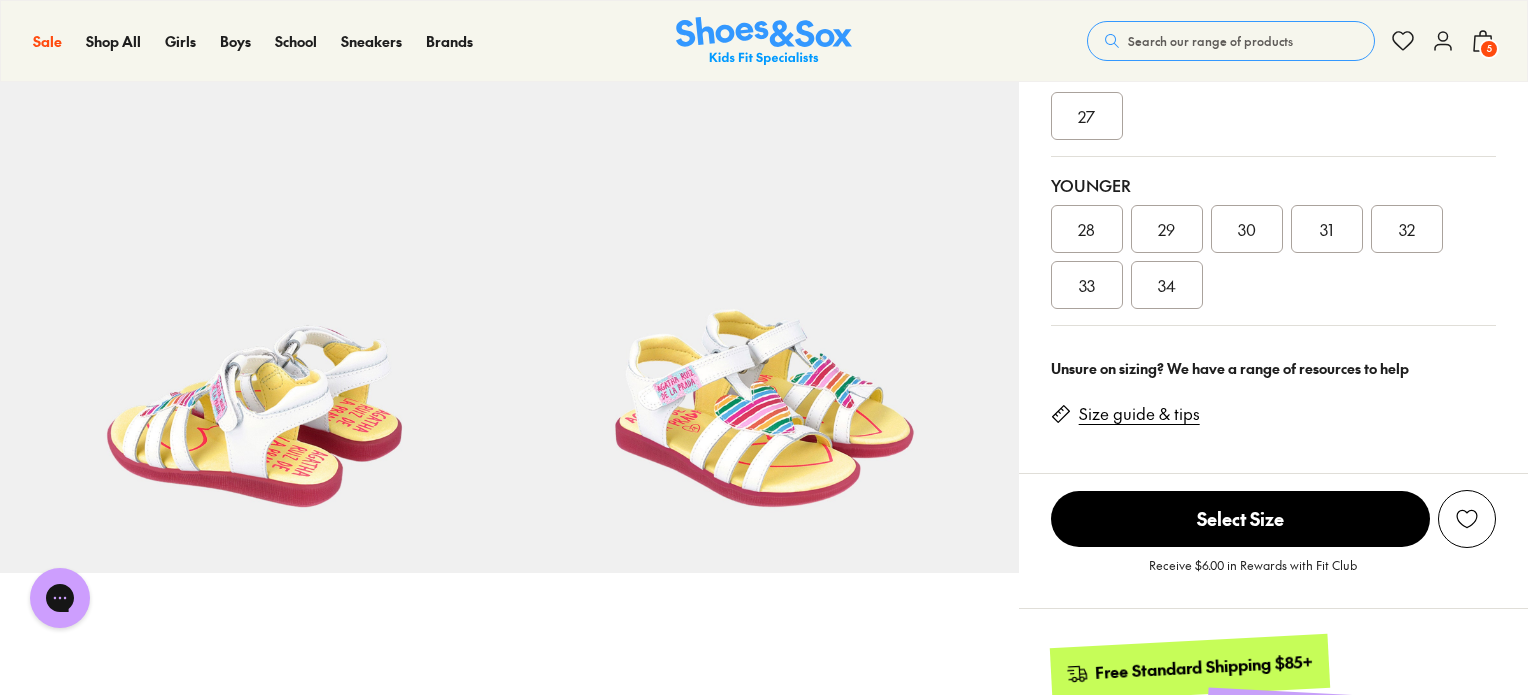 click on "34" at bounding box center (1167, 285) 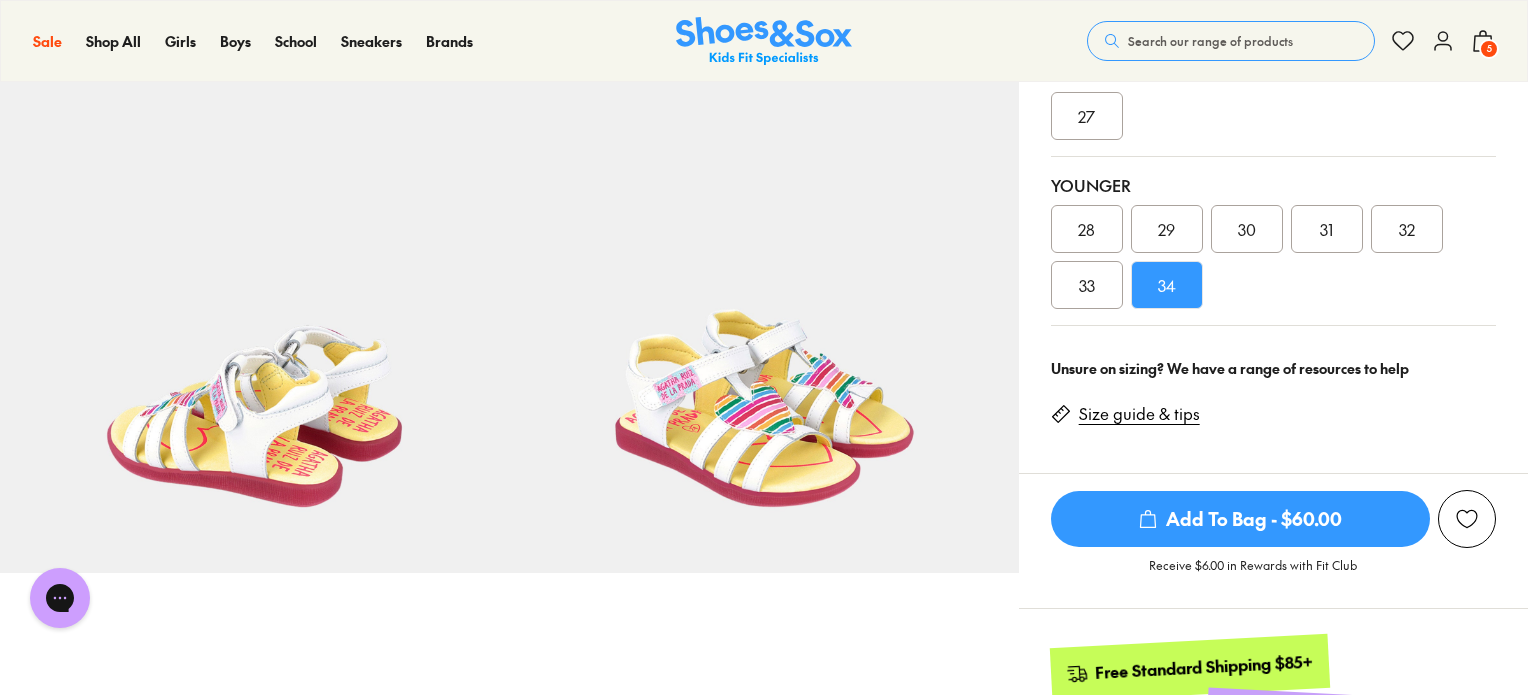 click on "Add To Bag - $60.00" at bounding box center [1240, 519] 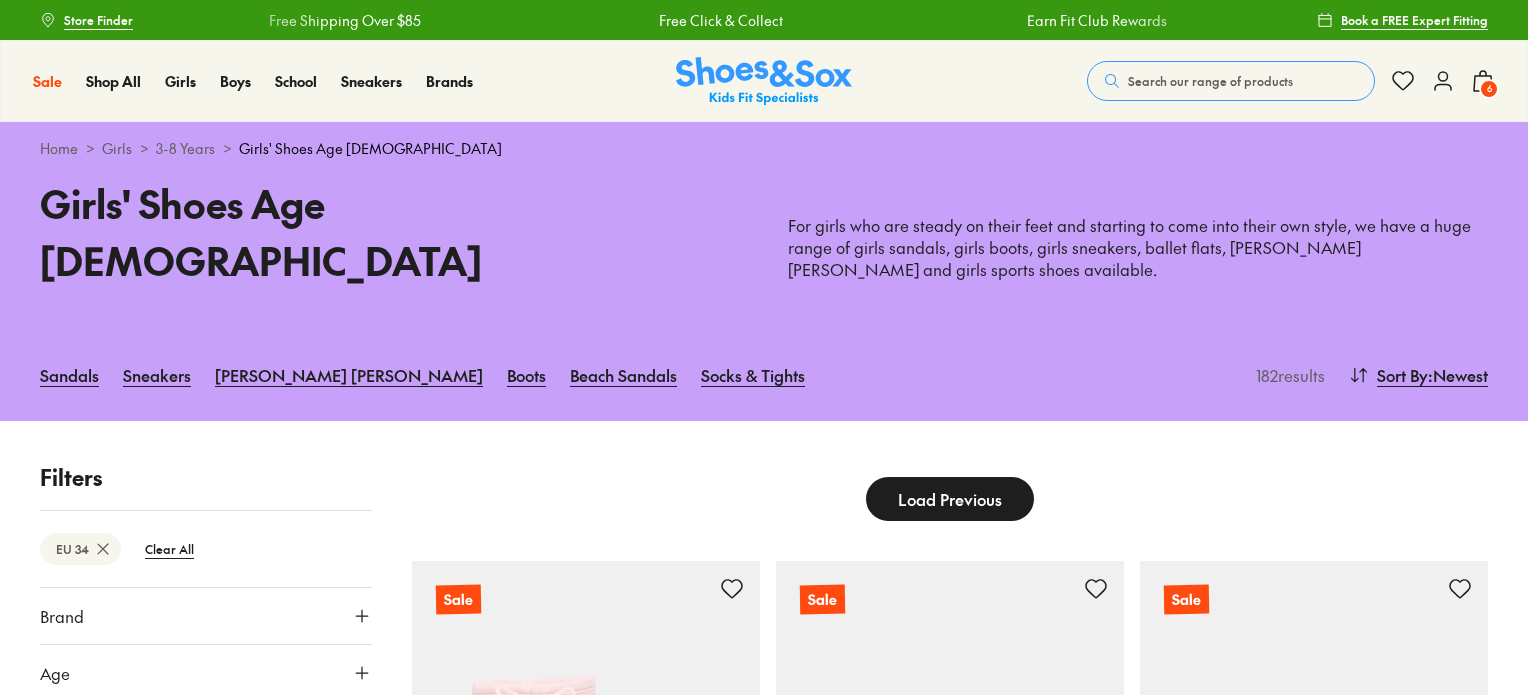 scroll, scrollTop: 791, scrollLeft: 0, axis: vertical 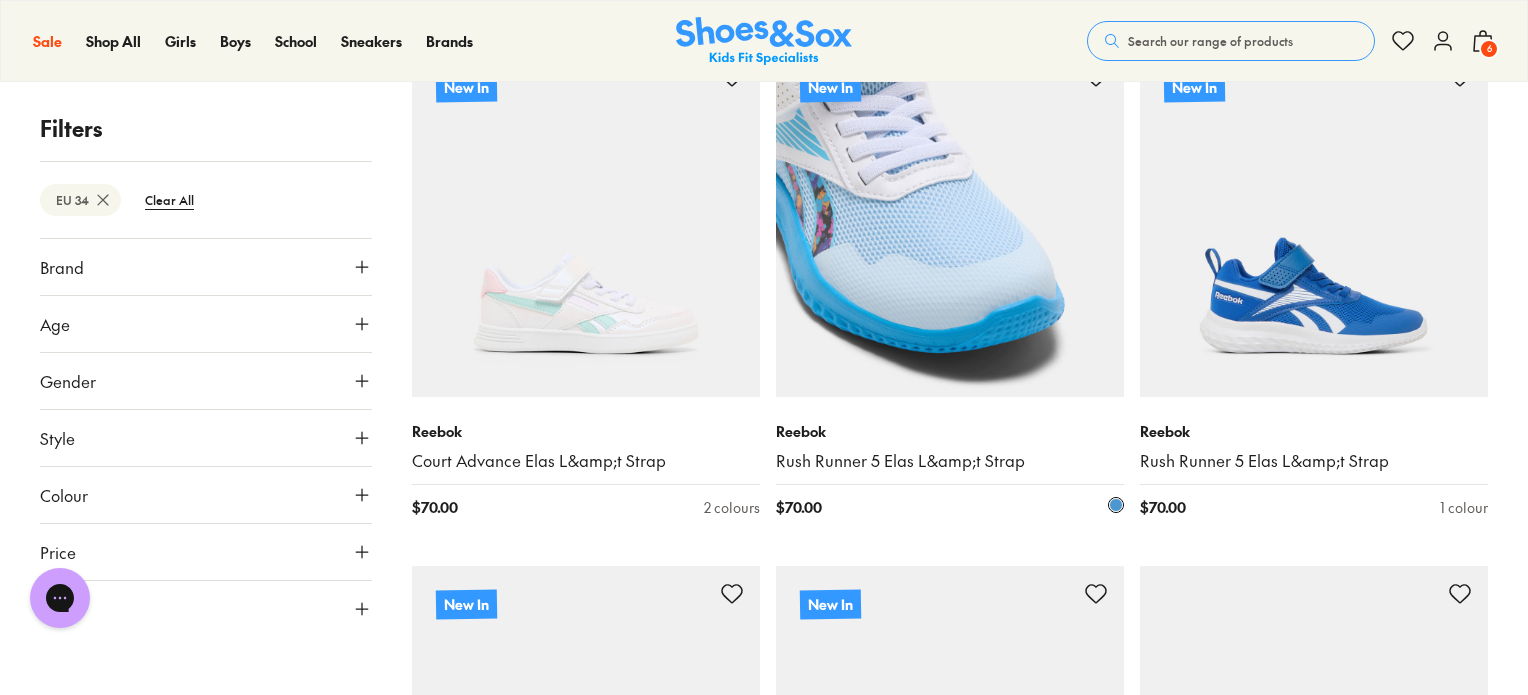 click at bounding box center (950, 223) 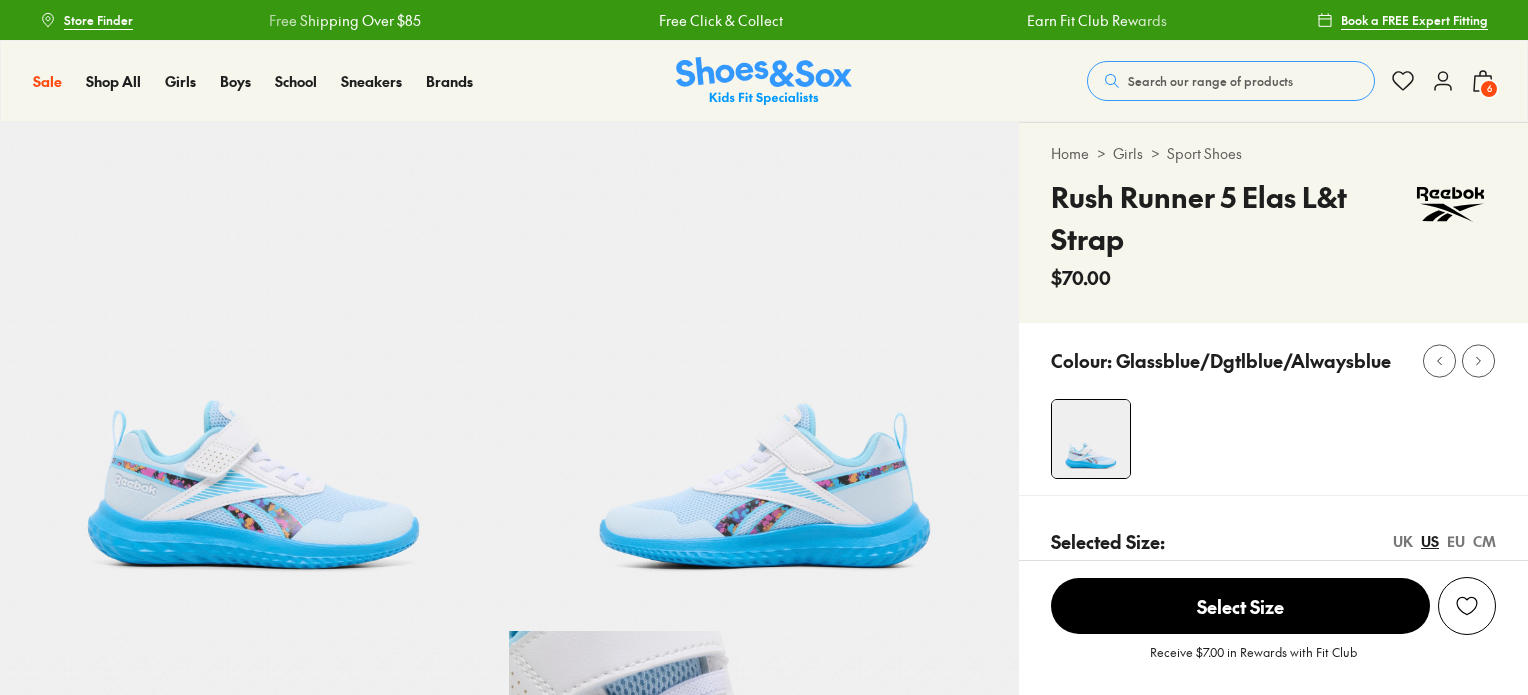 scroll, scrollTop: 0, scrollLeft: 0, axis: both 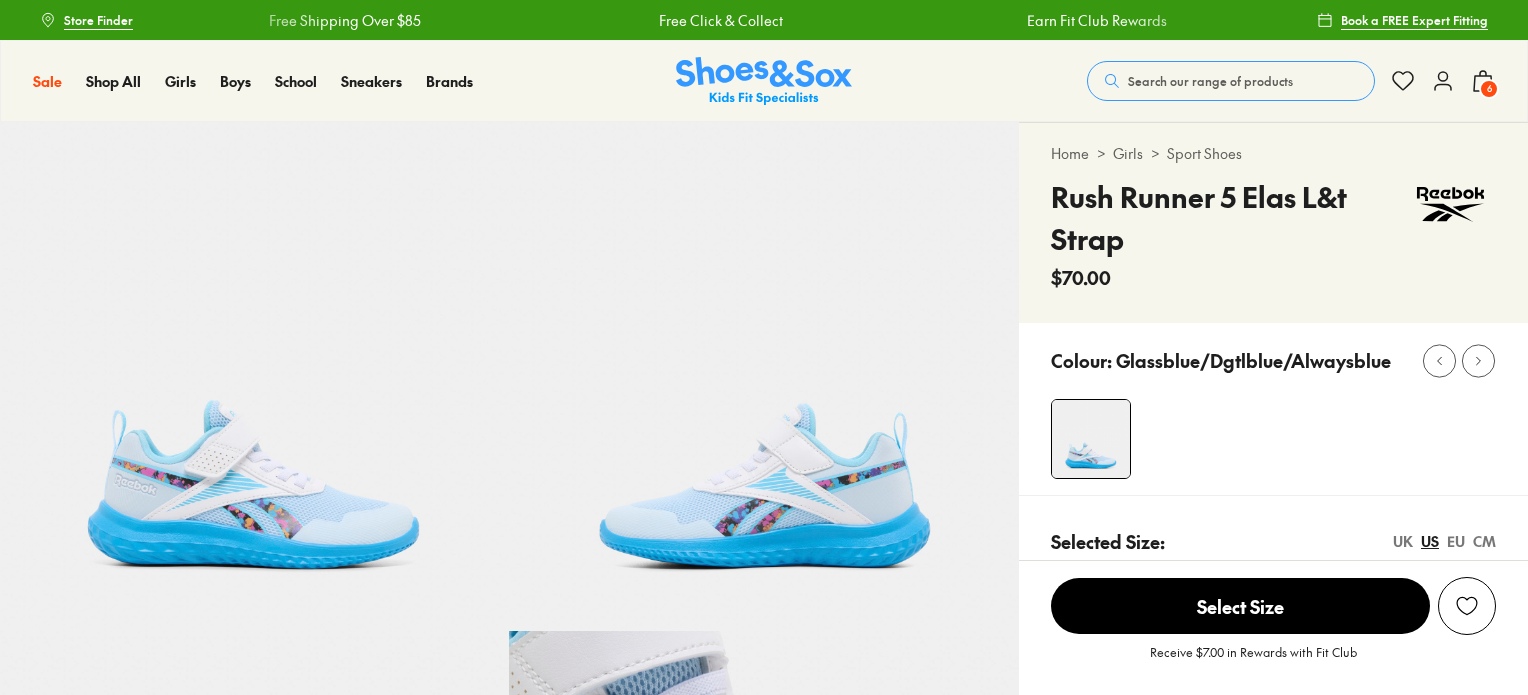 select on "*" 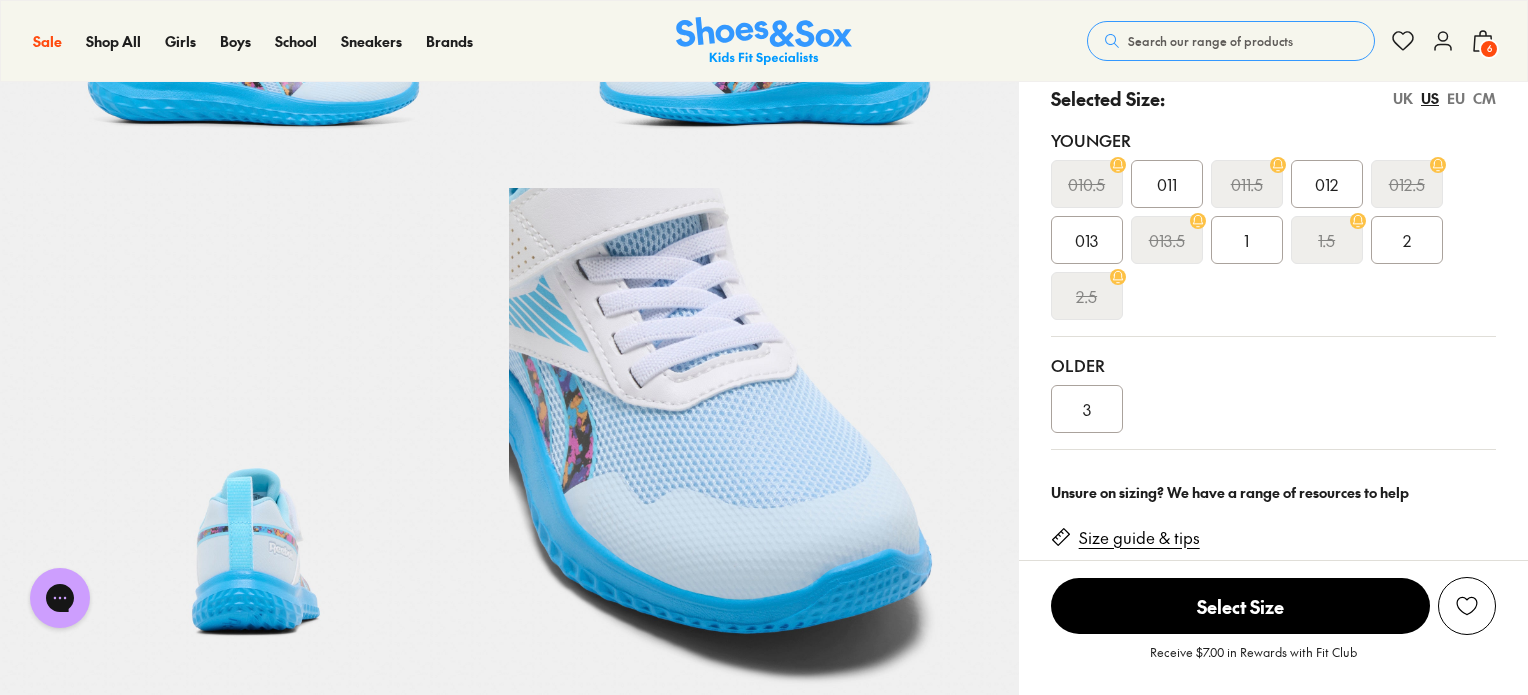 scroll, scrollTop: 444, scrollLeft: 0, axis: vertical 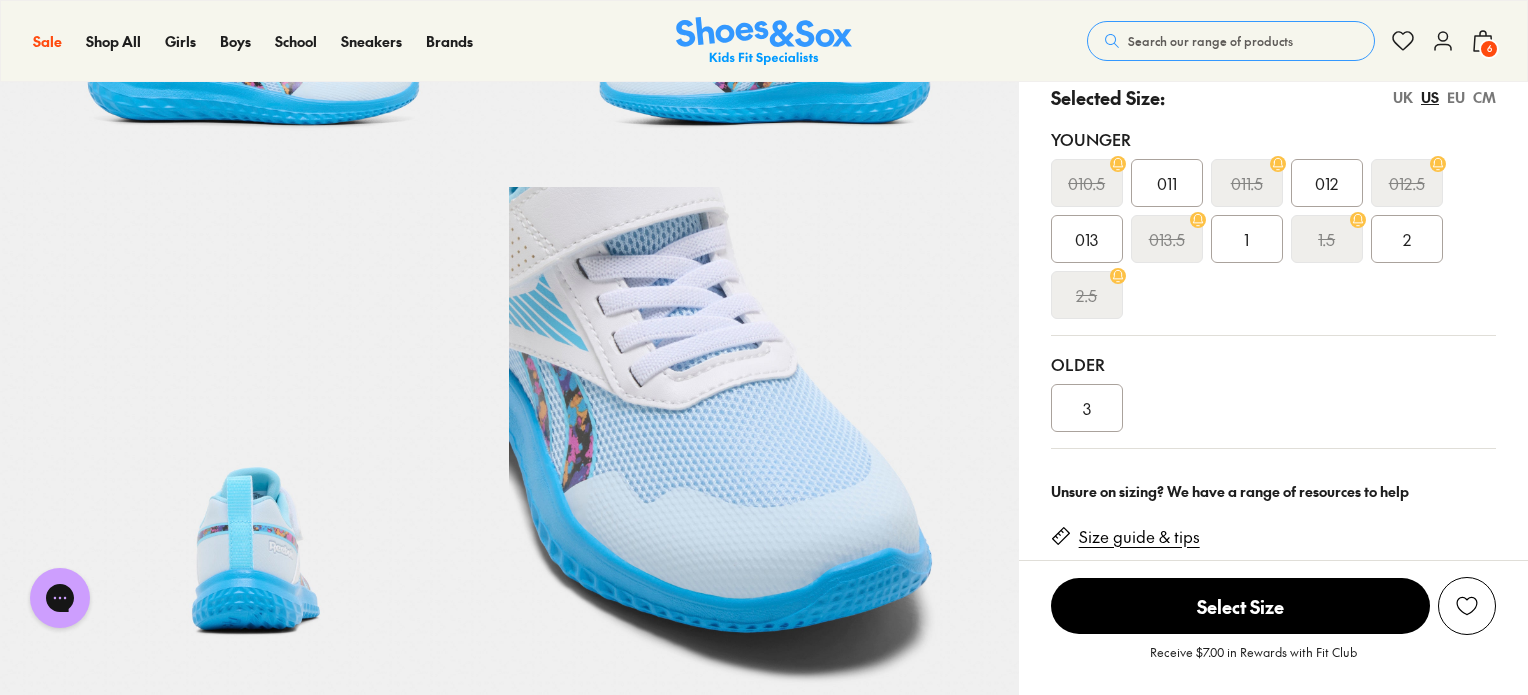 click on "3" at bounding box center [1087, 408] 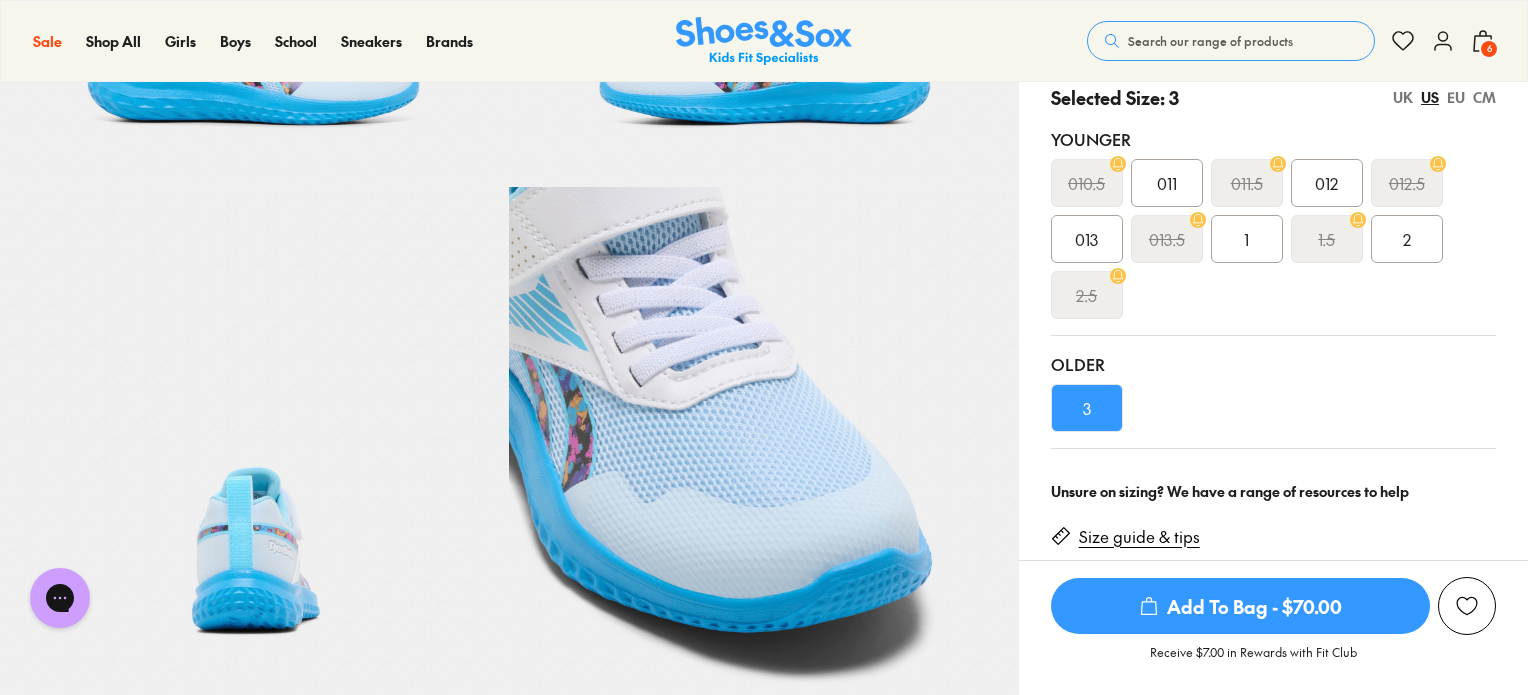 click on "Add To Bag - $70.00" at bounding box center (1240, 606) 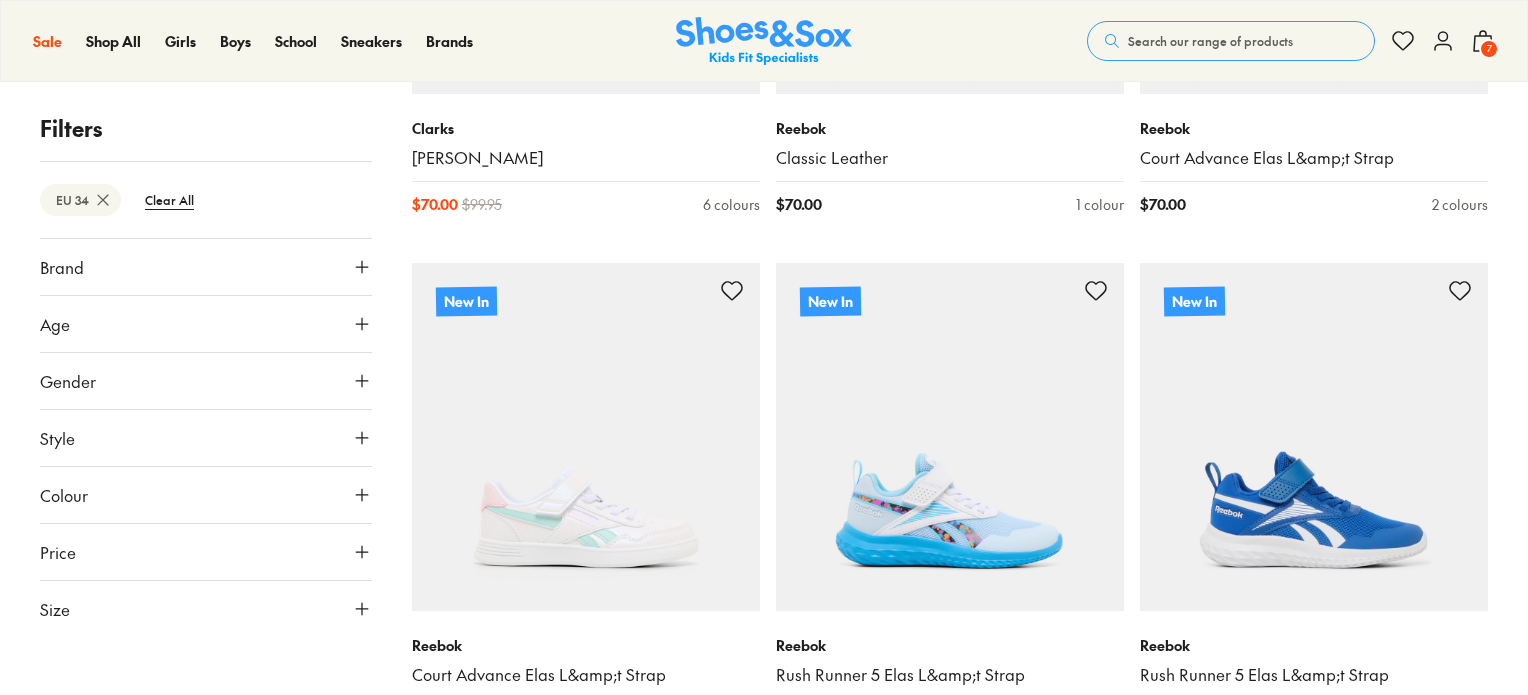 scroll, scrollTop: 0, scrollLeft: 0, axis: both 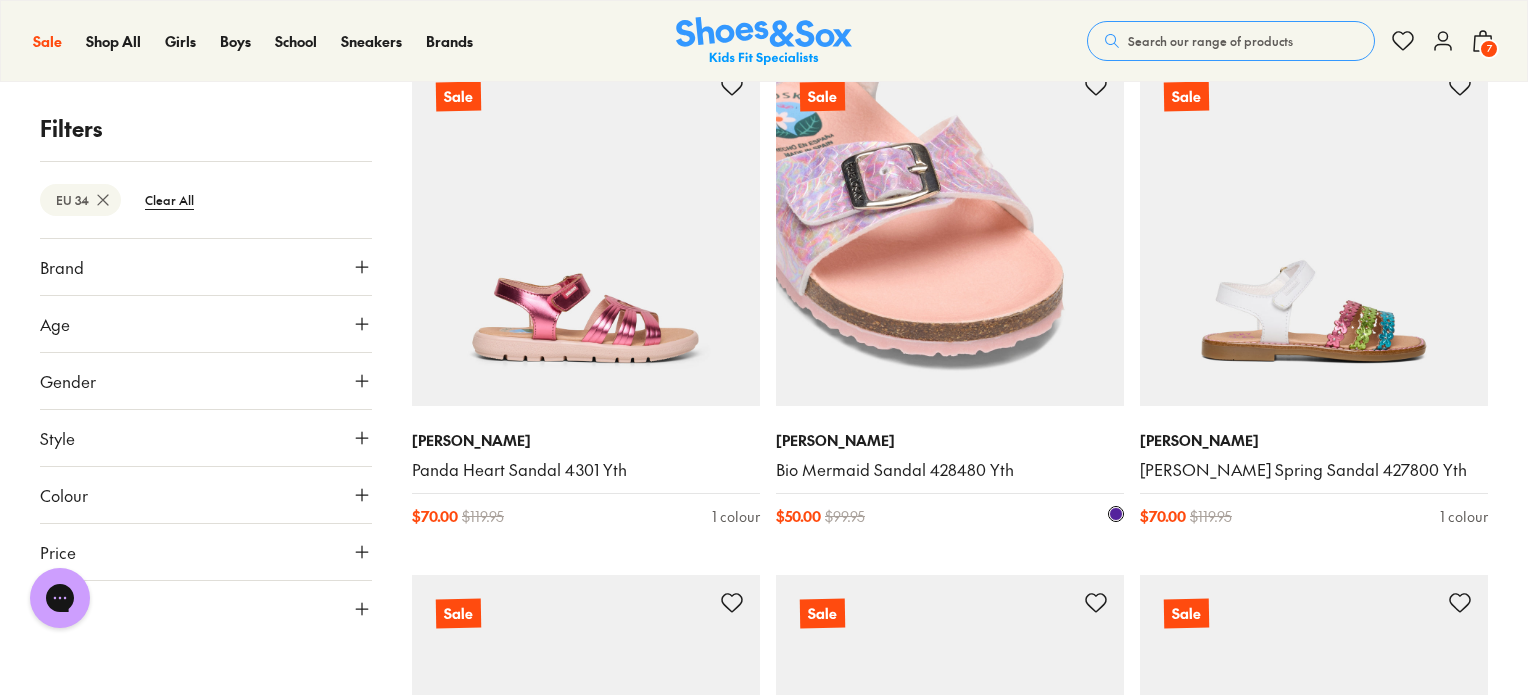 click at bounding box center (950, 232) 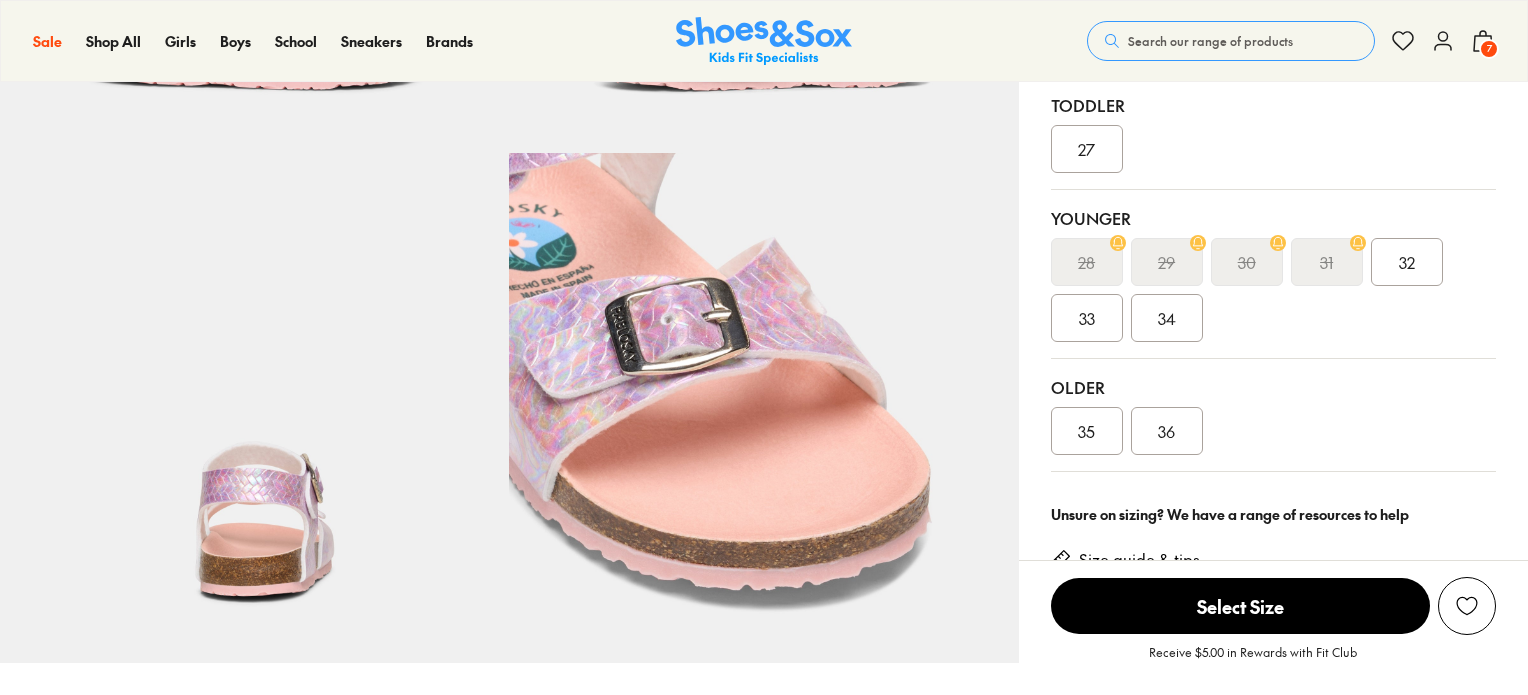 scroll, scrollTop: 668, scrollLeft: 0, axis: vertical 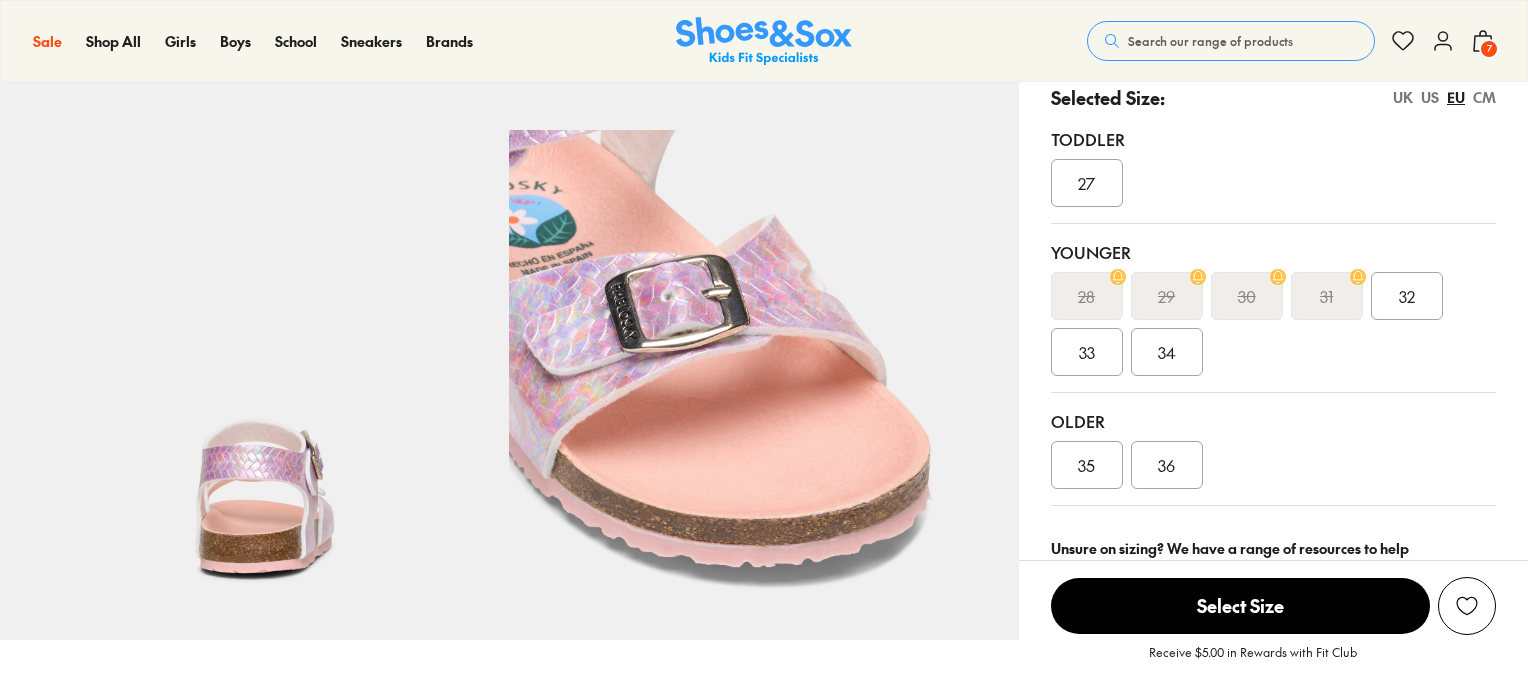 select on "*" 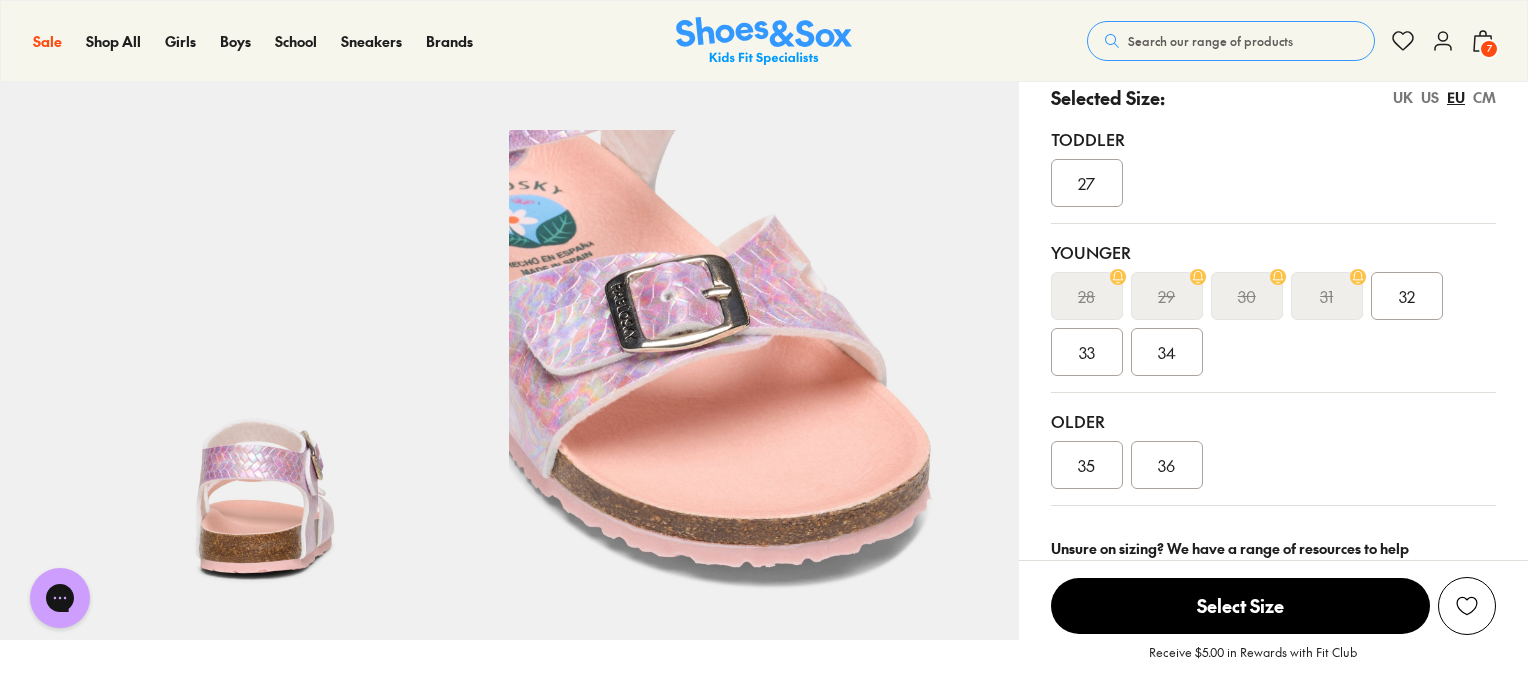 scroll, scrollTop: 0, scrollLeft: 0, axis: both 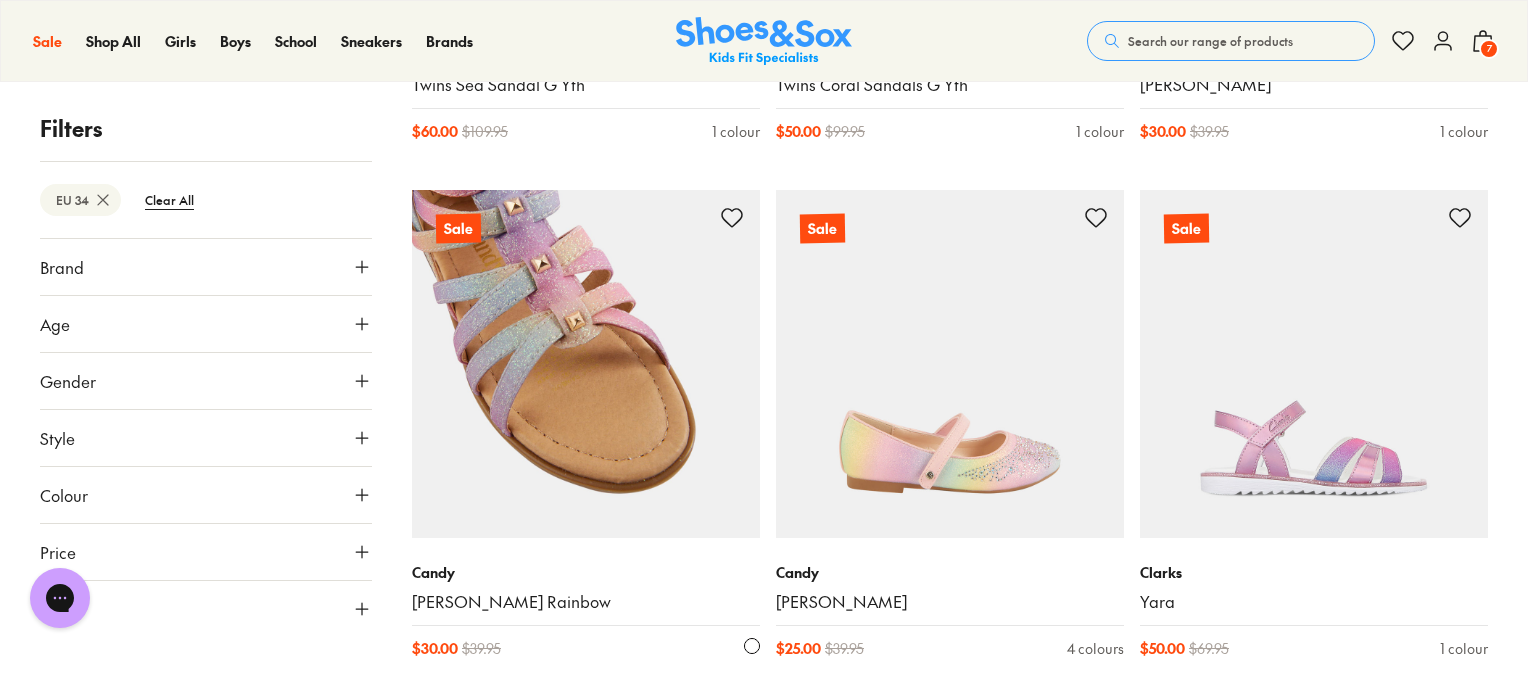 click at bounding box center [586, 364] 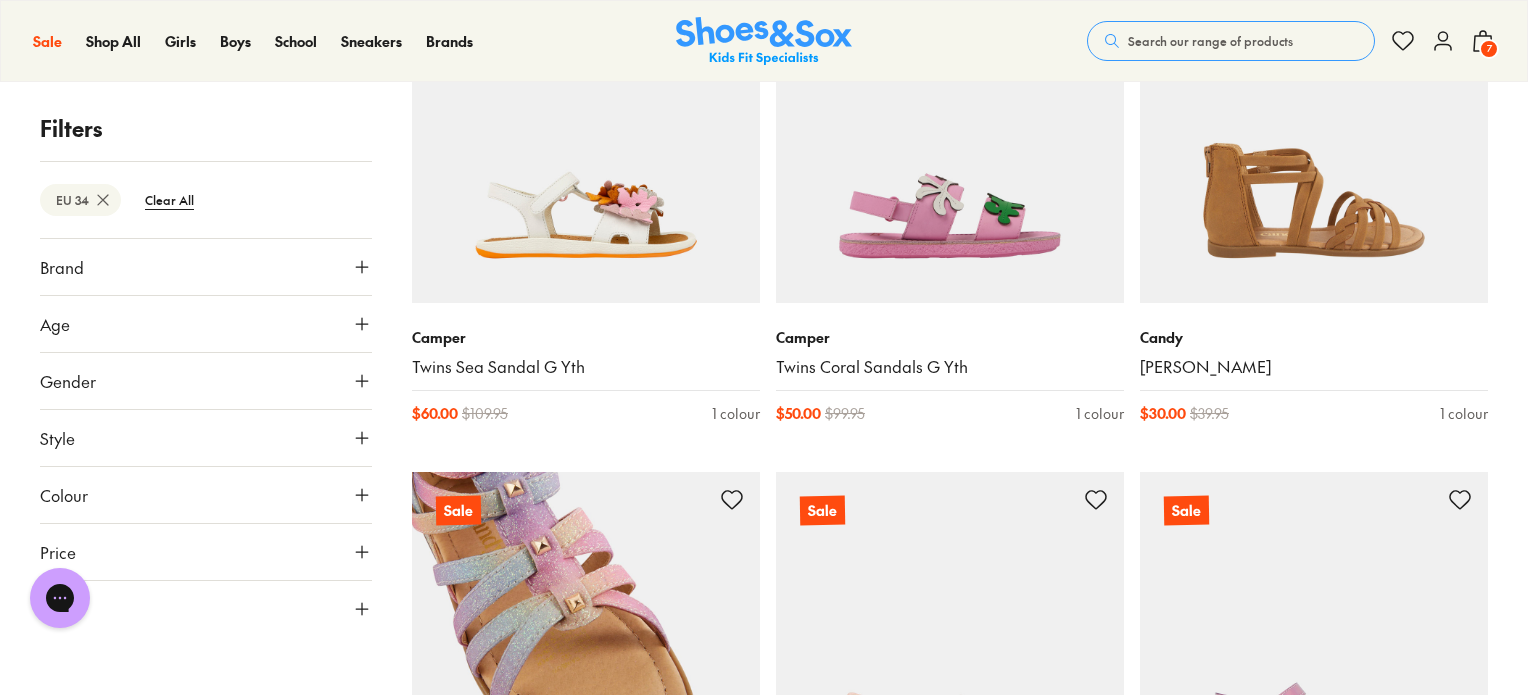 scroll, scrollTop: 2151, scrollLeft: 0, axis: vertical 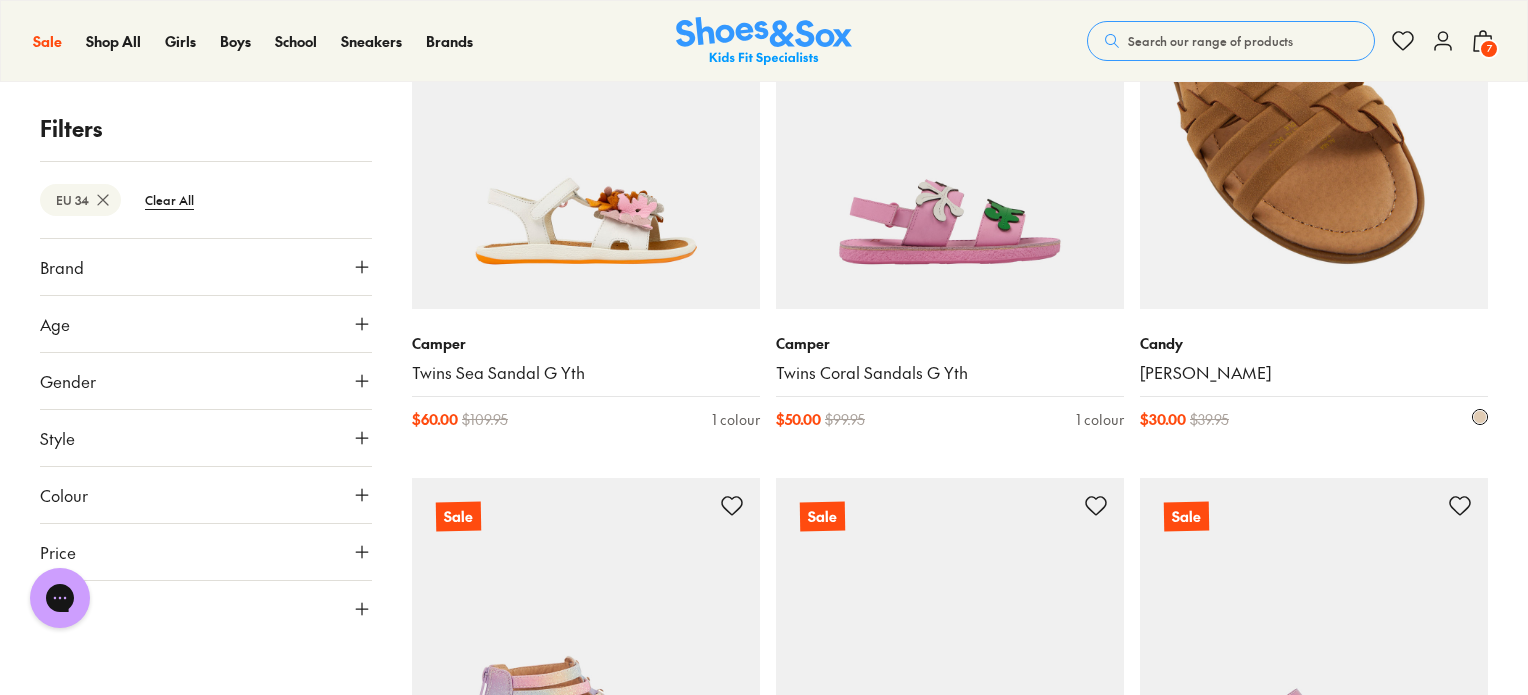click at bounding box center [1314, 135] 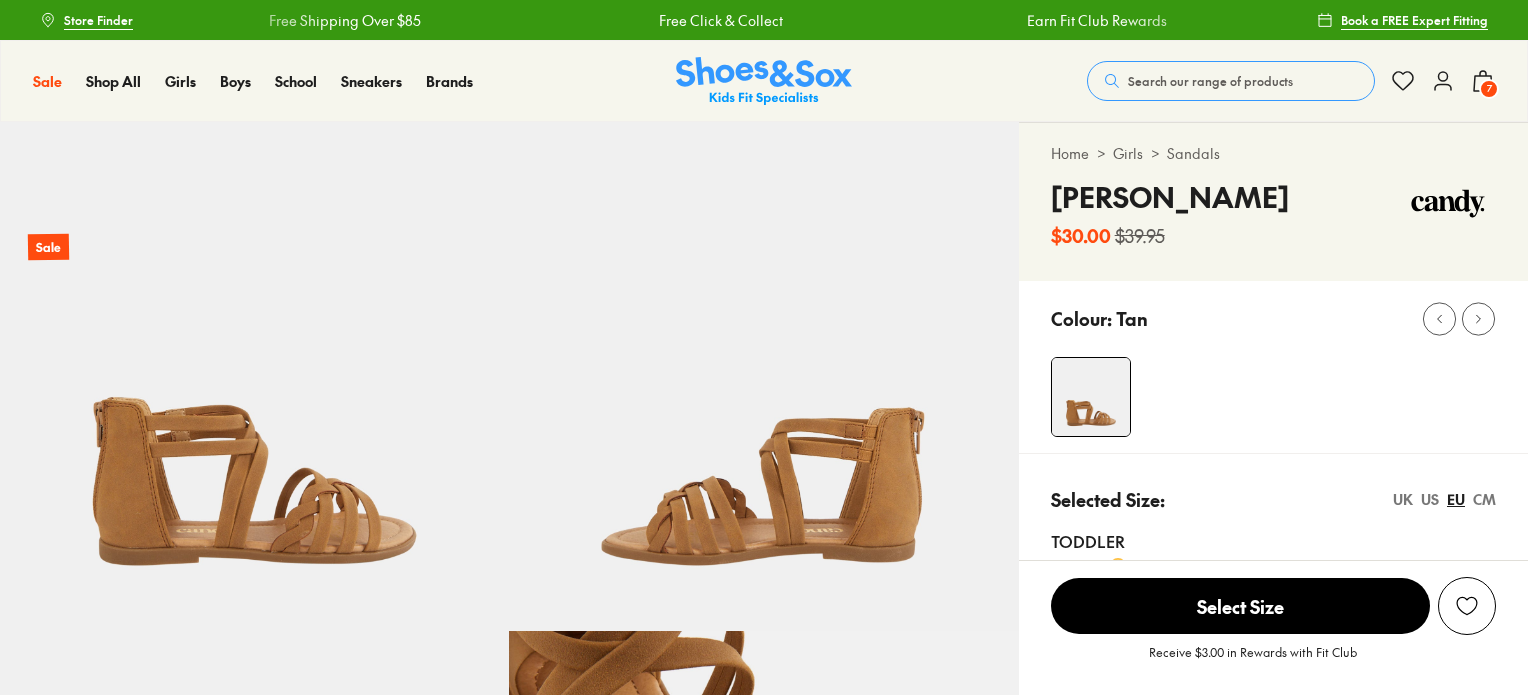 scroll, scrollTop: 0, scrollLeft: 0, axis: both 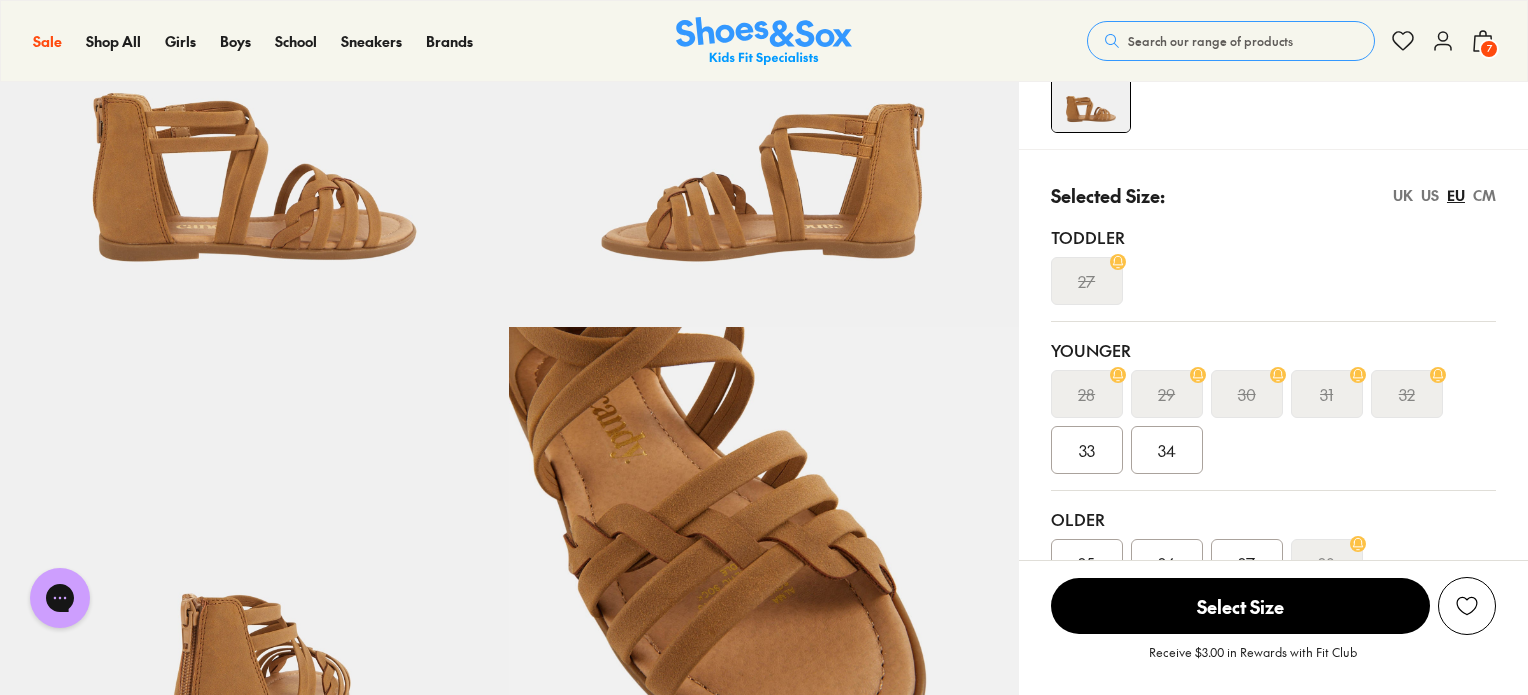 select on "*" 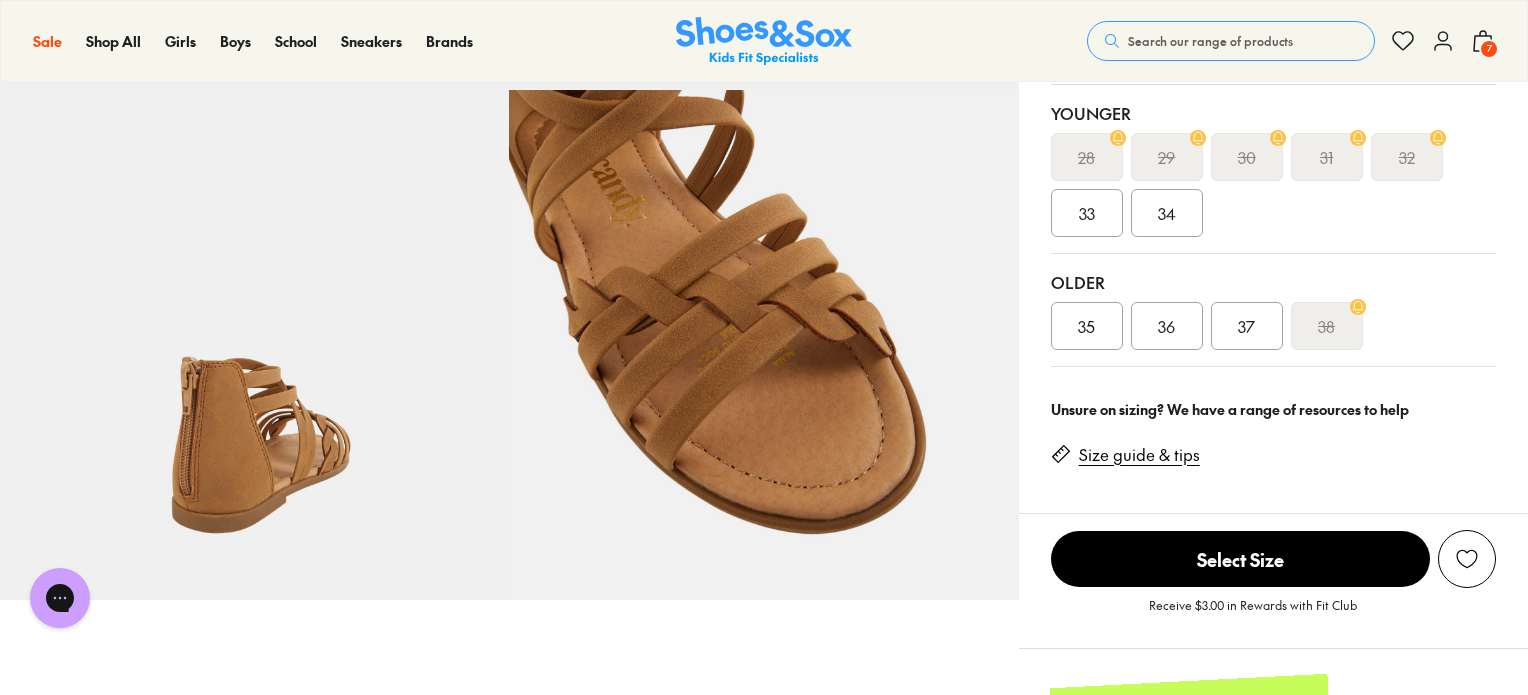 scroll, scrollTop: 557, scrollLeft: 0, axis: vertical 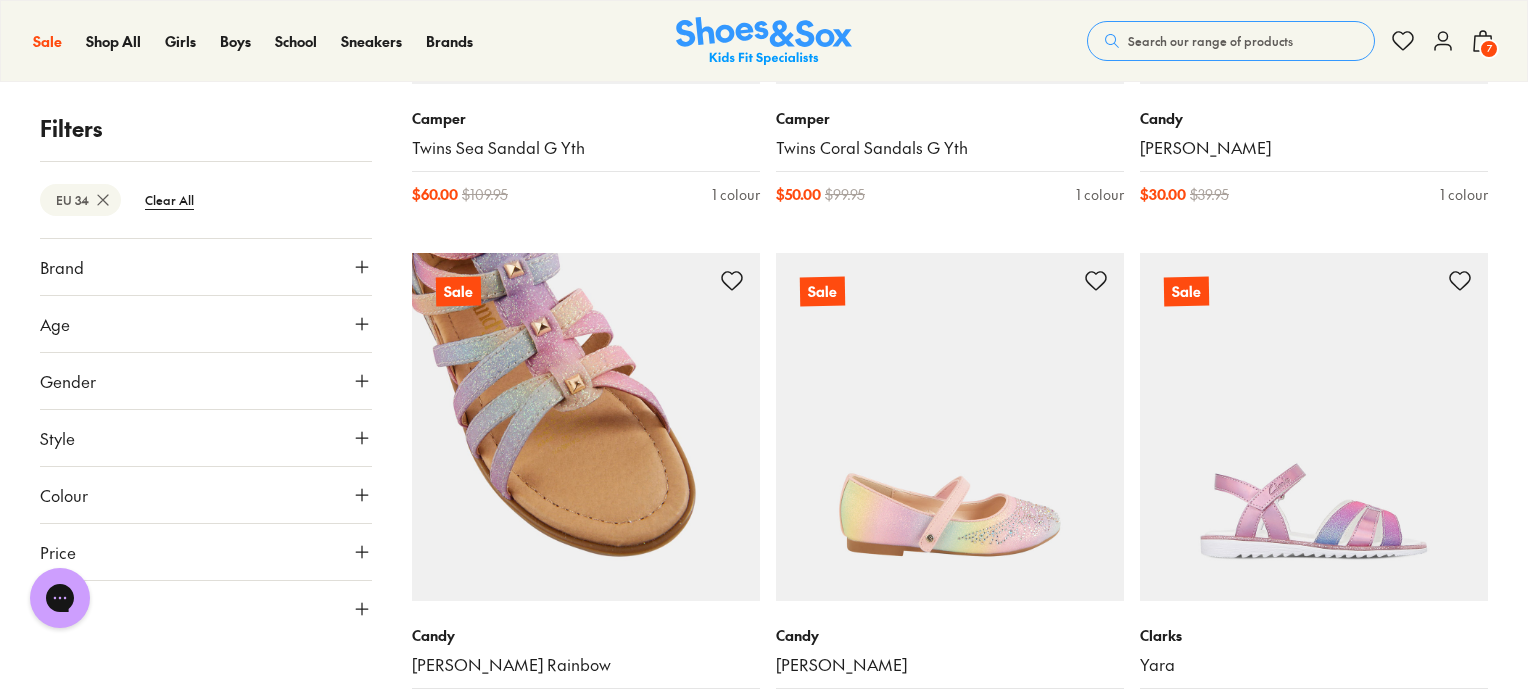 click at bounding box center [586, 427] 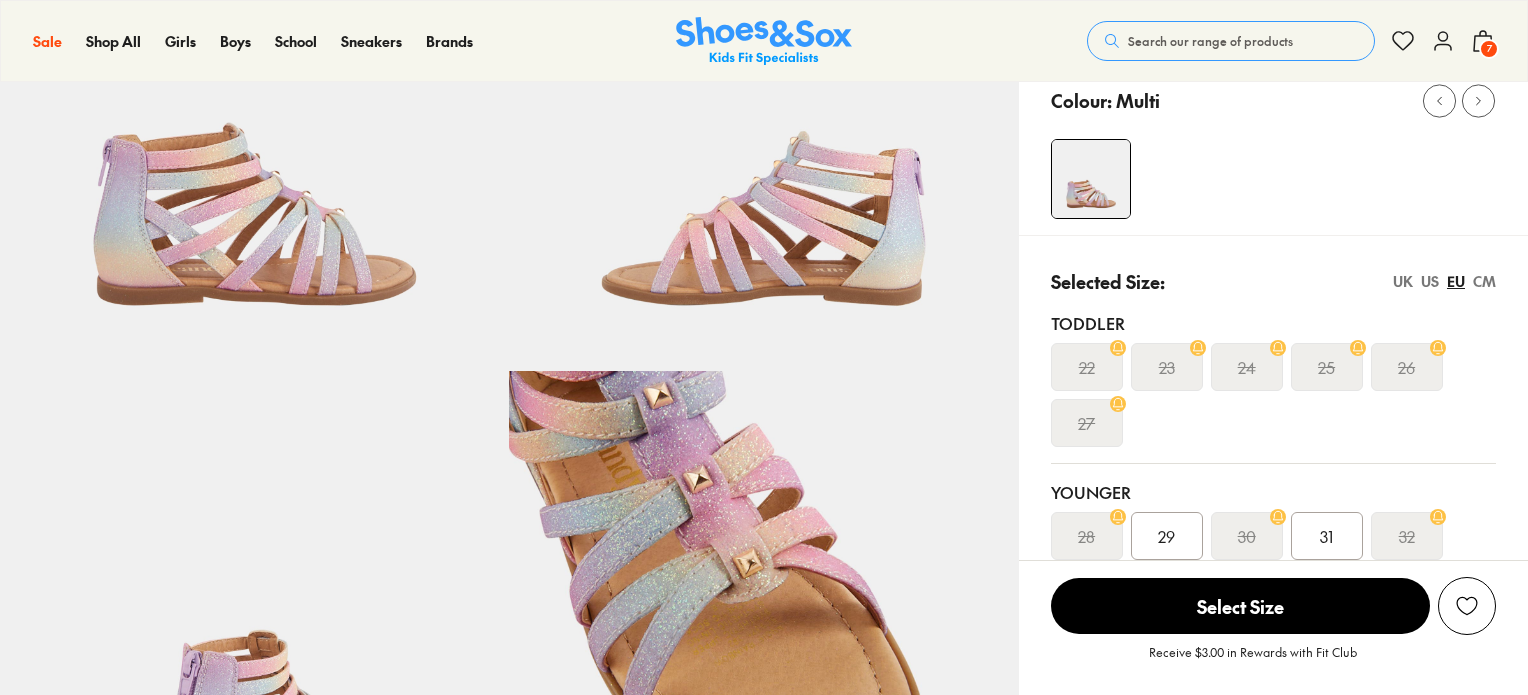 scroll, scrollTop: 260, scrollLeft: 0, axis: vertical 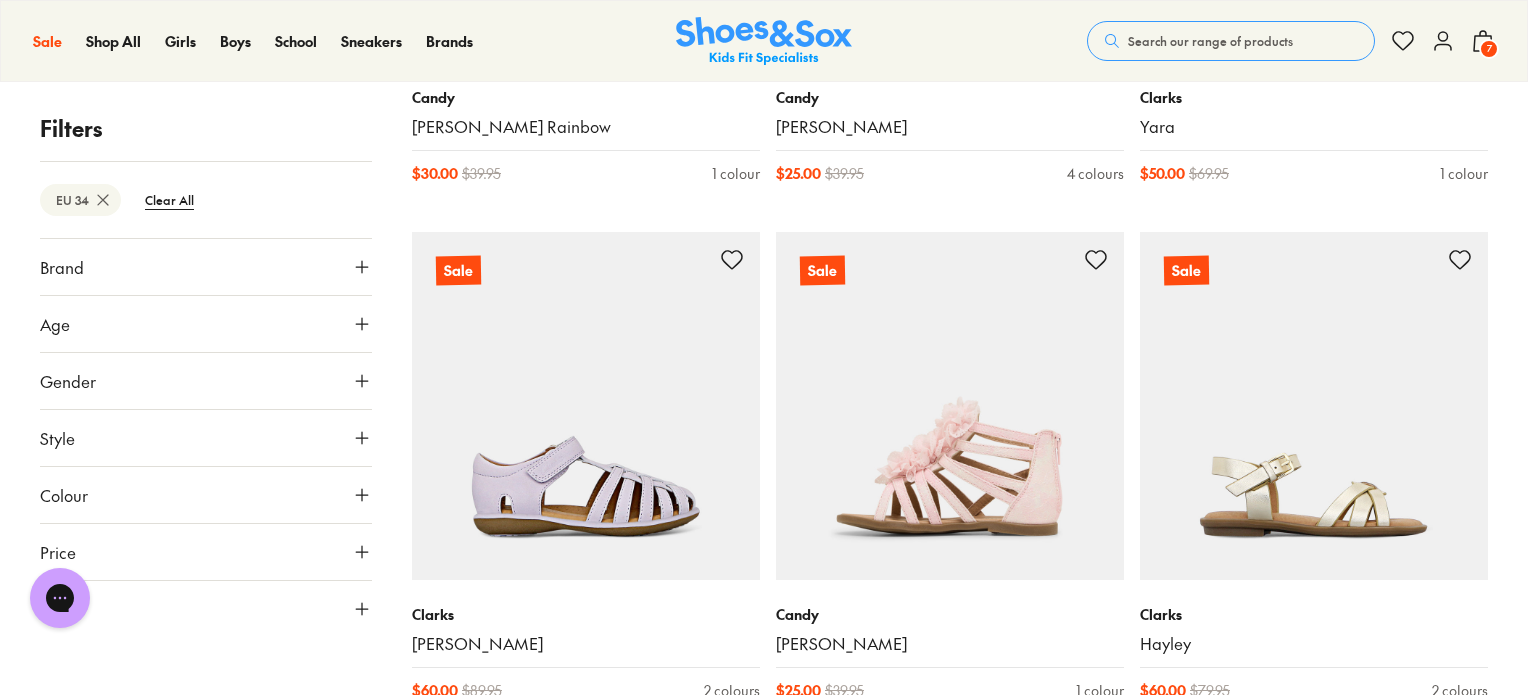 click on "7" at bounding box center [1489, 49] 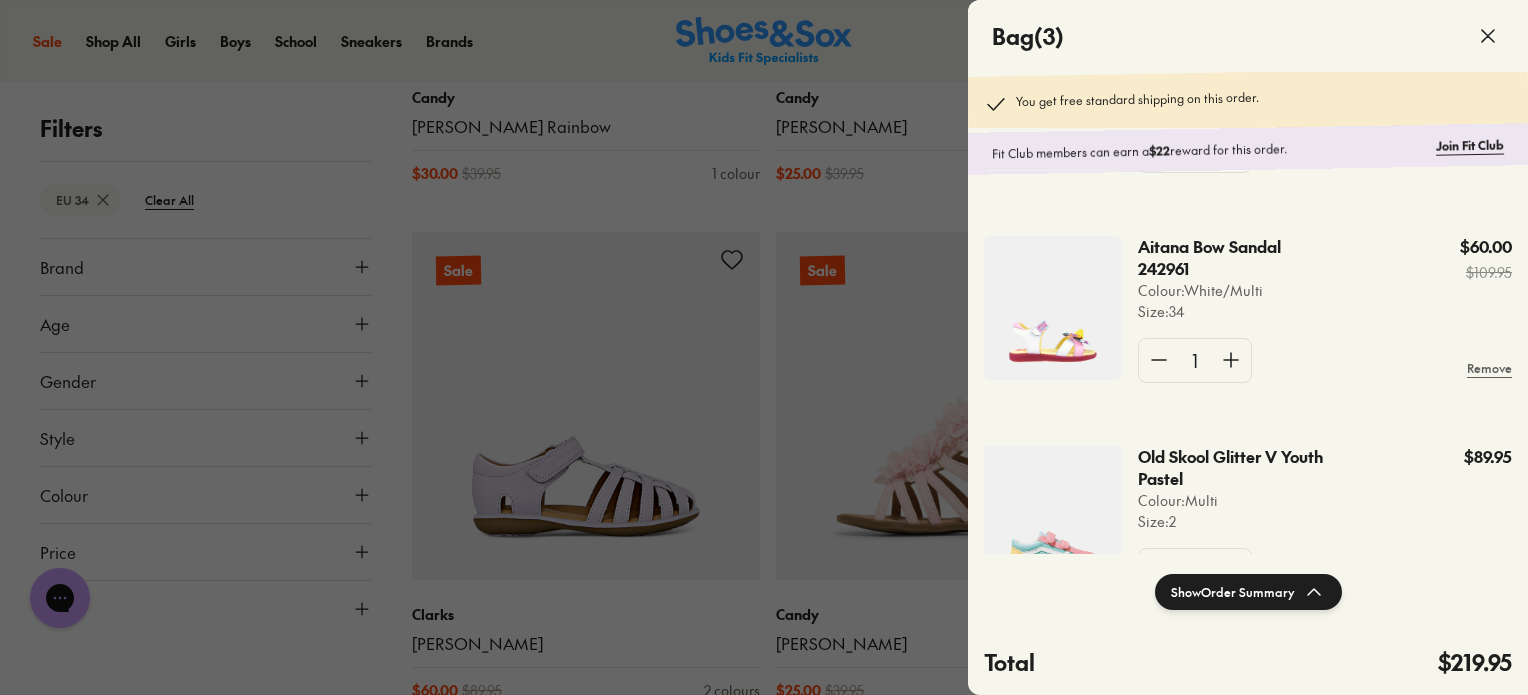 scroll, scrollTop: 191, scrollLeft: 0, axis: vertical 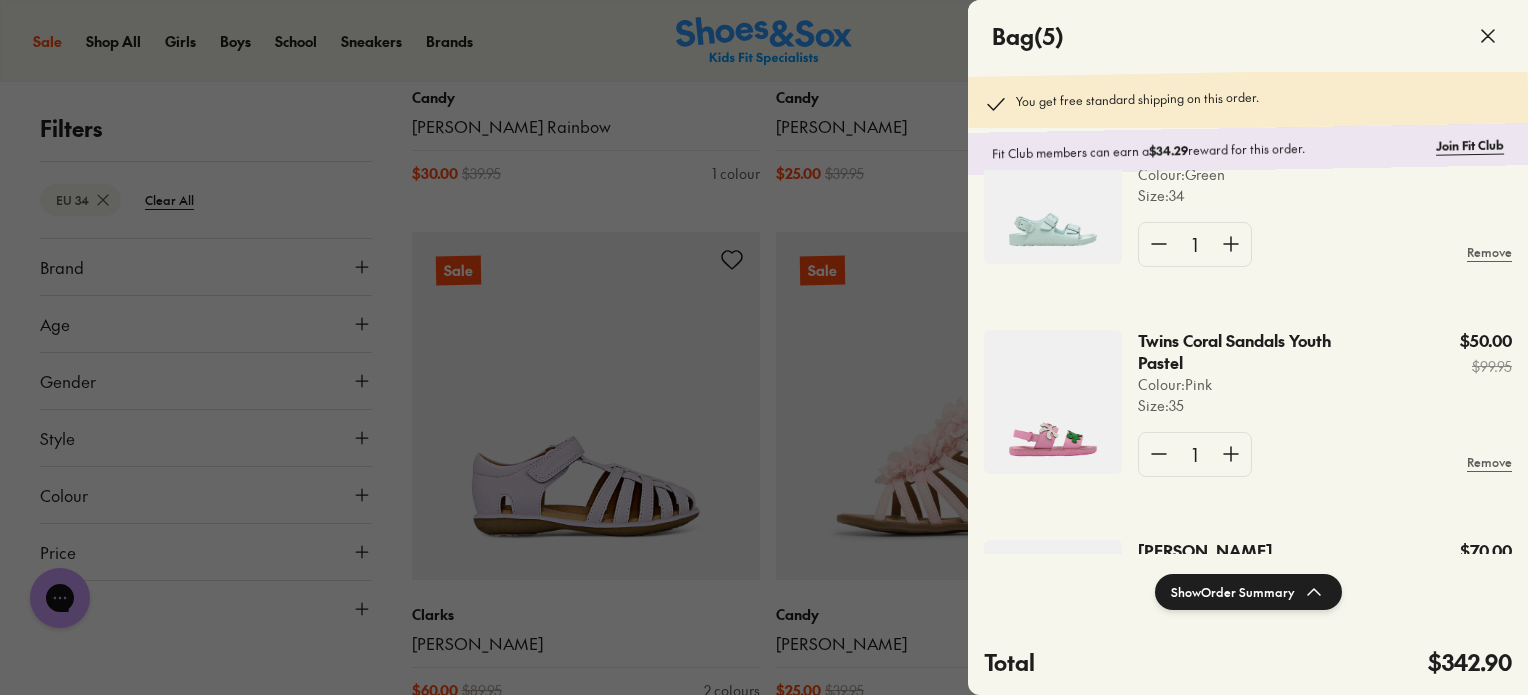 click on "Size :  34" 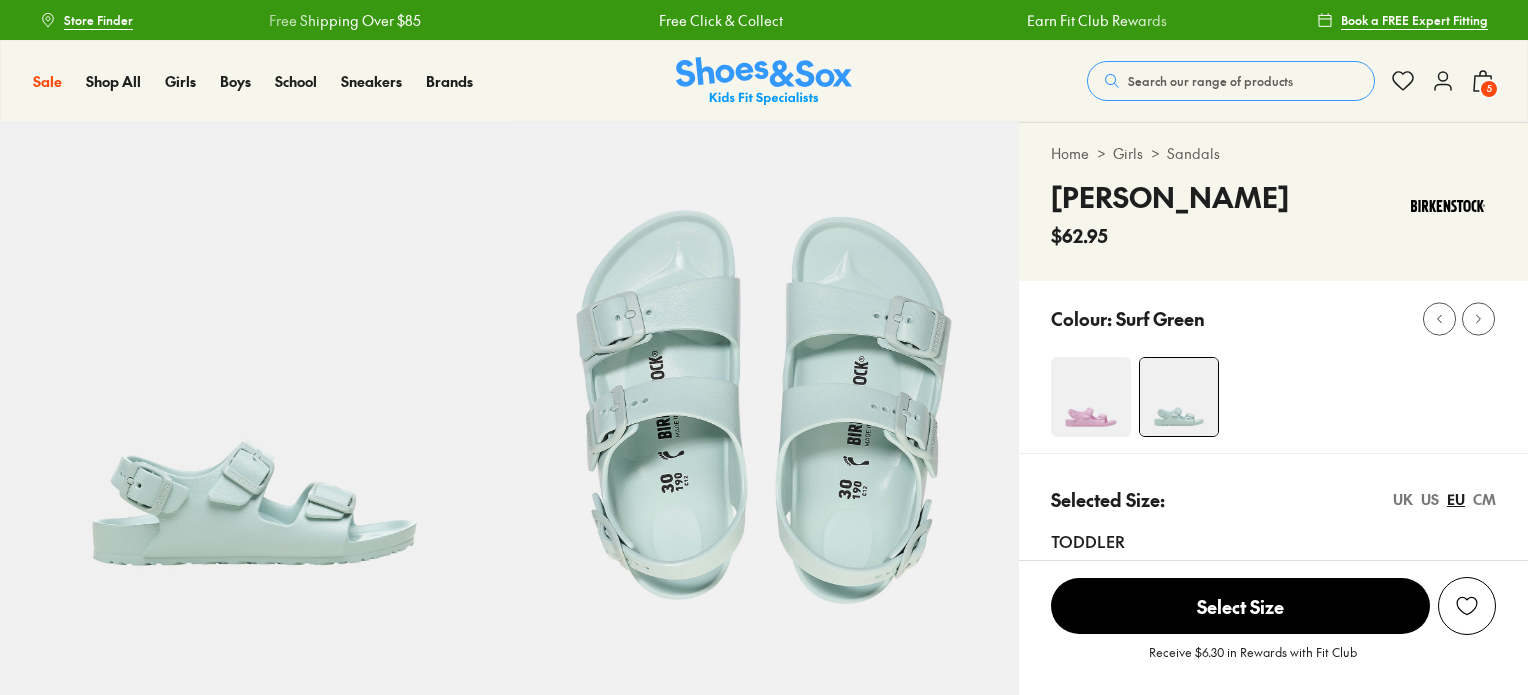 scroll, scrollTop: 0, scrollLeft: 0, axis: both 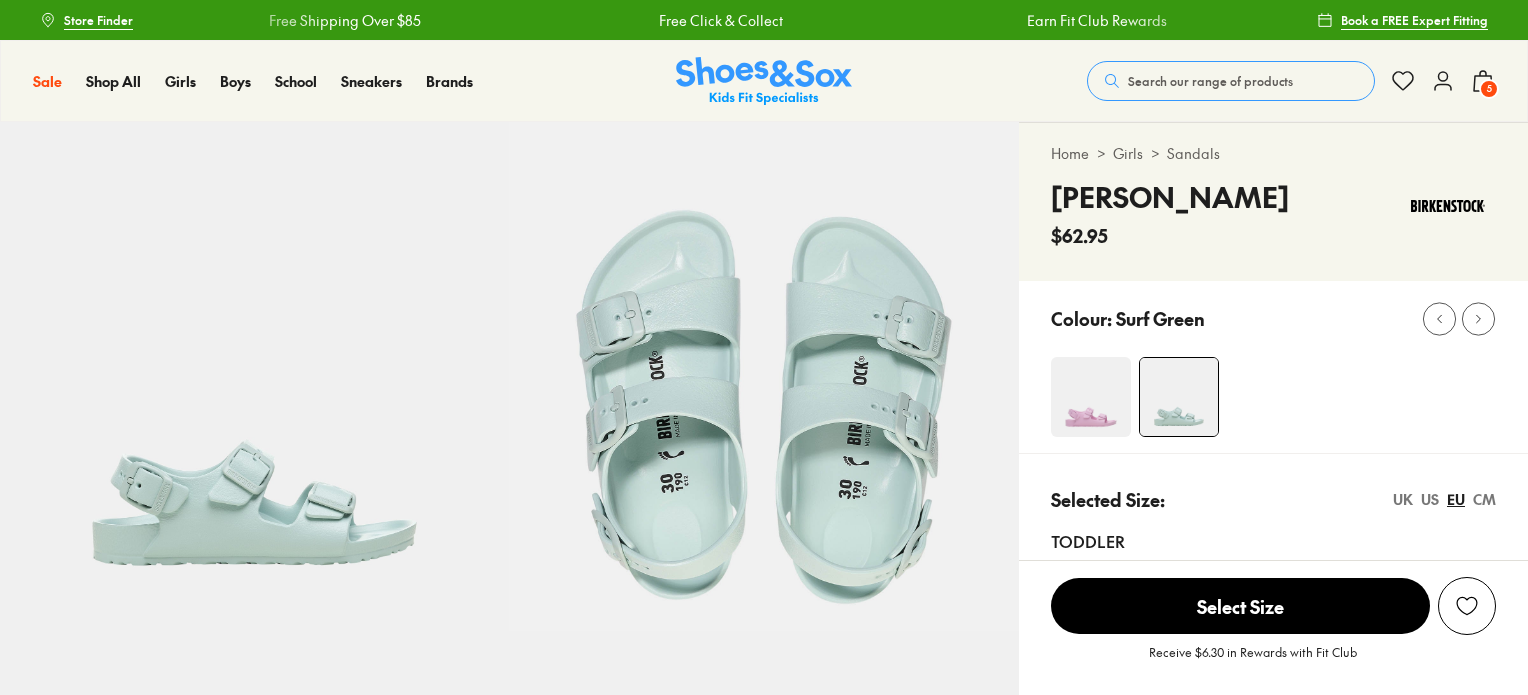 select on "*" 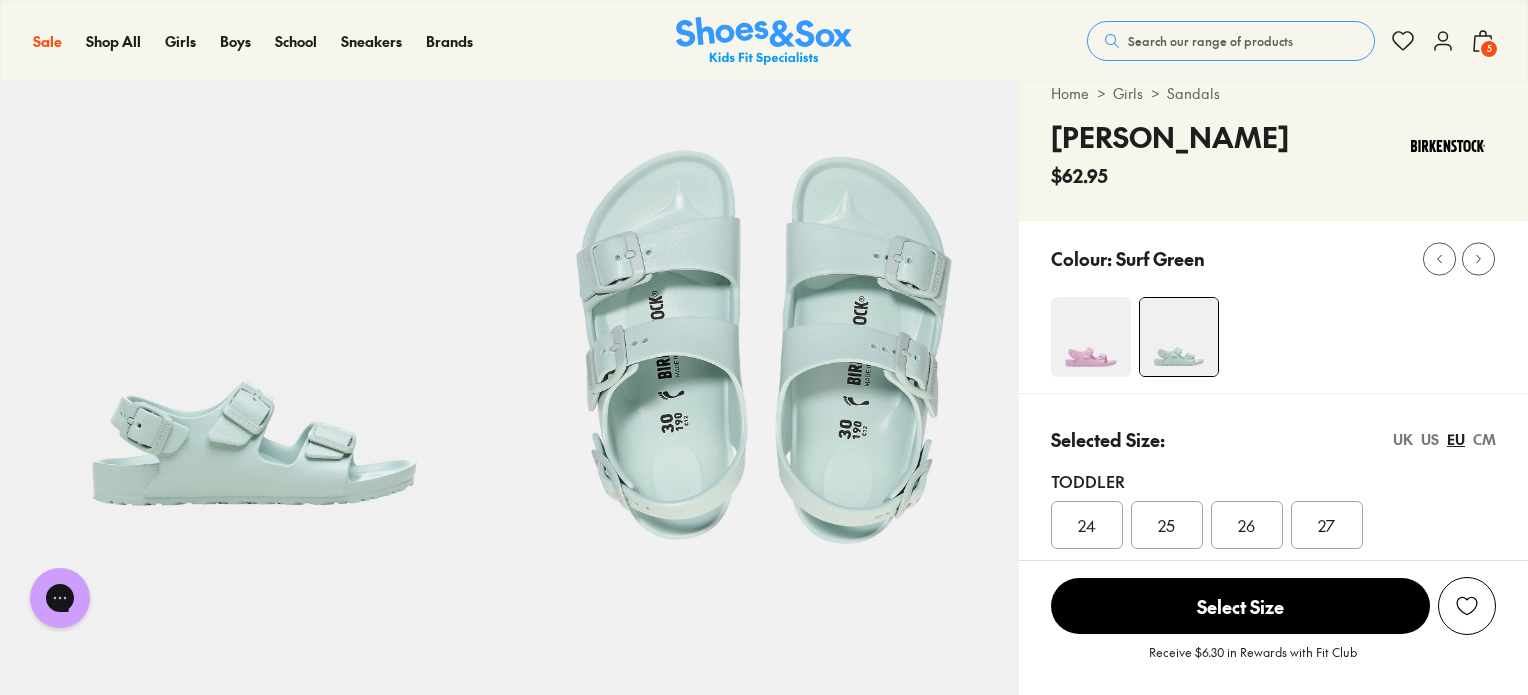 scroll, scrollTop: 0, scrollLeft: 0, axis: both 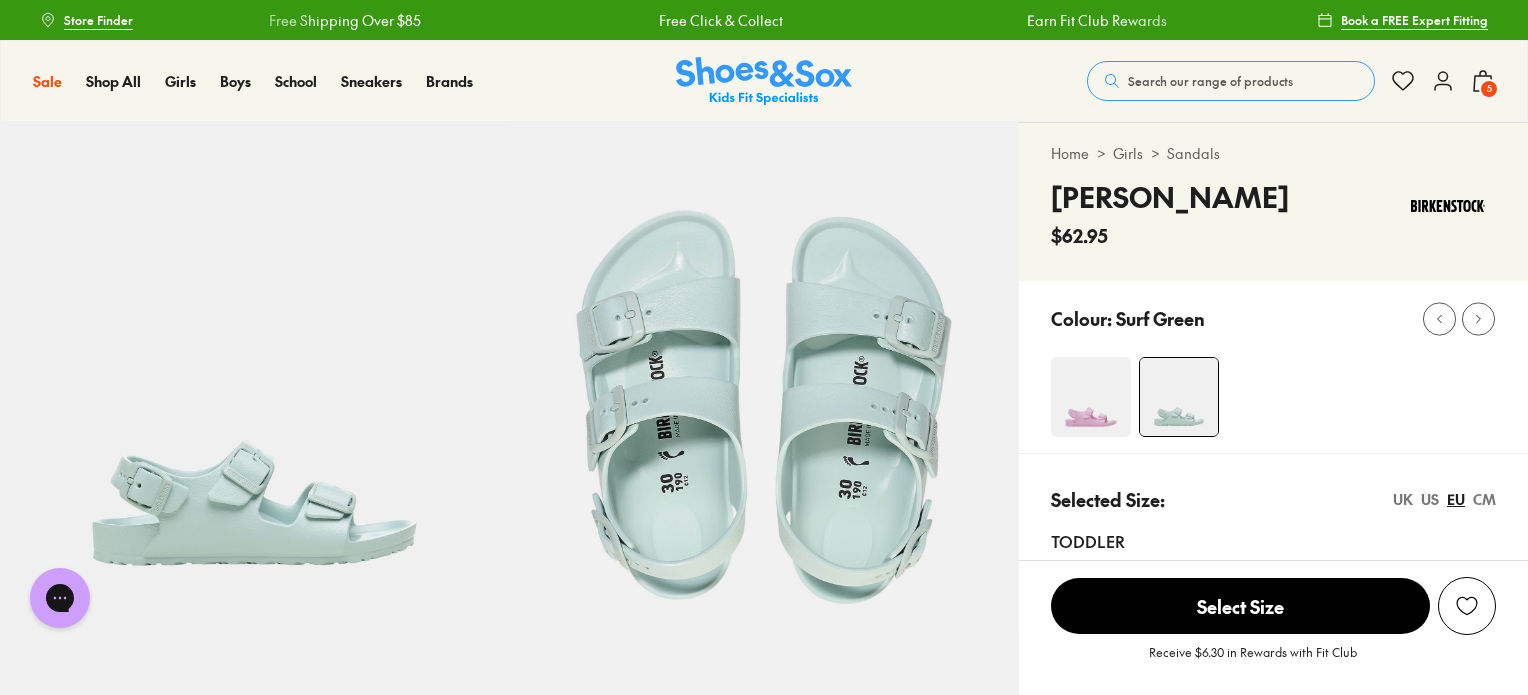 click on "5" at bounding box center (1489, 89) 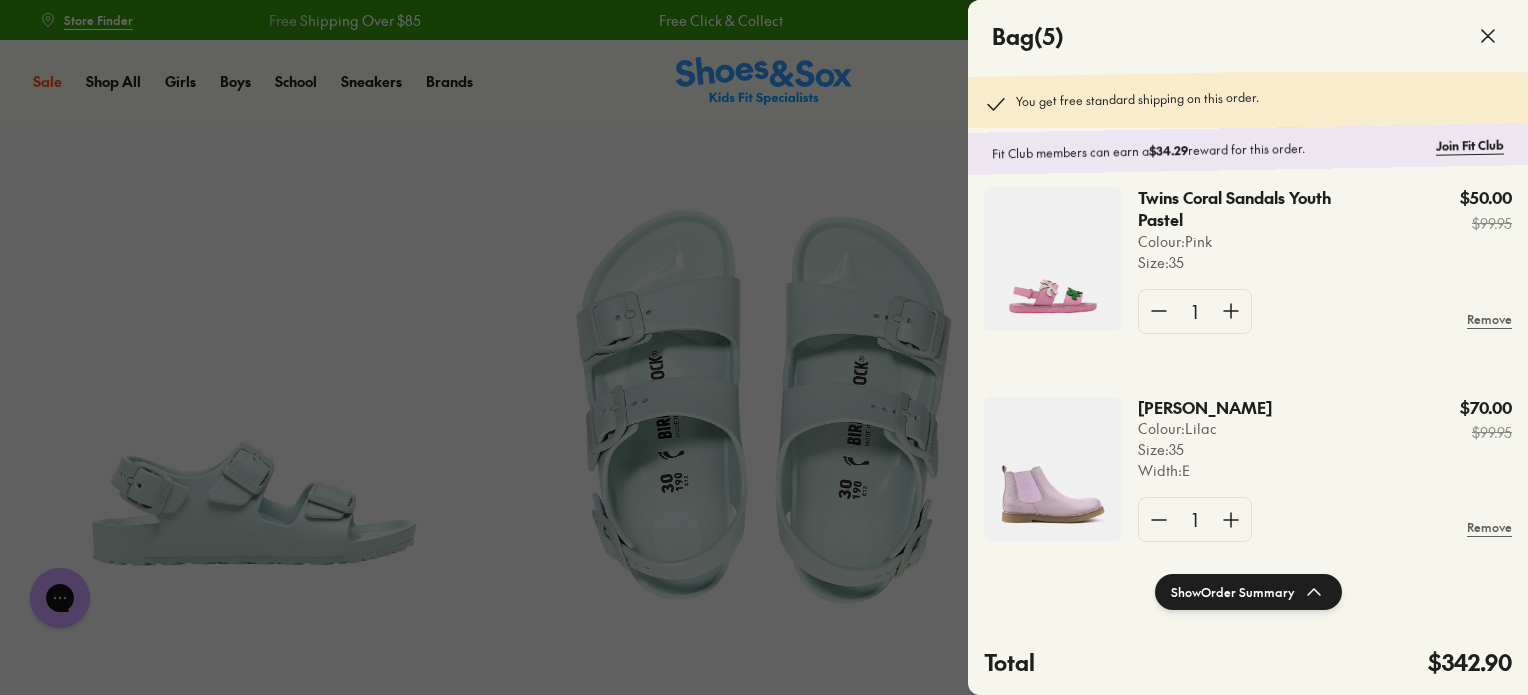 scroll, scrollTop: 450, scrollLeft: 0, axis: vertical 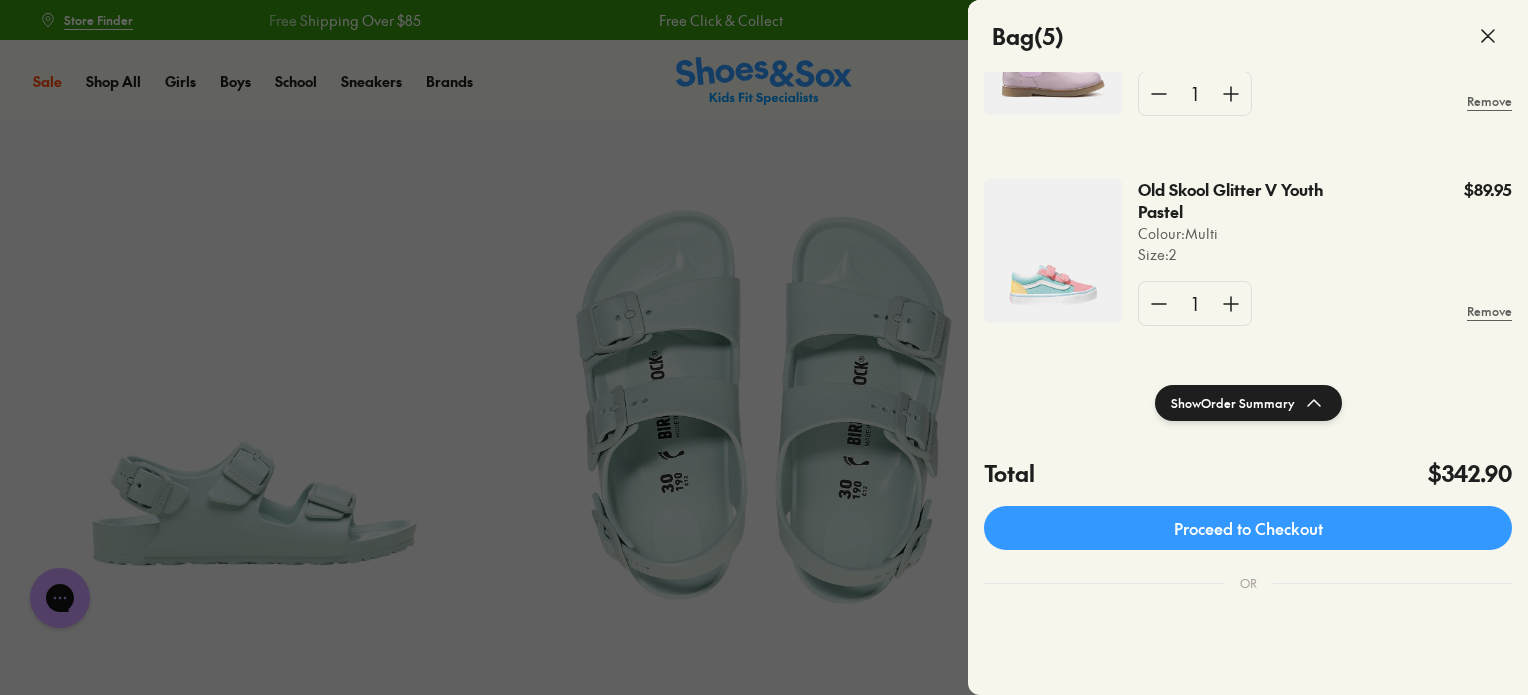 click 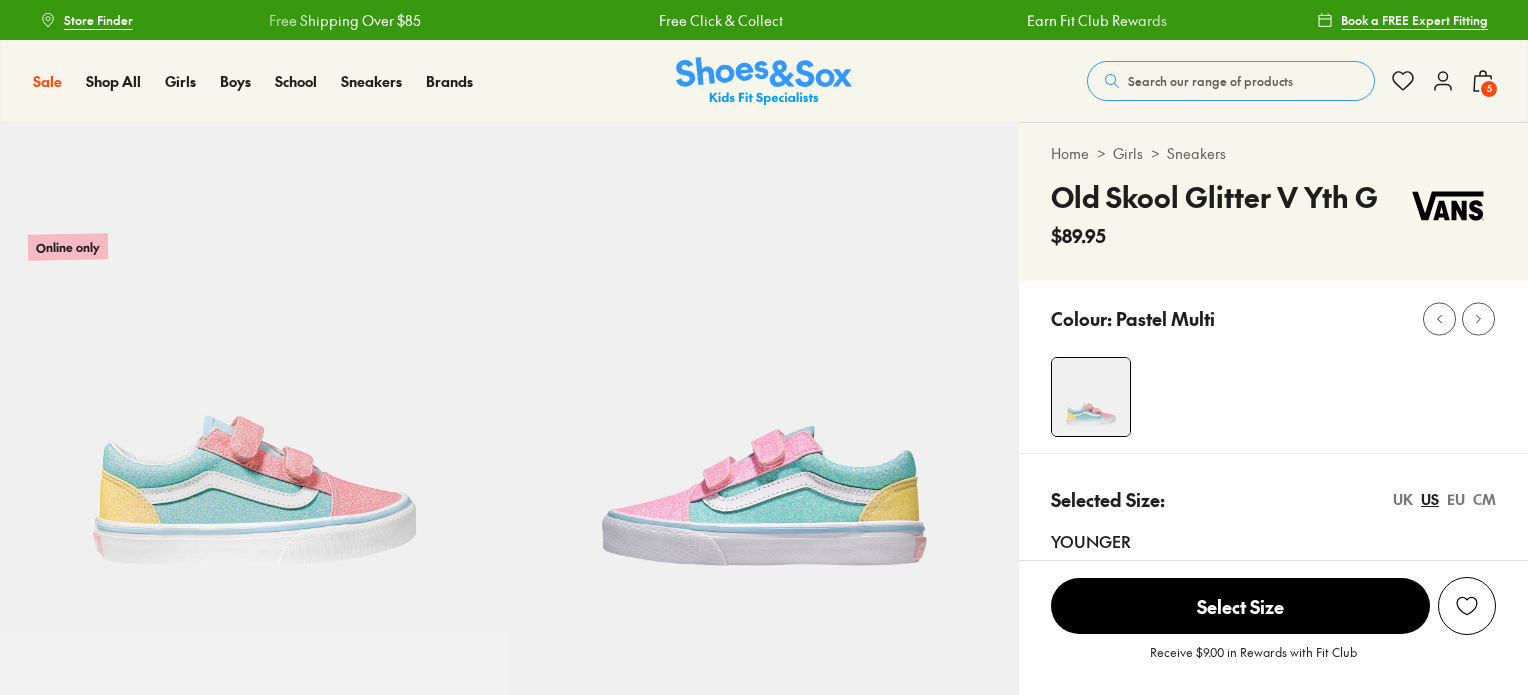 scroll, scrollTop: 0, scrollLeft: 0, axis: both 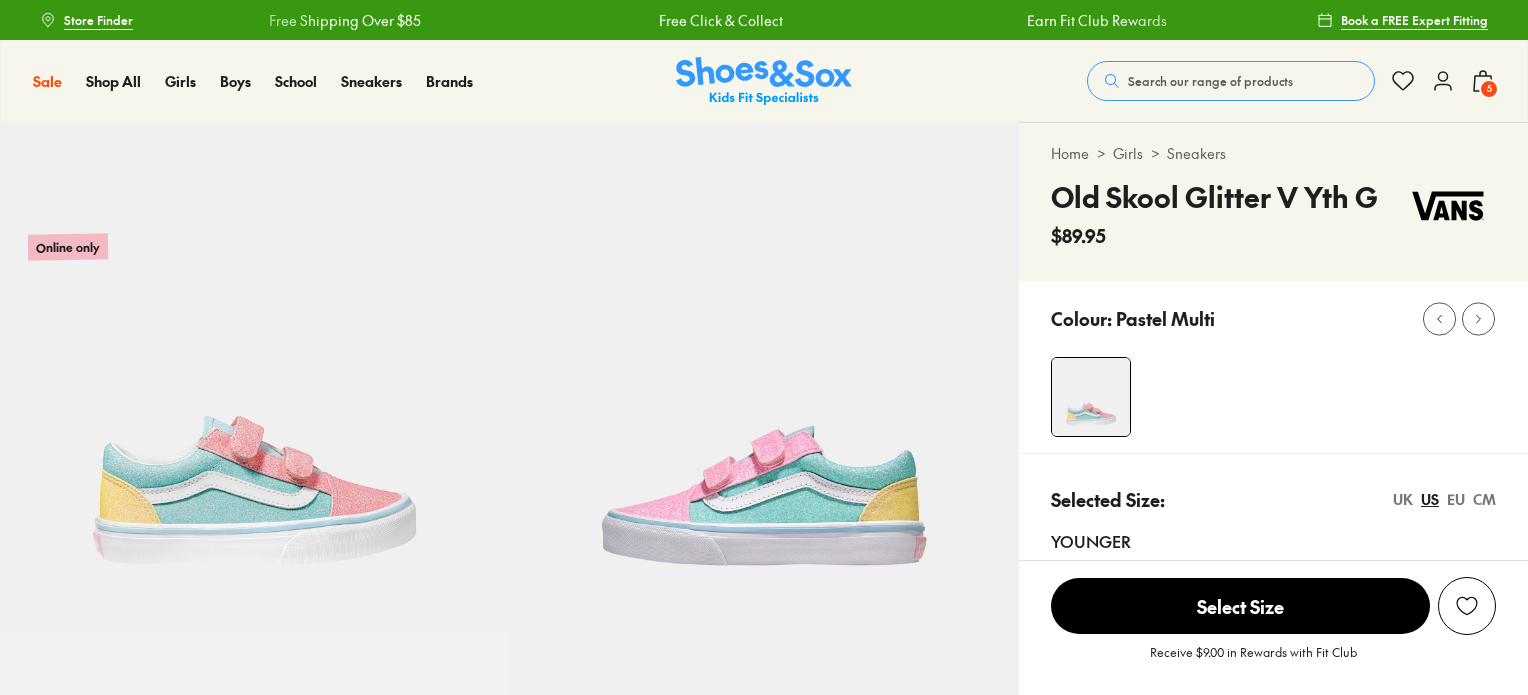 select on "*" 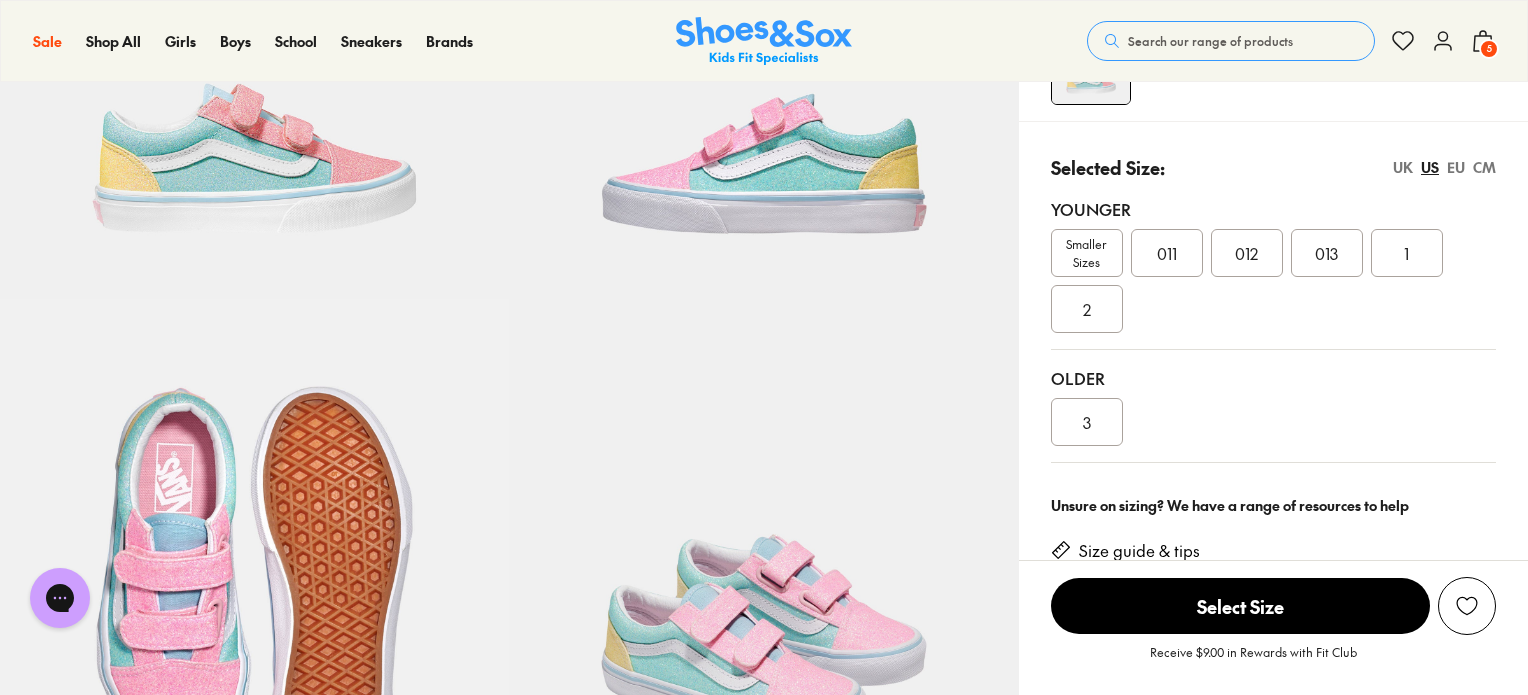 scroll, scrollTop: 348, scrollLeft: 0, axis: vertical 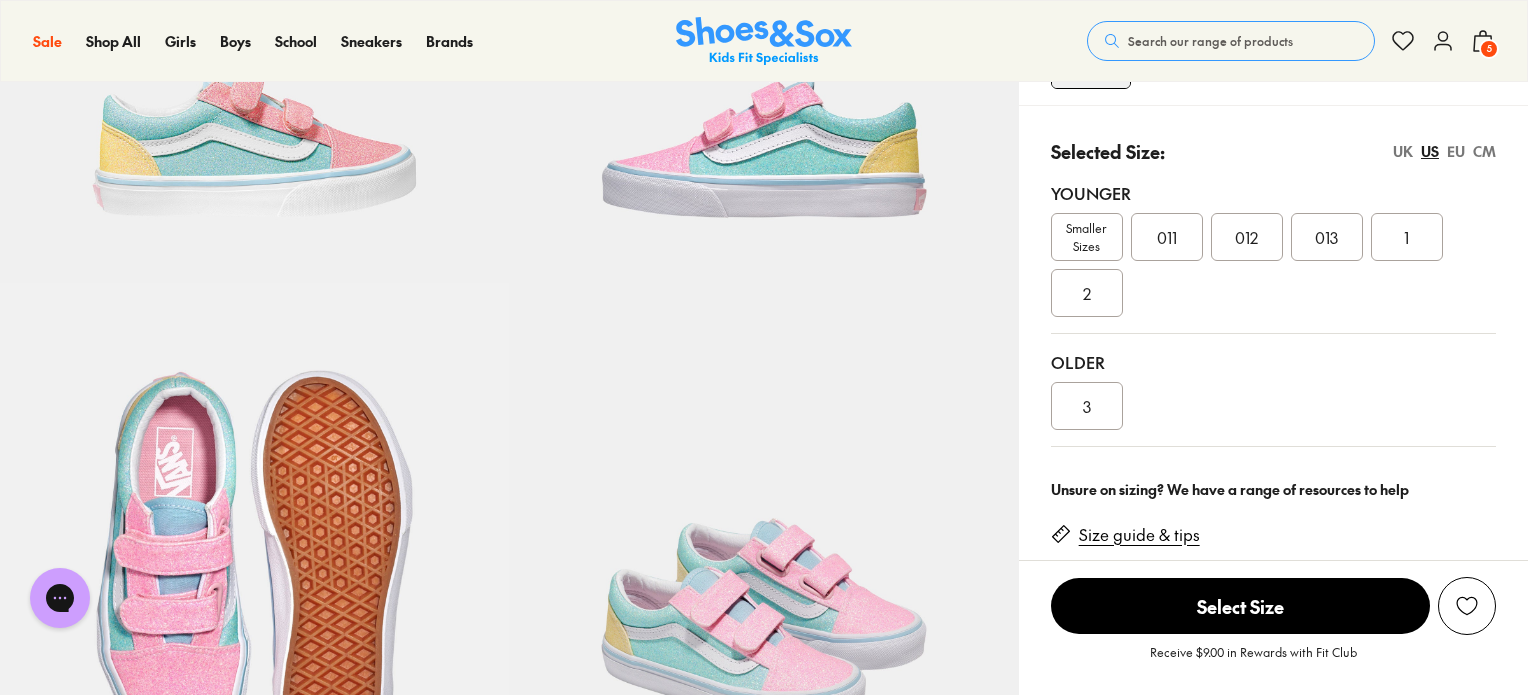 click 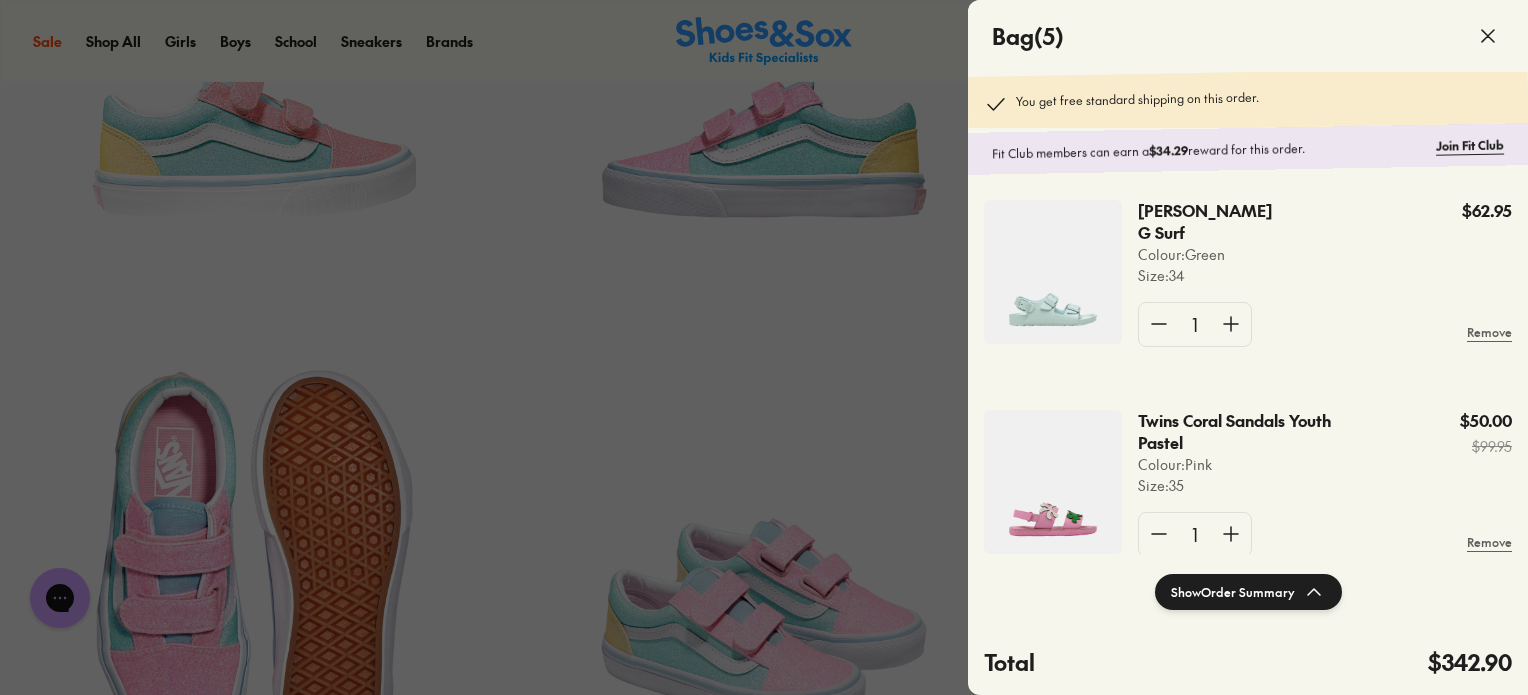 scroll, scrollTop: 221, scrollLeft: 0, axis: vertical 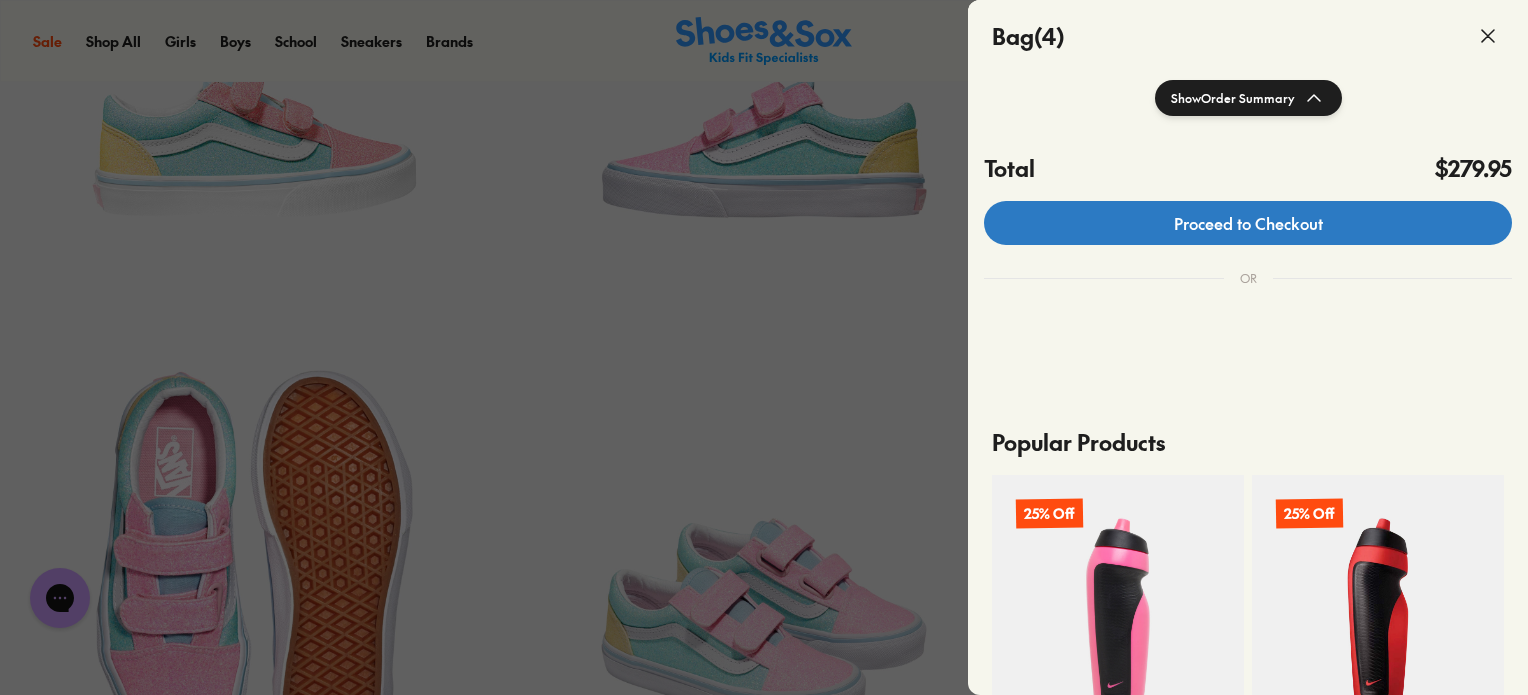 click on "Proceed to Checkout" 